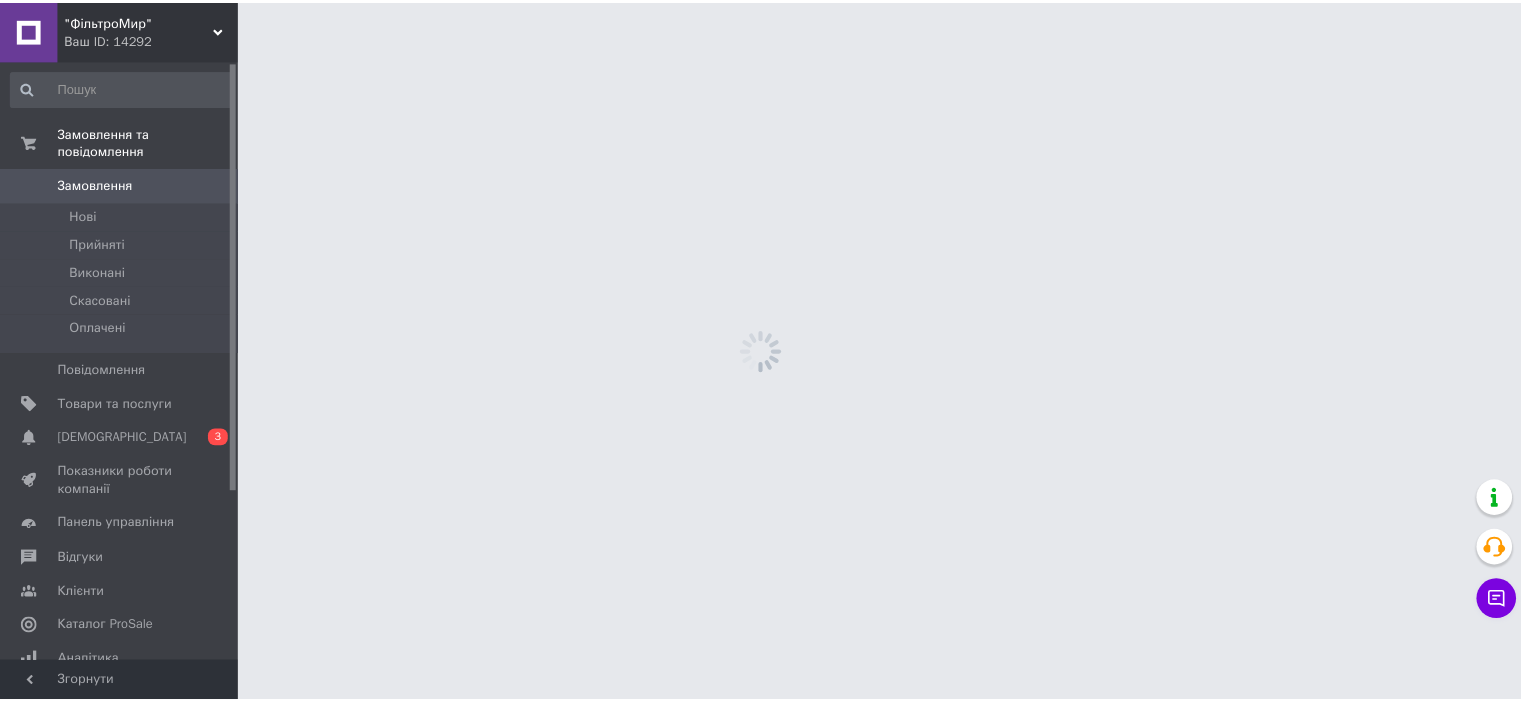 scroll, scrollTop: 0, scrollLeft: 0, axis: both 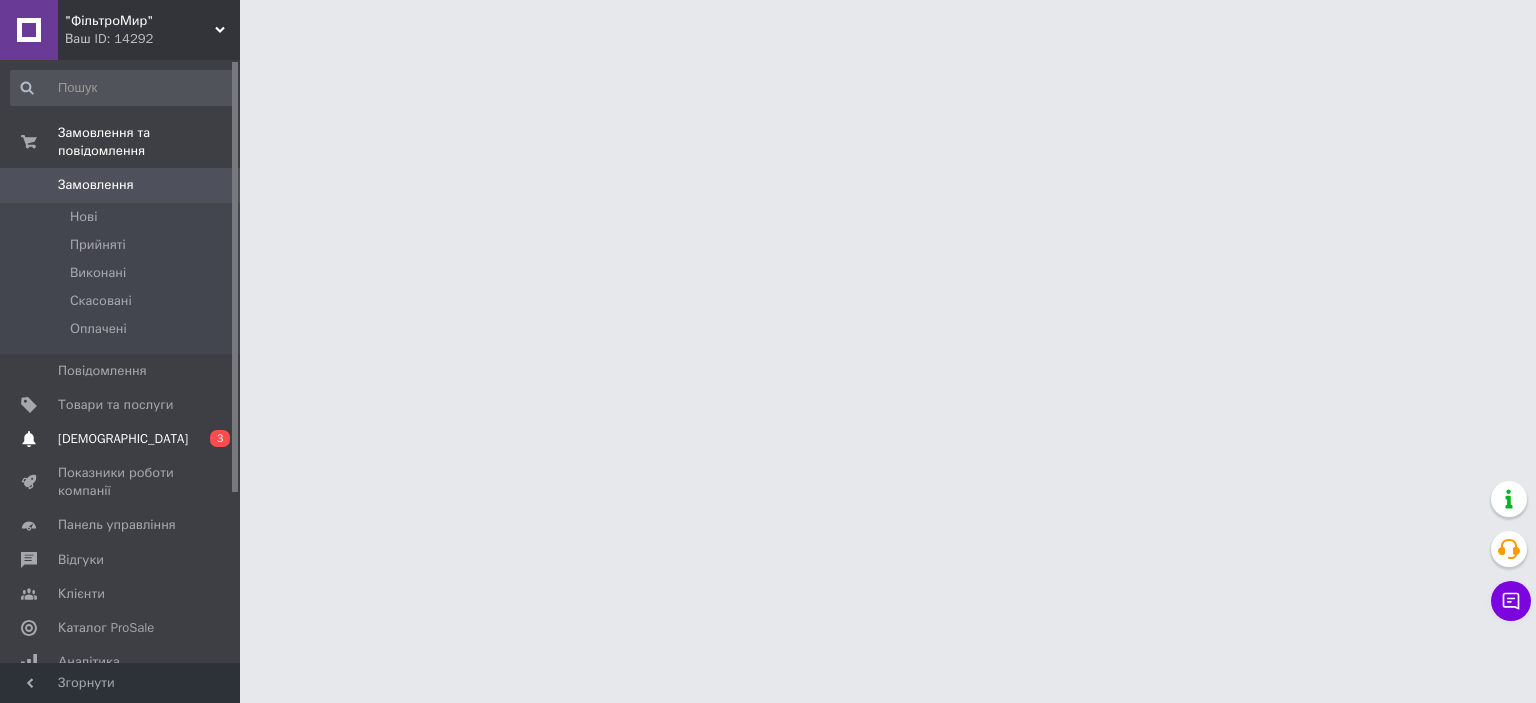 click on "[DEMOGRAPHIC_DATA]" at bounding box center (123, 439) 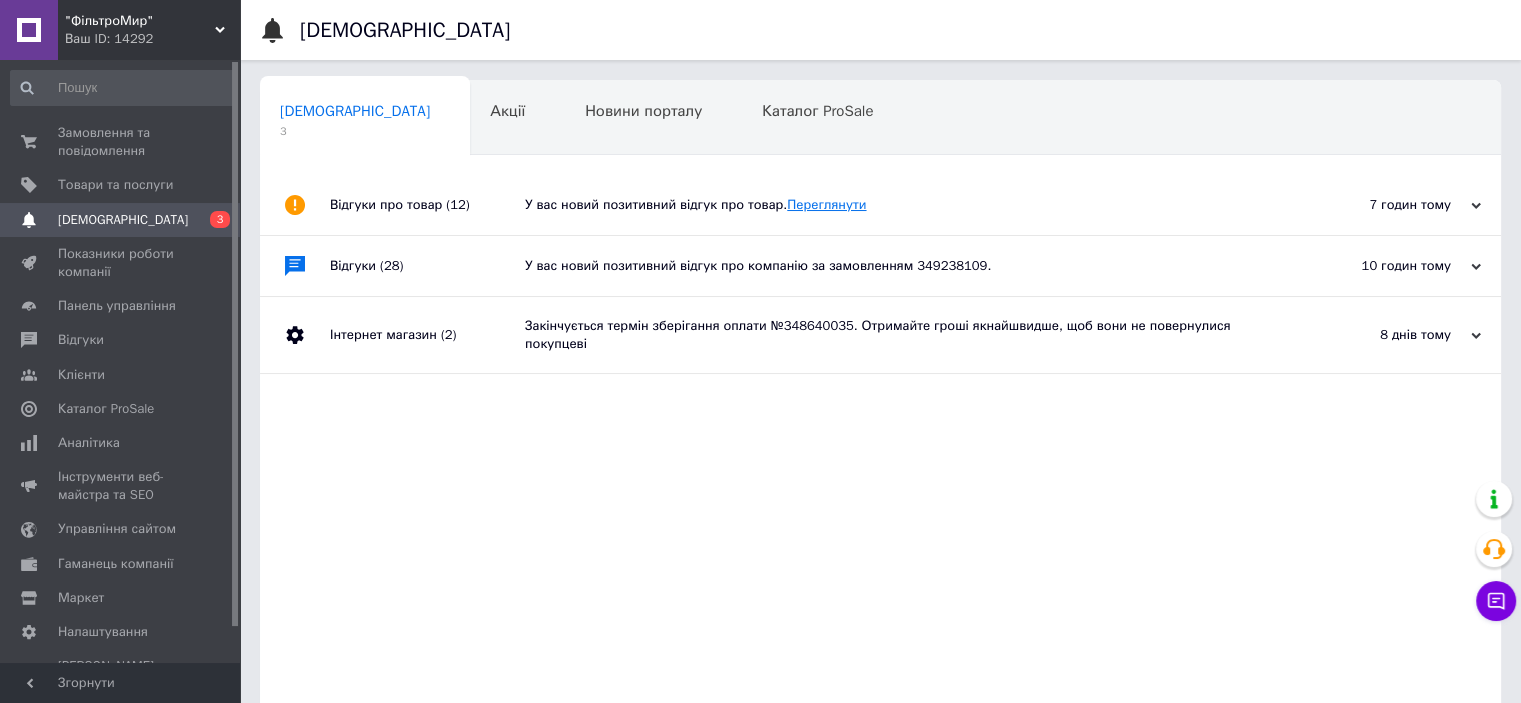click on "Переглянути" at bounding box center [826, 204] 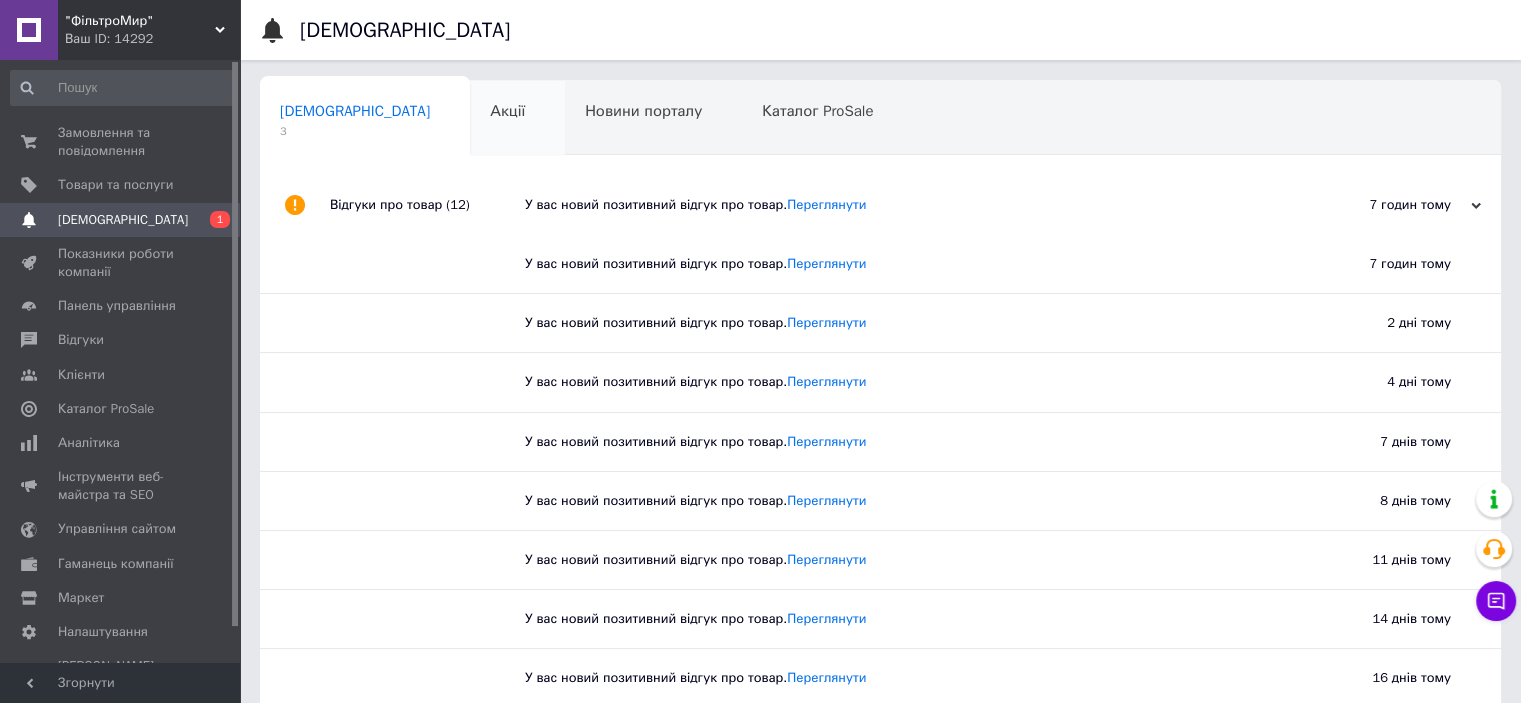click on "Акції" at bounding box center (507, 111) 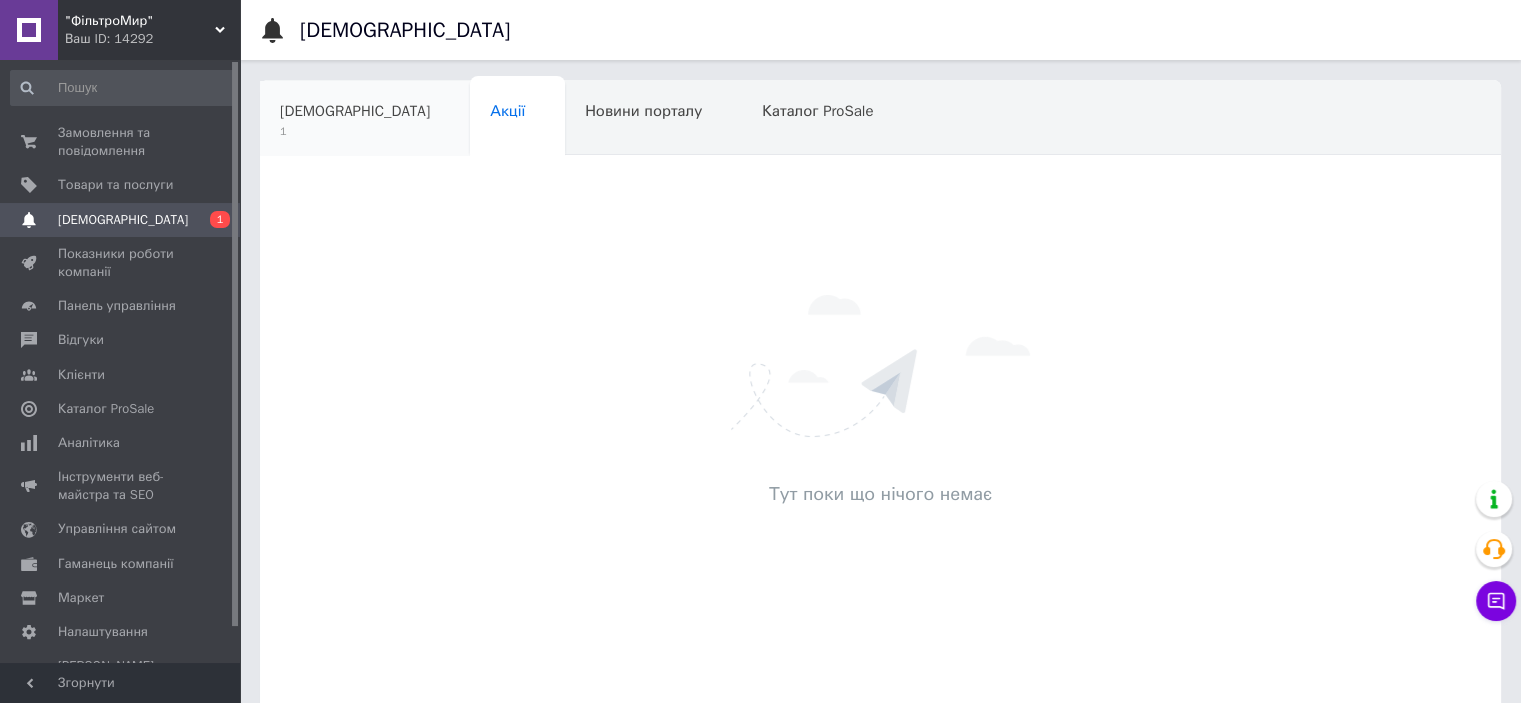click on "[DEMOGRAPHIC_DATA]" at bounding box center [355, 111] 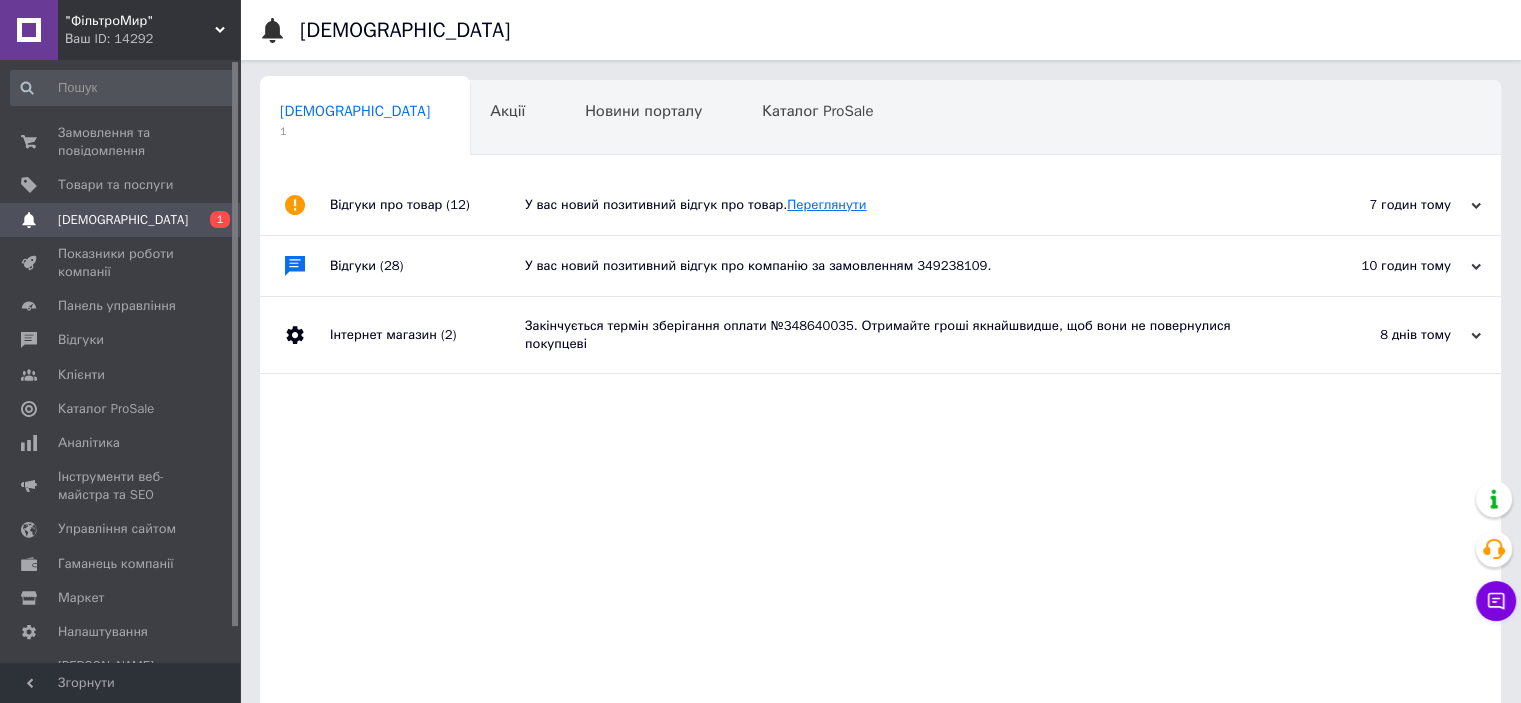 click on "Переглянути" at bounding box center (826, 204) 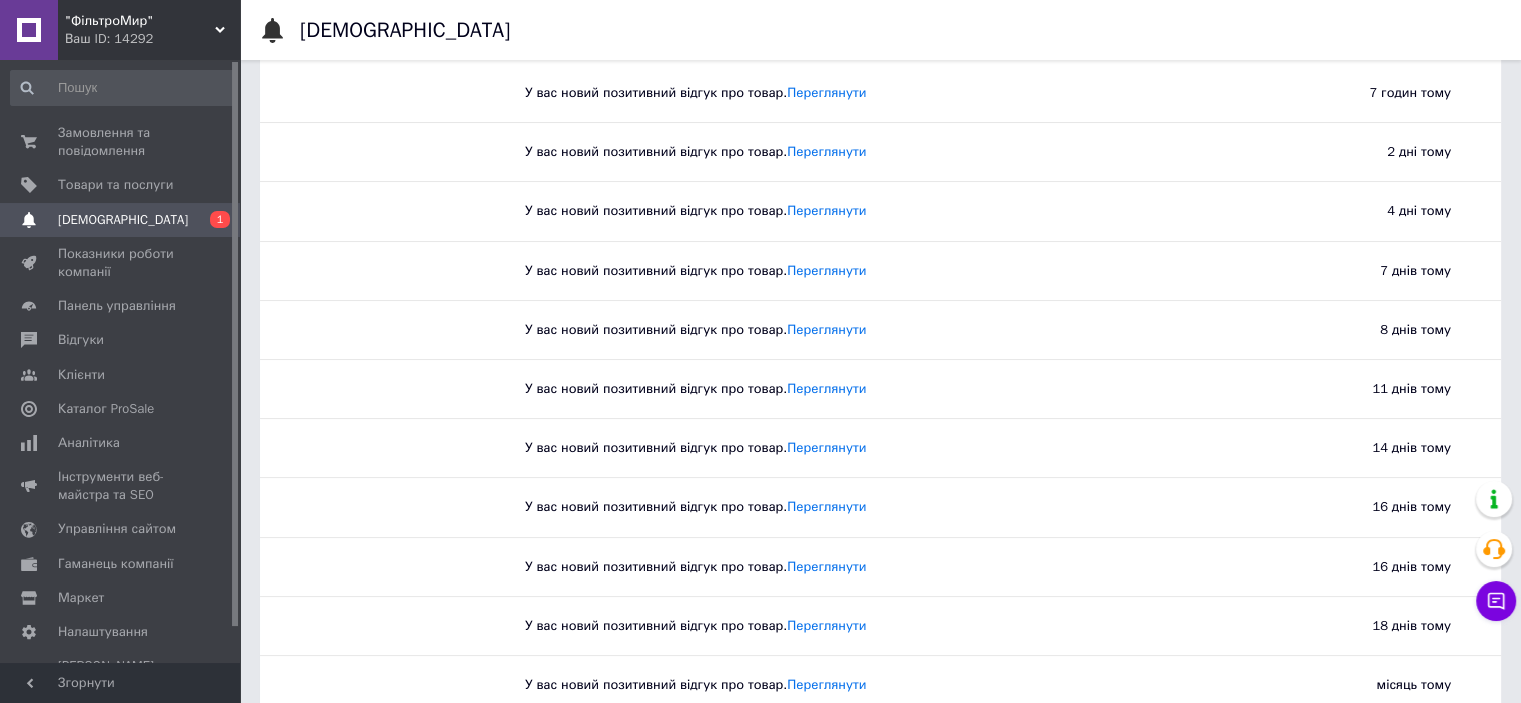 scroll, scrollTop: 0, scrollLeft: 0, axis: both 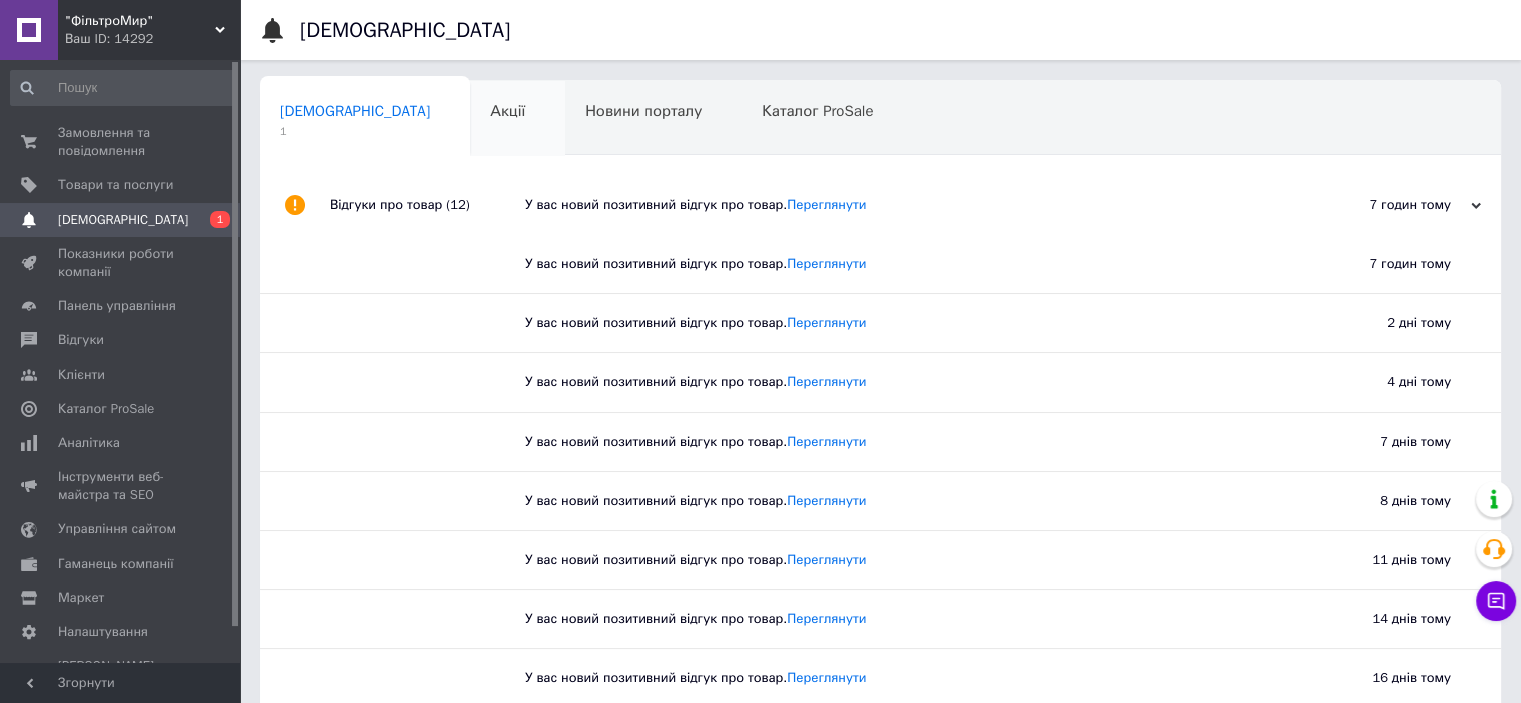 click on "Акції" at bounding box center (507, 111) 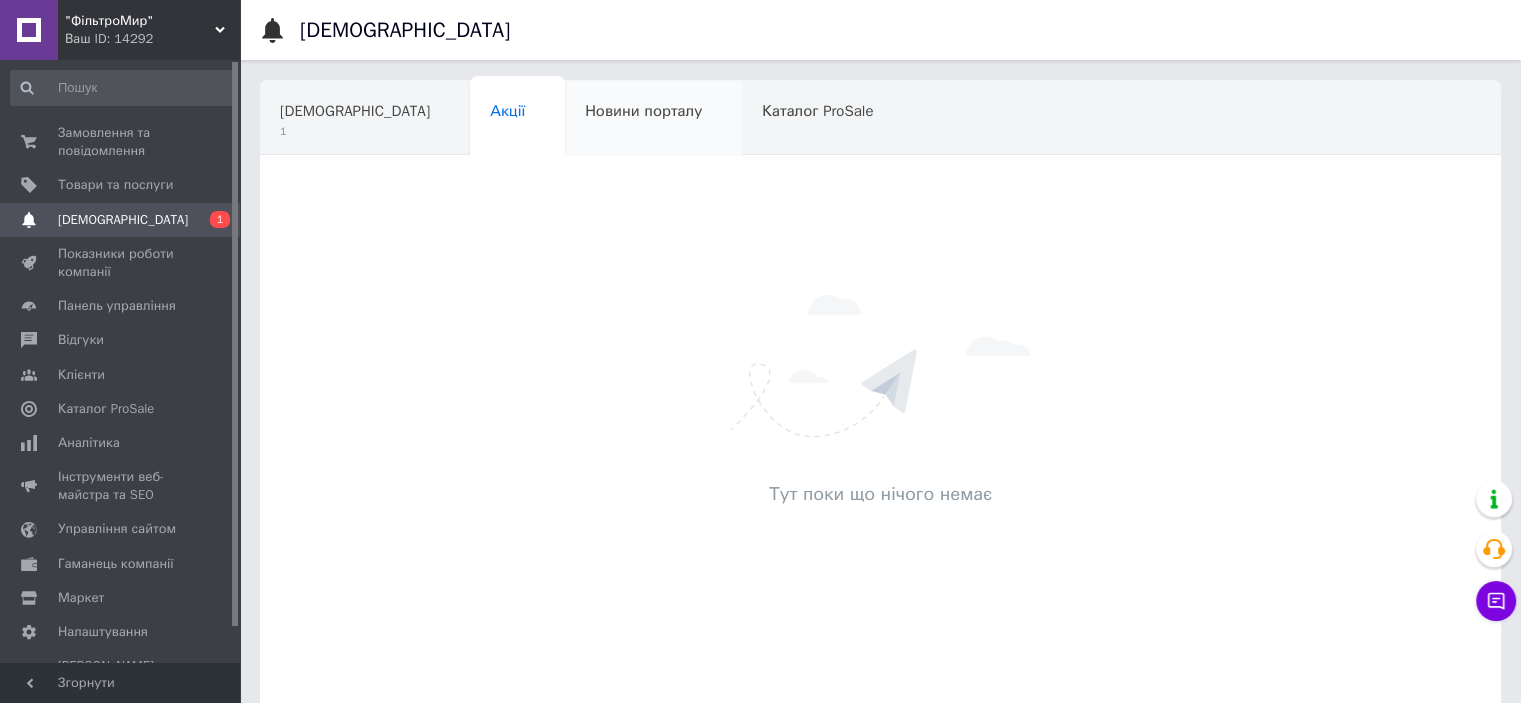 click on "Новини порталу" at bounding box center (643, 111) 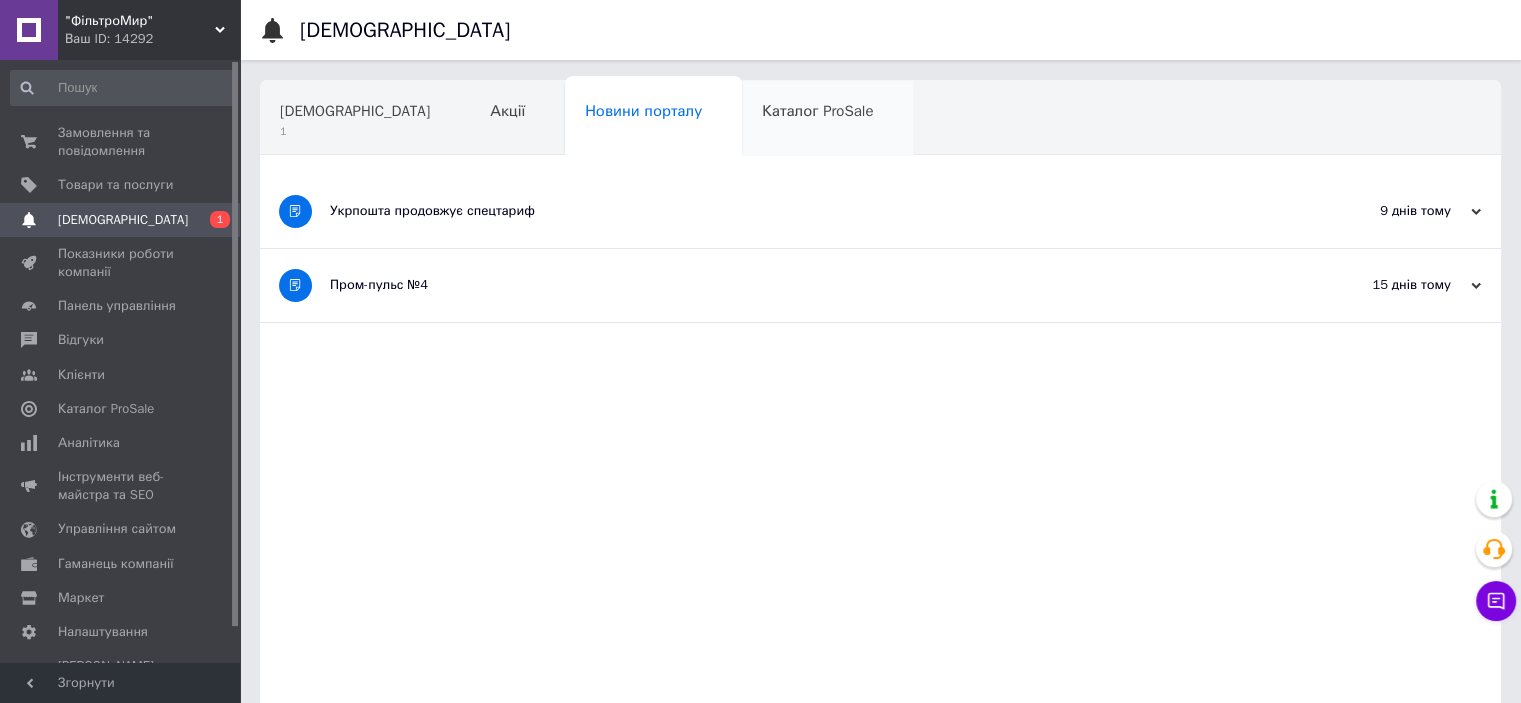 click on "Каталог ProSale" at bounding box center [827, 119] 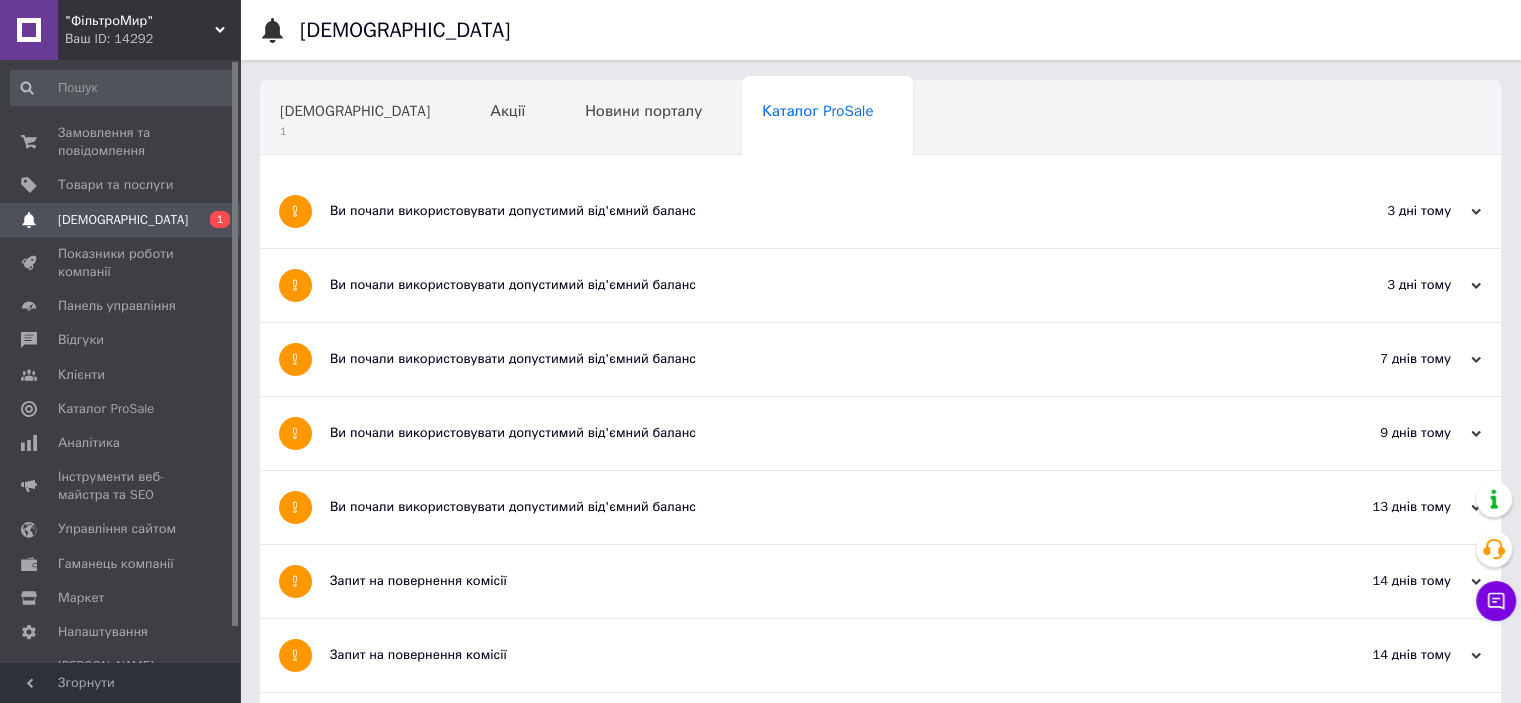 click on "Навчання та заходи" at bounding box center (351, 187) 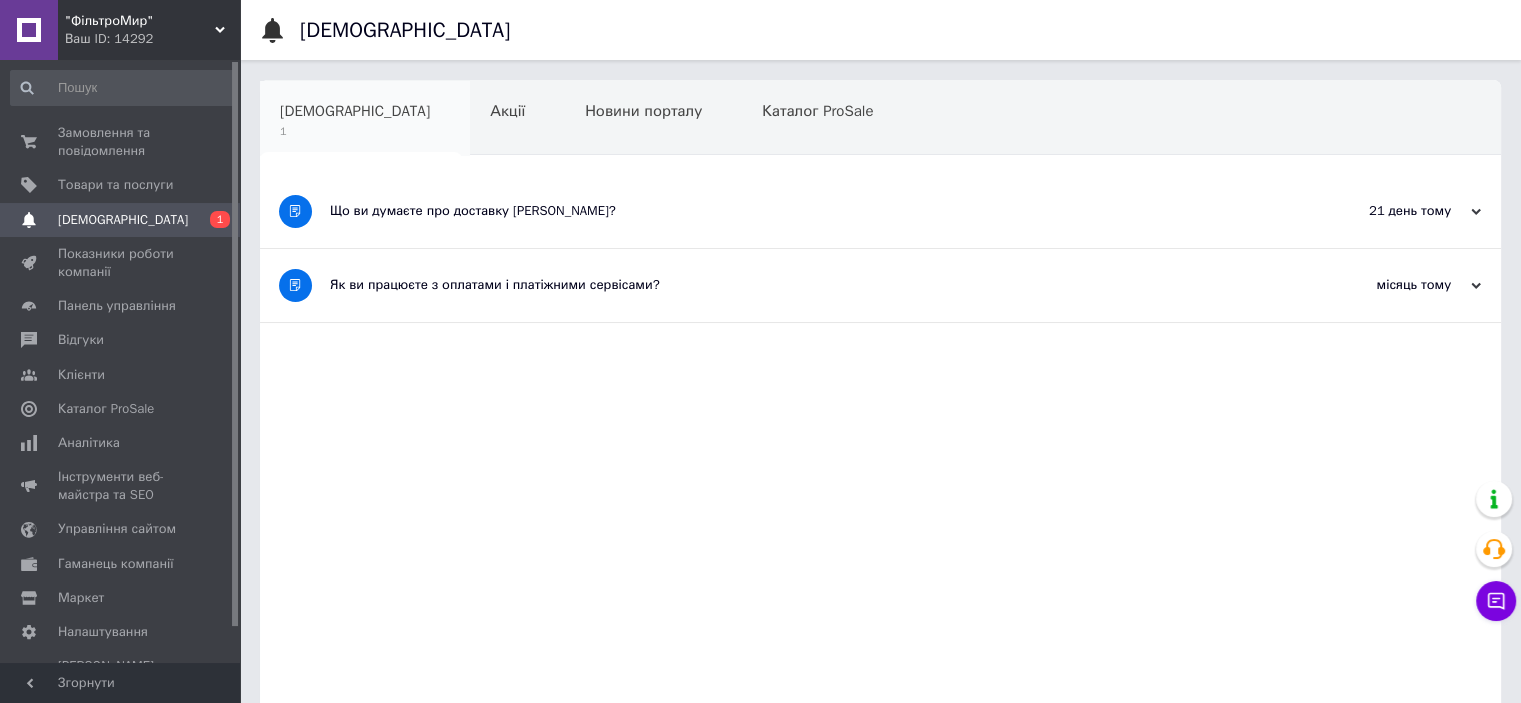 click on "[DEMOGRAPHIC_DATA]" at bounding box center [355, 111] 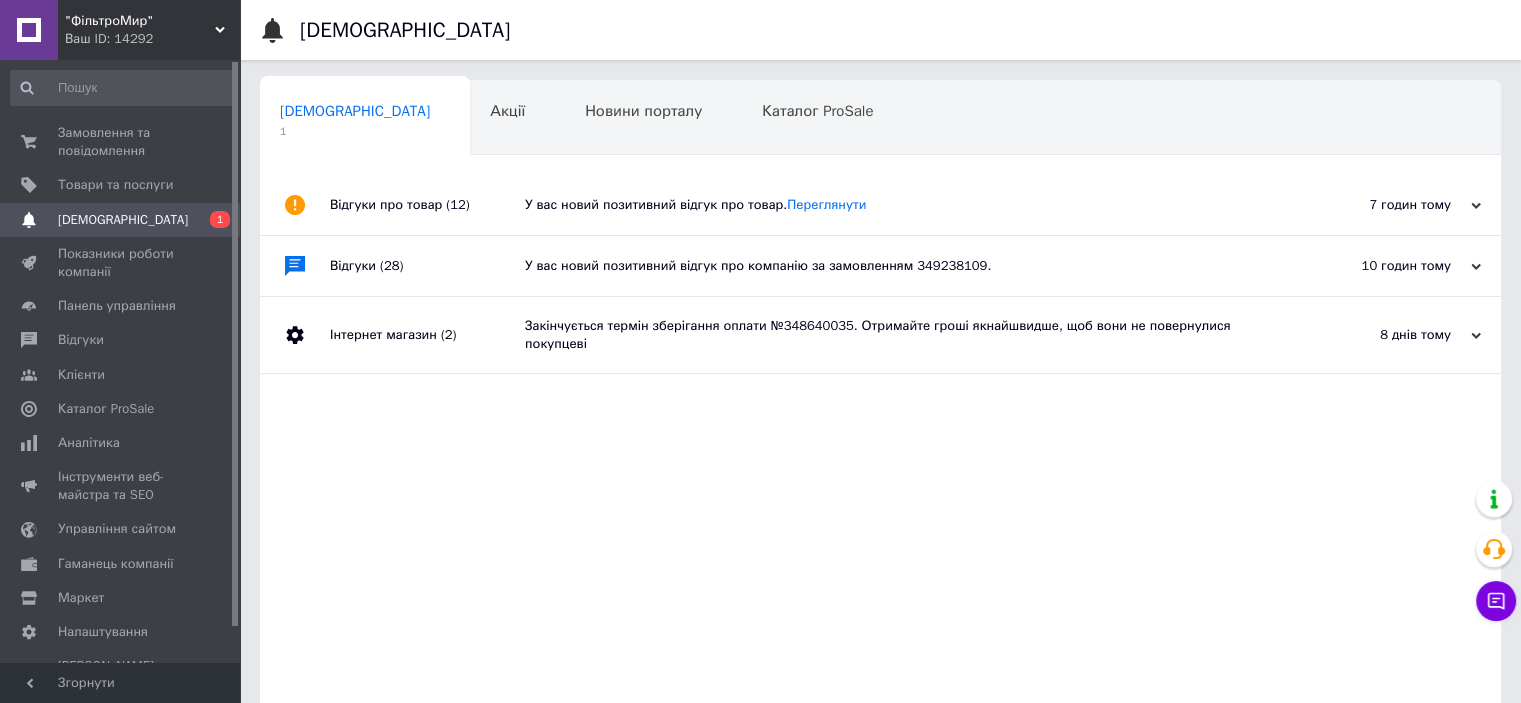 click on "Відгуки про товар   (12)" at bounding box center [427, 205] 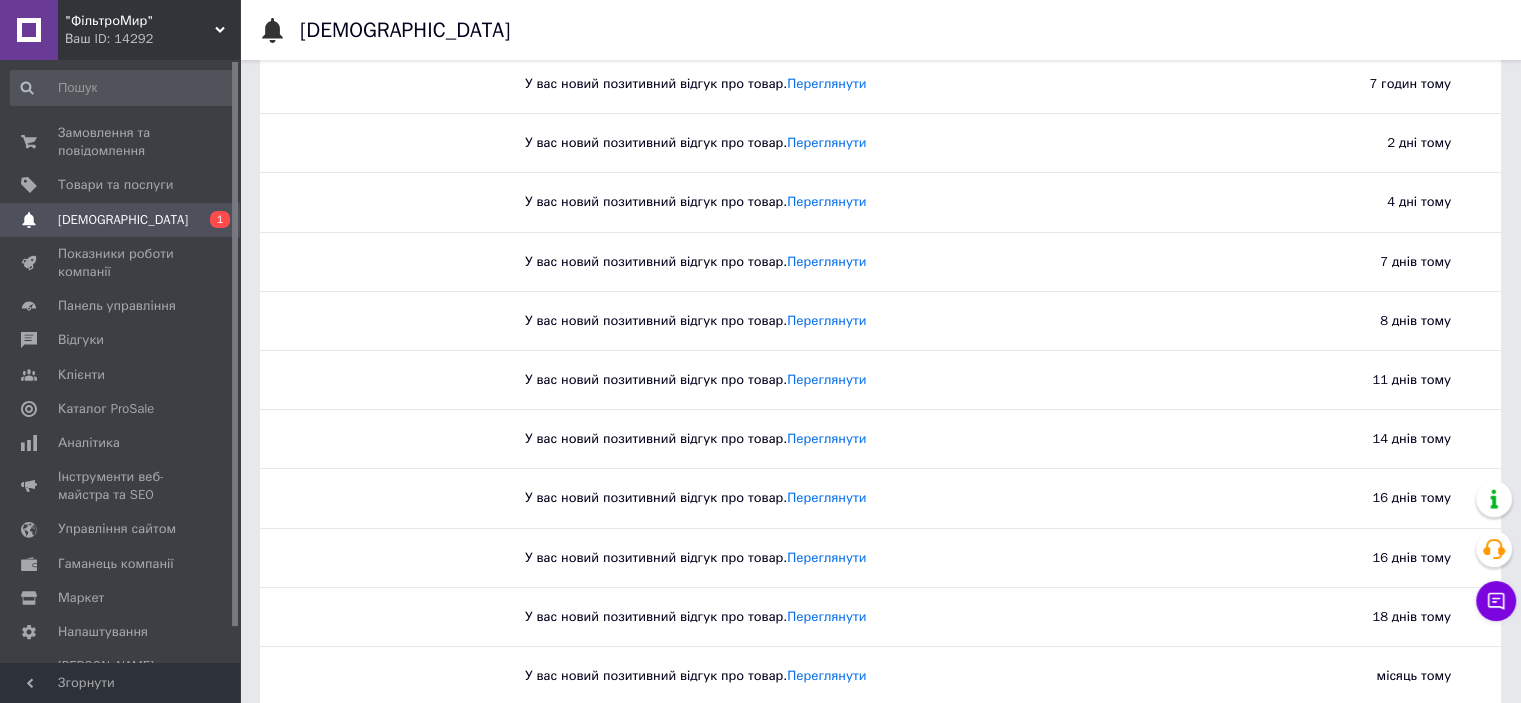 scroll, scrollTop: 384, scrollLeft: 0, axis: vertical 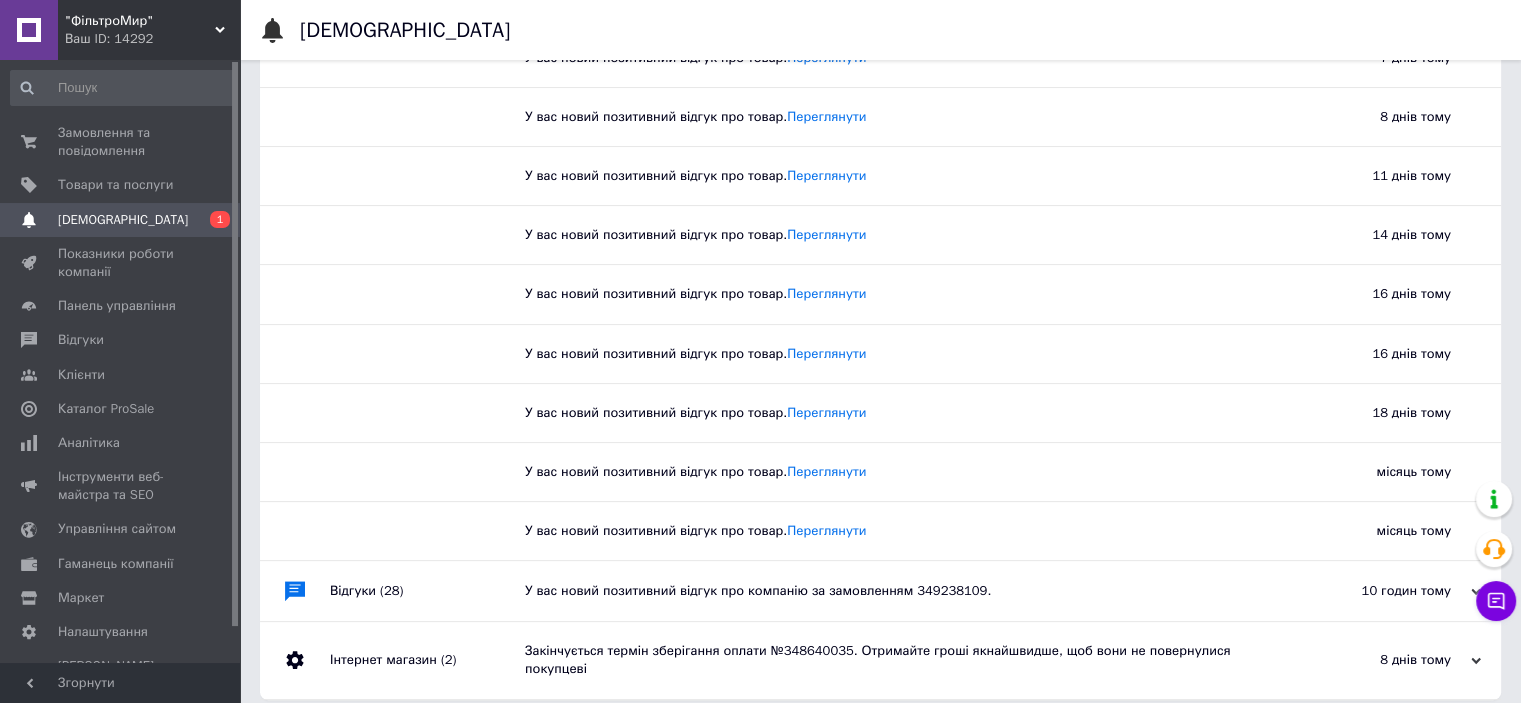 click on "Відгуки   (28)" at bounding box center (427, 591) 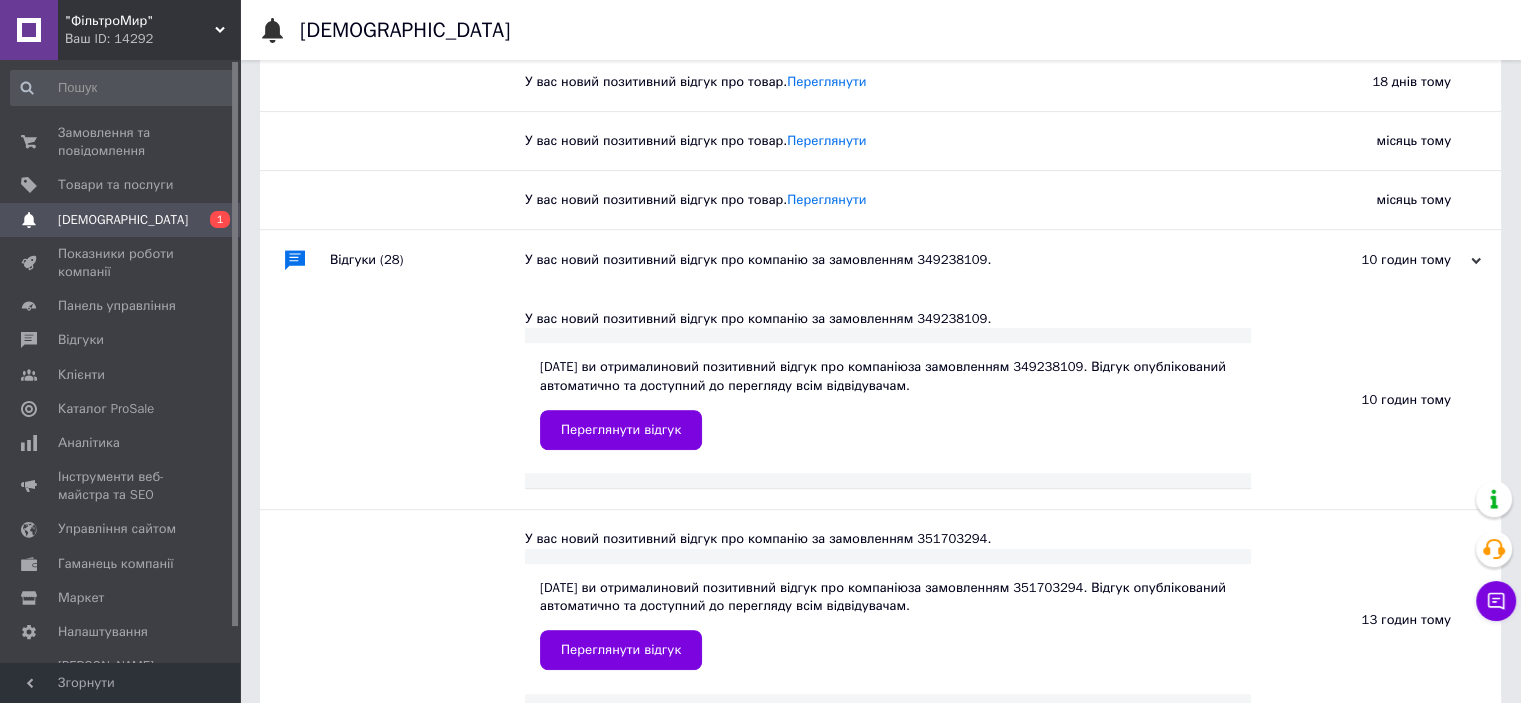 scroll, scrollTop: 684, scrollLeft: 0, axis: vertical 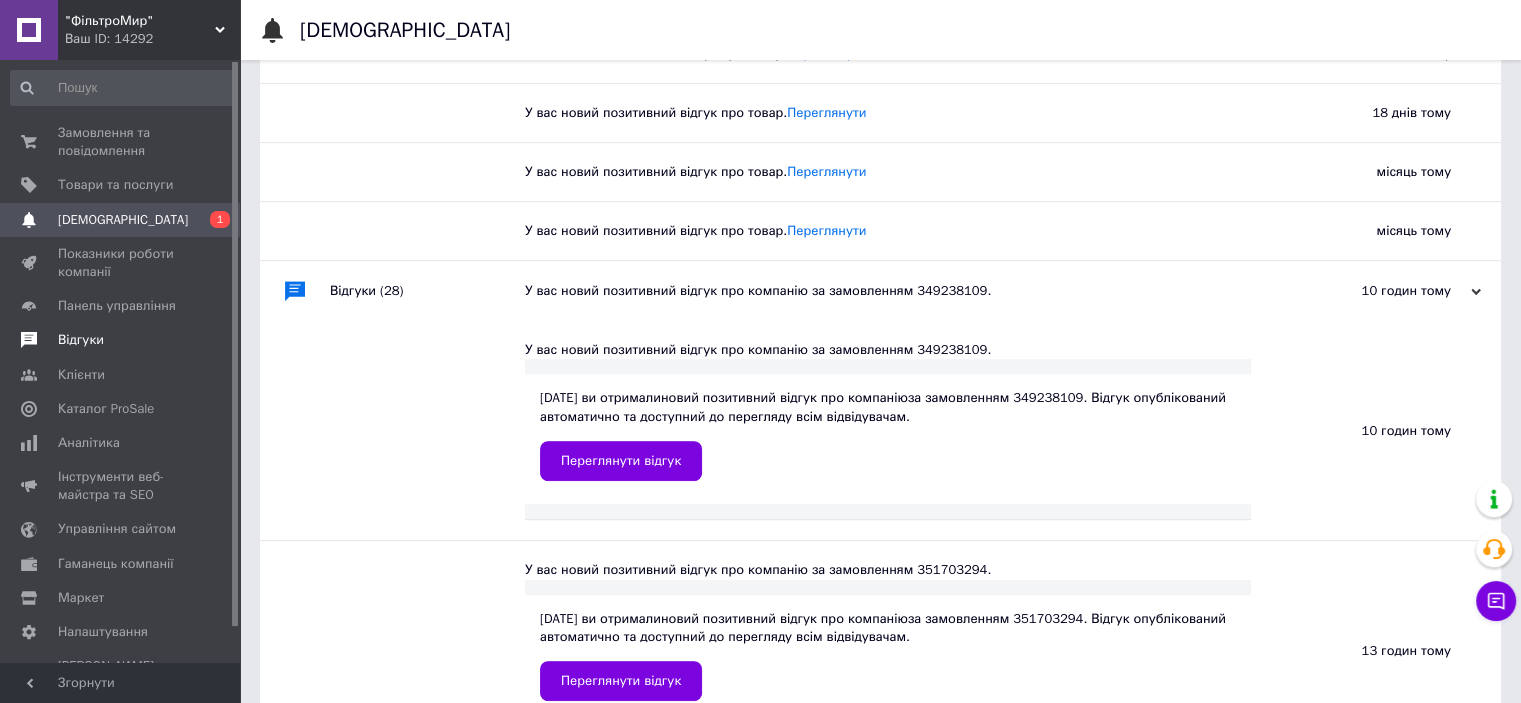 click on "Відгуки" at bounding box center [81, 340] 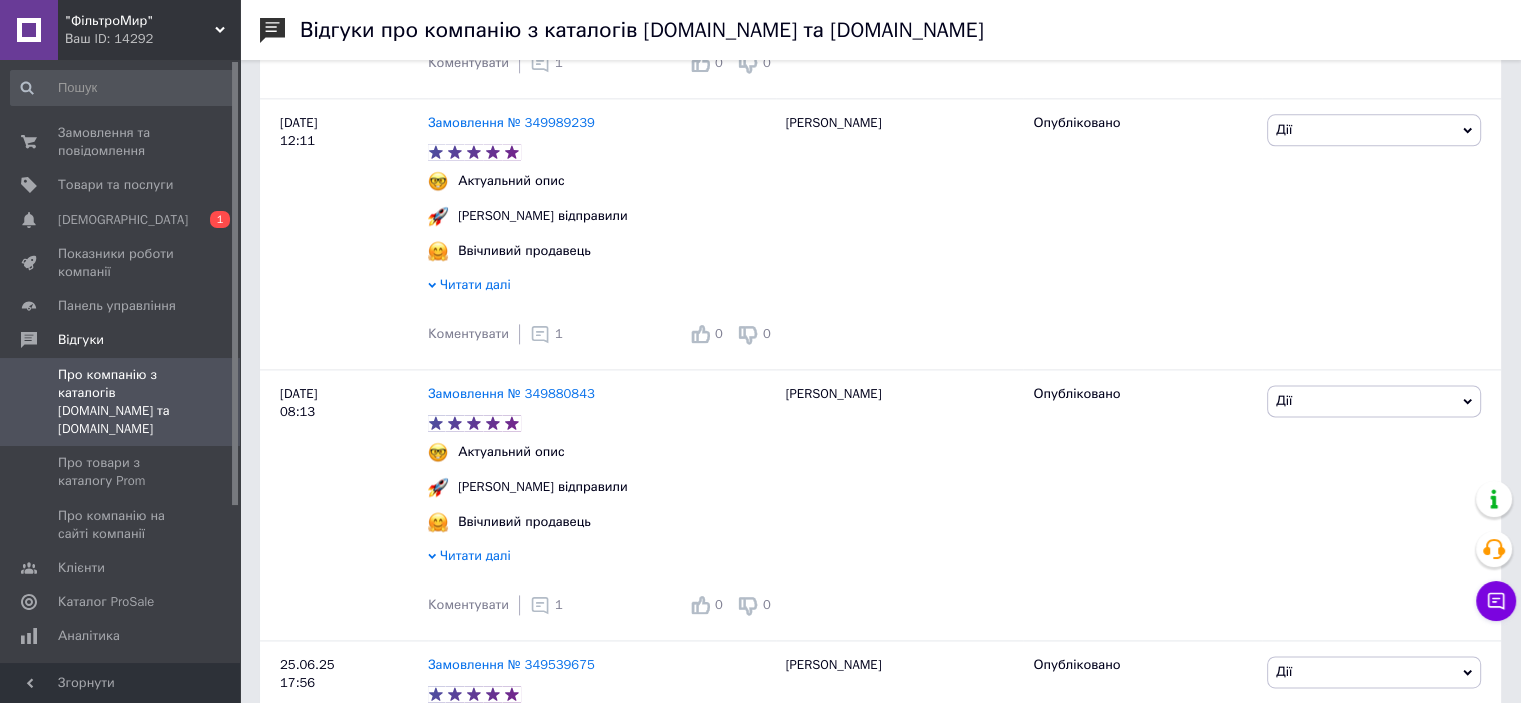 scroll, scrollTop: 2800, scrollLeft: 0, axis: vertical 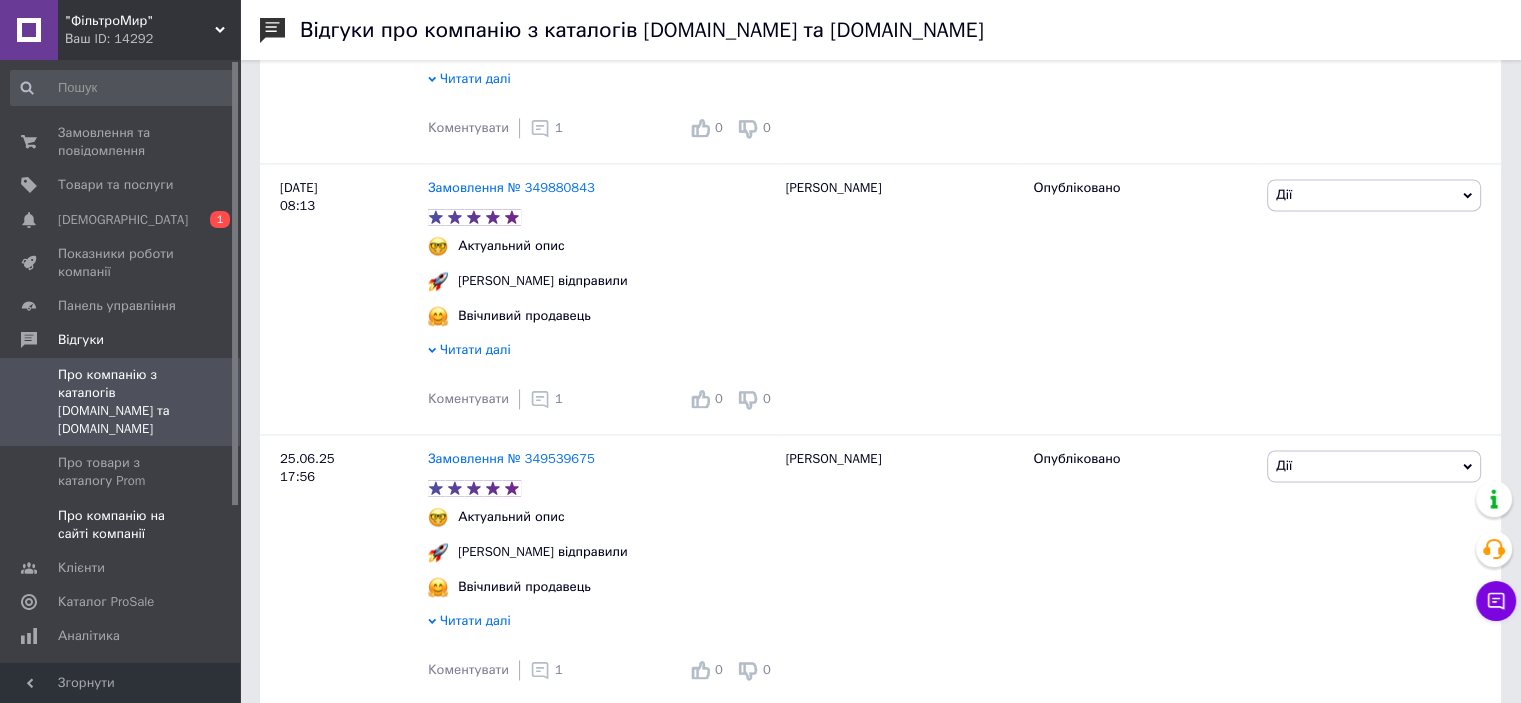 click on "Про компанію на сайті компанії" at bounding box center [121, 525] 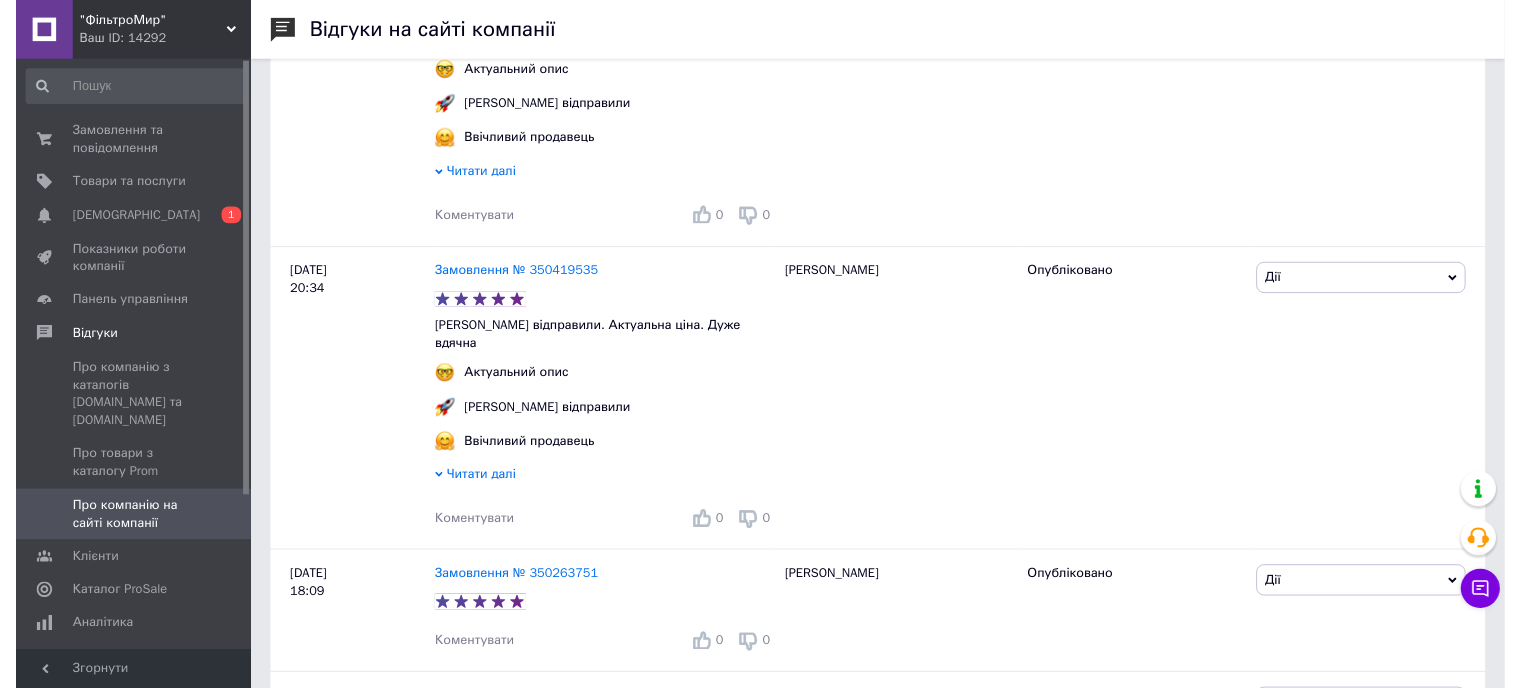 scroll, scrollTop: 1700, scrollLeft: 0, axis: vertical 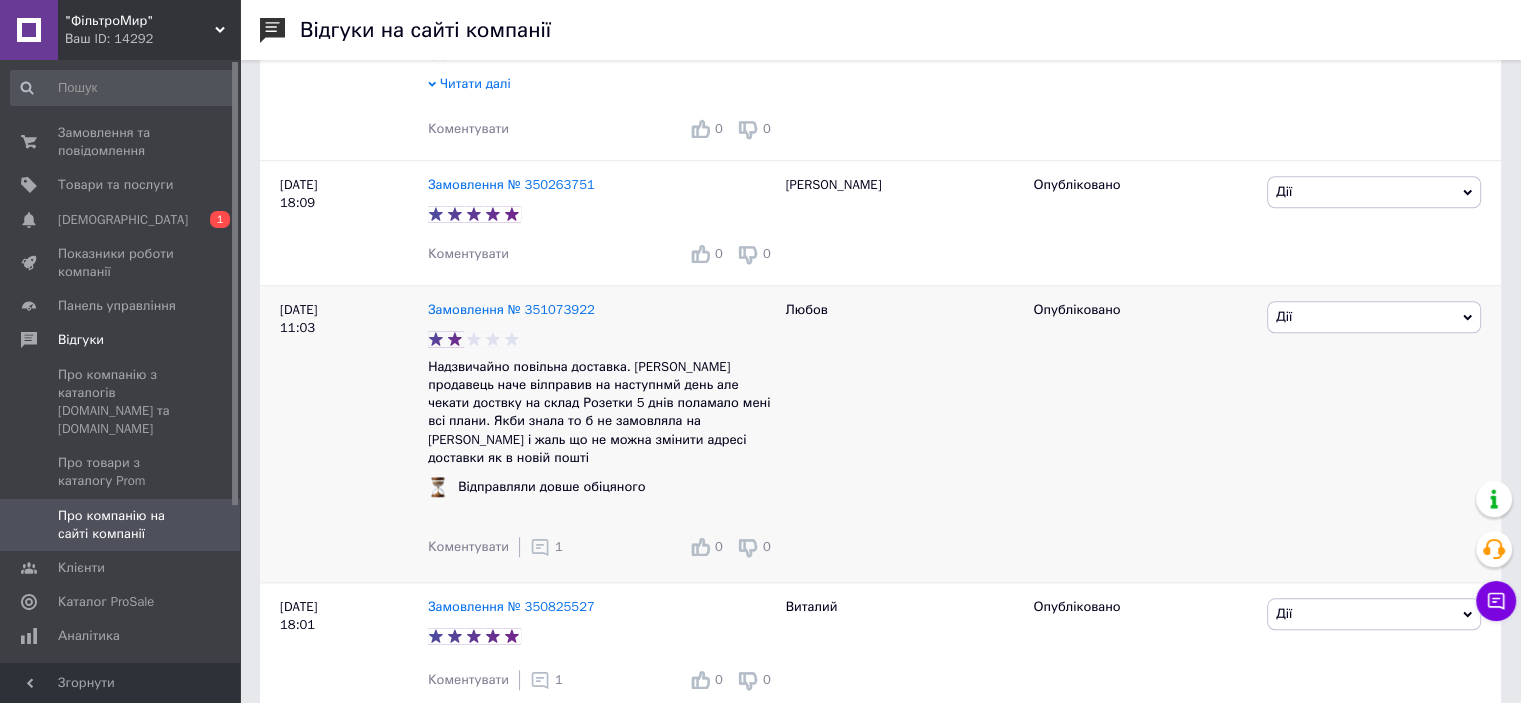 click 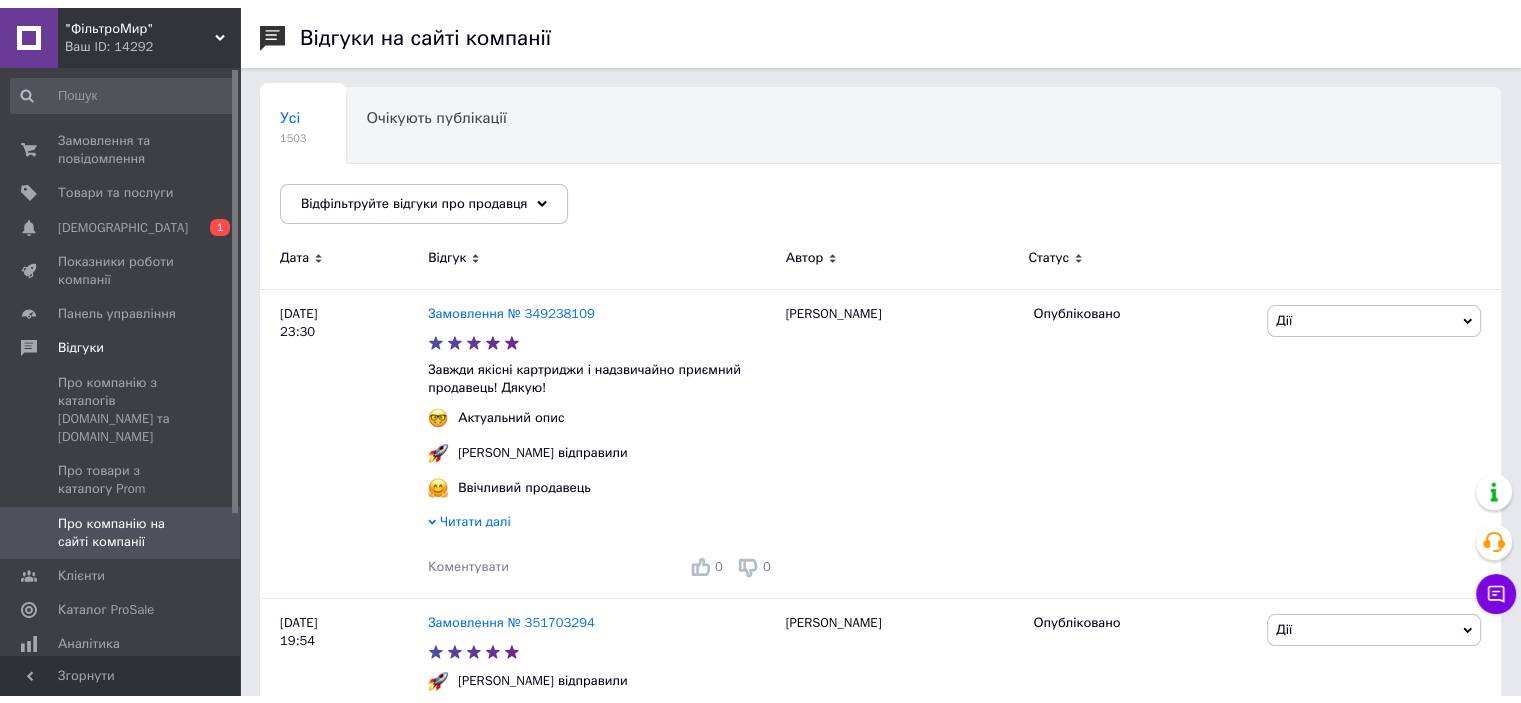 scroll, scrollTop: 0, scrollLeft: 0, axis: both 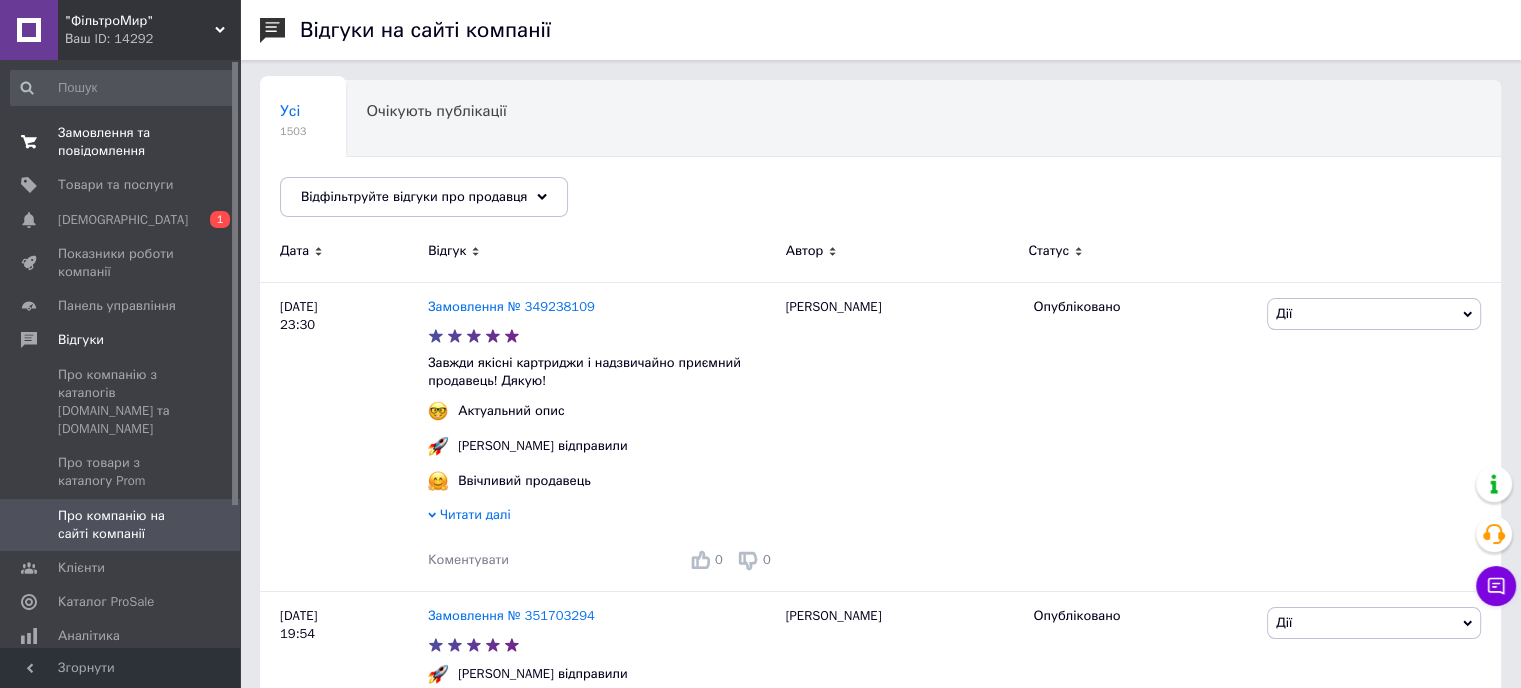 click on "Замовлення та повідомлення" at bounding box center (121, 142) 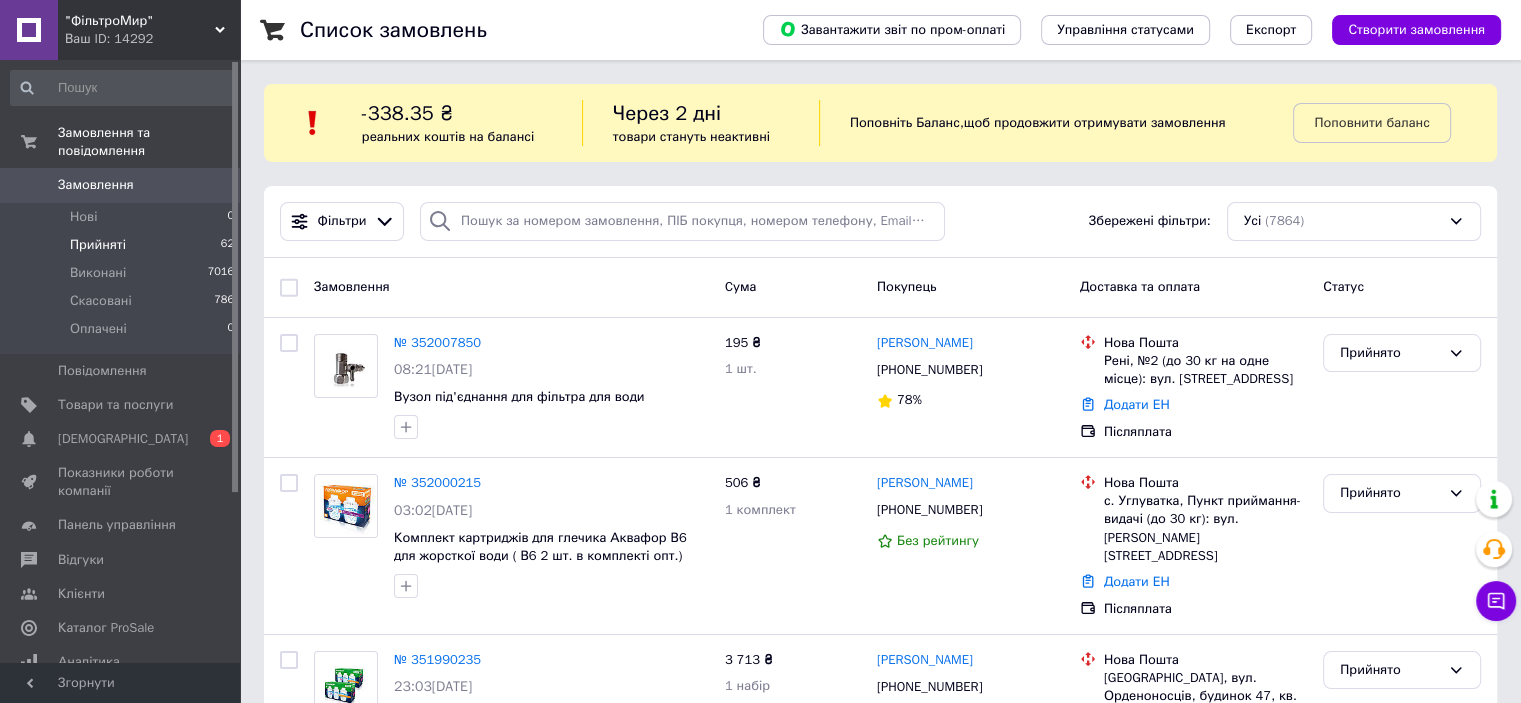 click on "Прийняті" at bounding box center (98, 245) 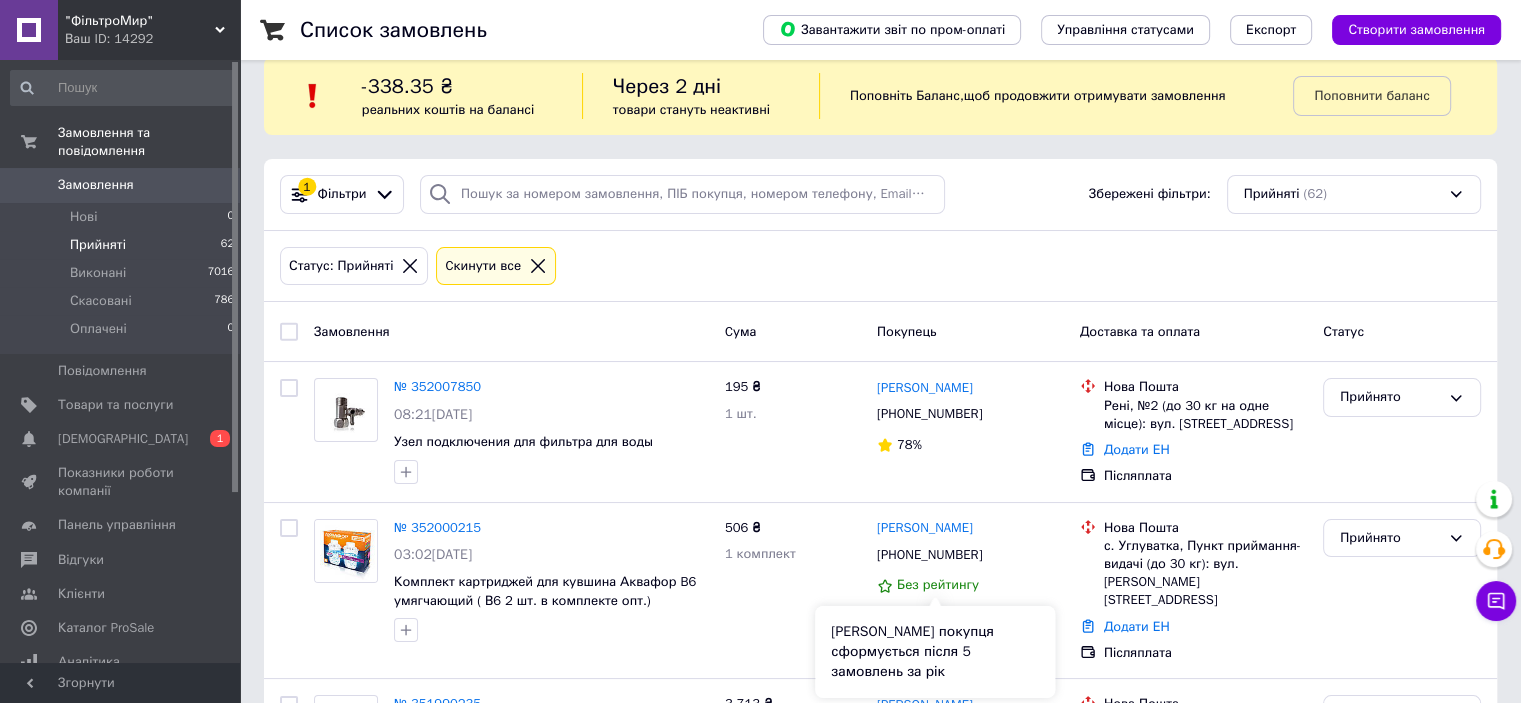 scroll, scrollTop: 0, scrollLeft: 0, axis: both 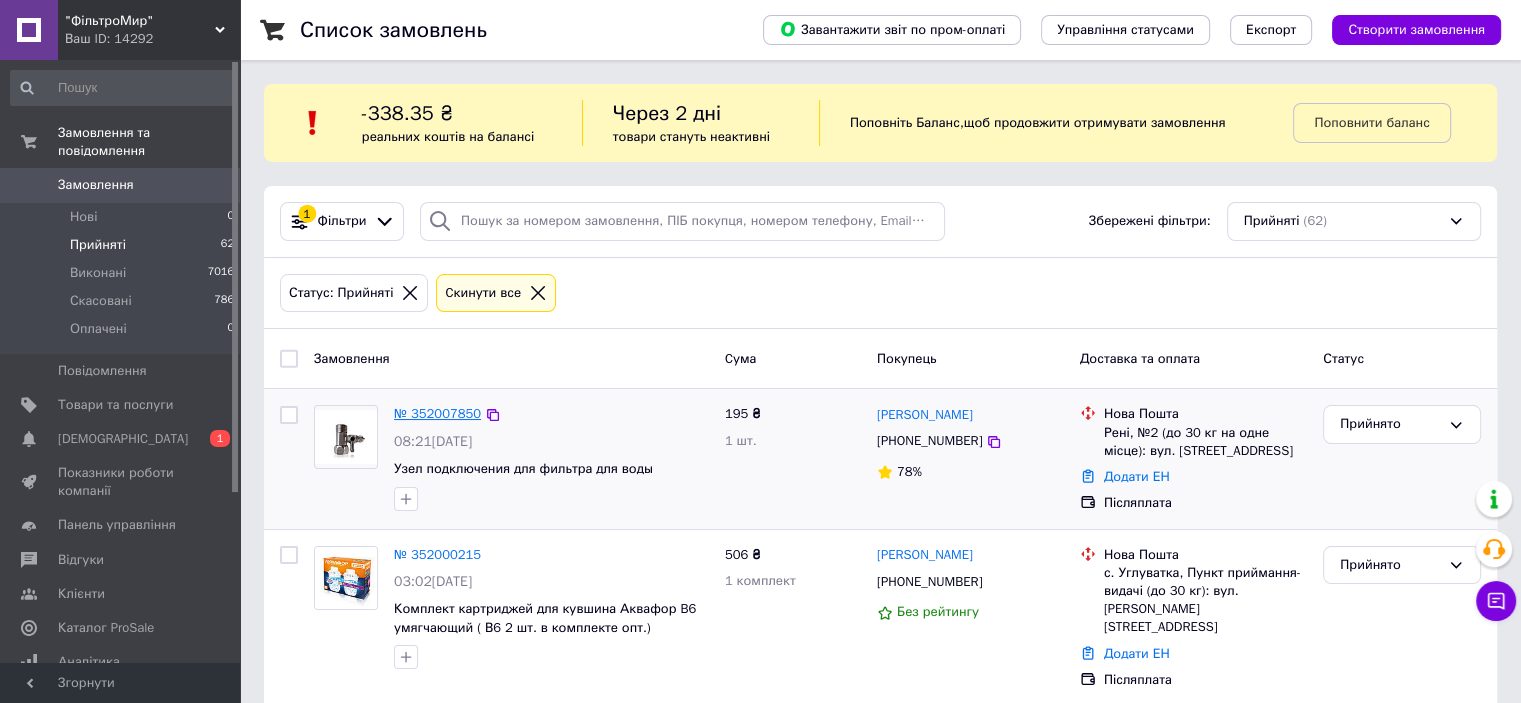click on "№ 352007850" at bounding box center (437, 413) 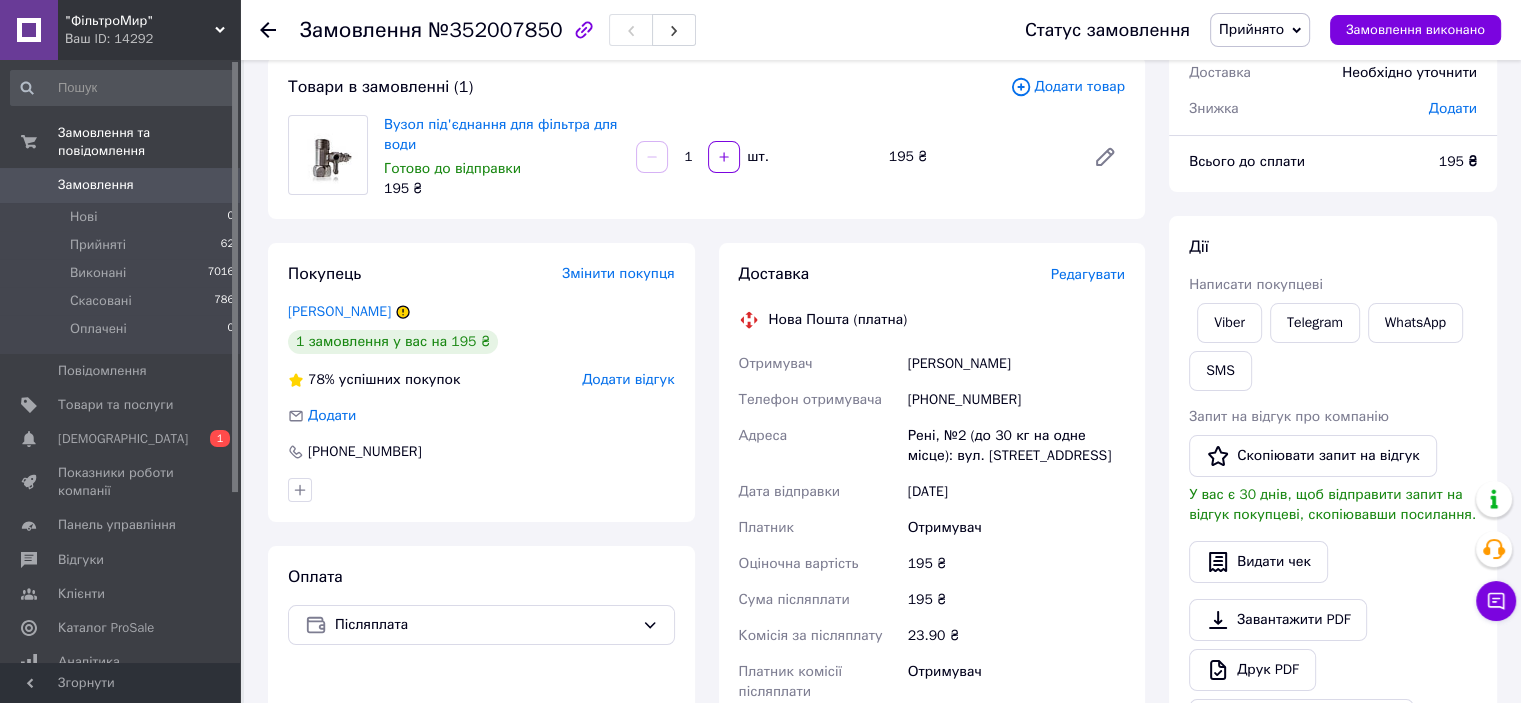 scroll, scrollTop: 100, scrollLeft: 0, axis: vertical 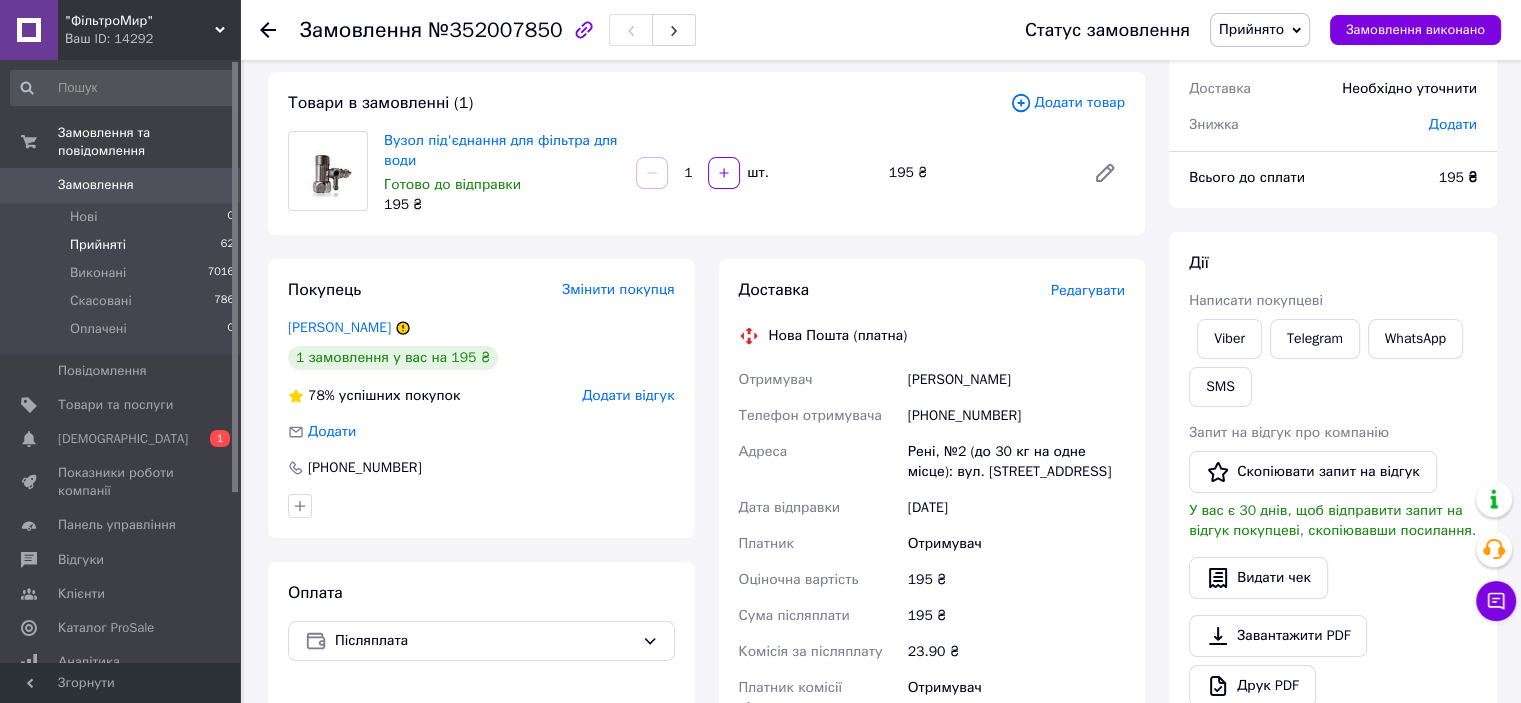 click on "Прийняті" at bounding box center [98, 245] 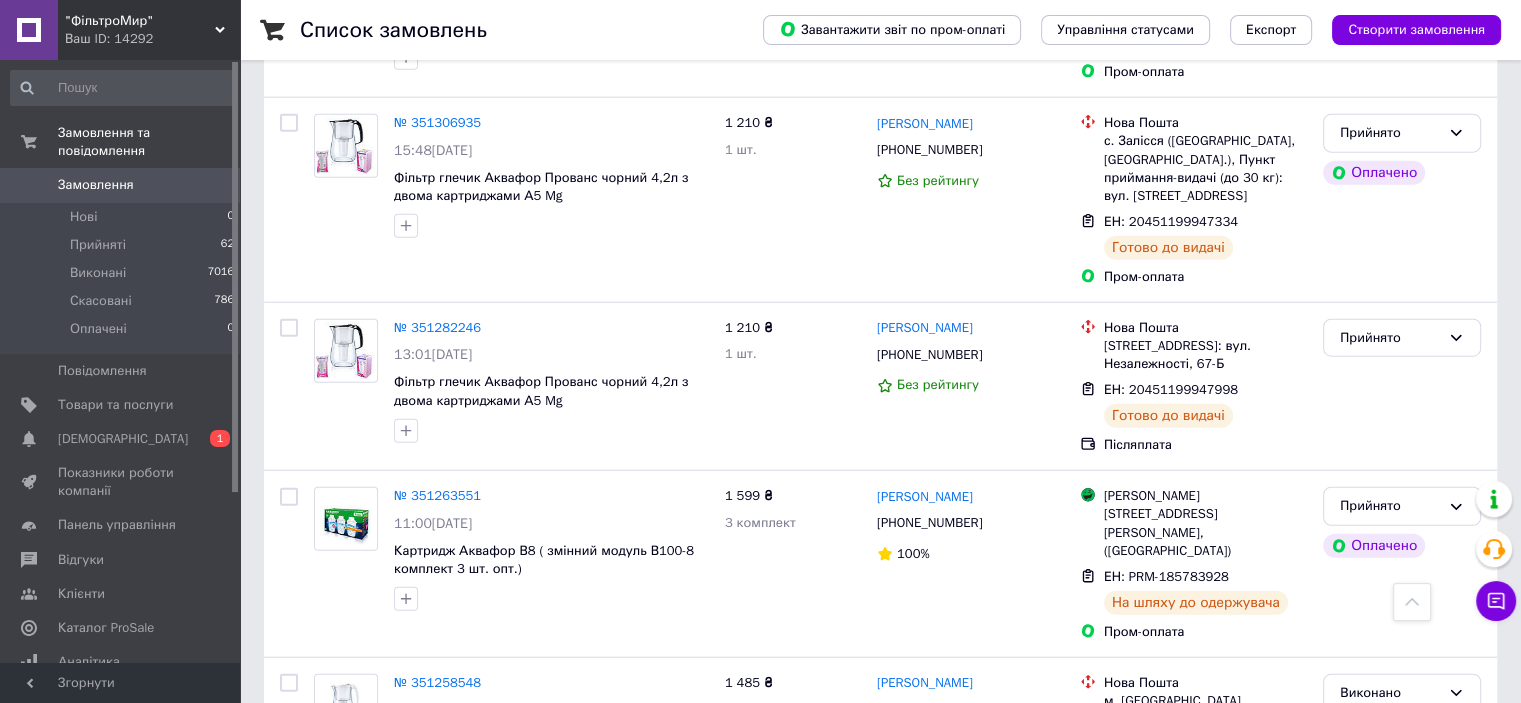 scroll, scrollTop: 12359, scrollLeft: 0, axis: vertical 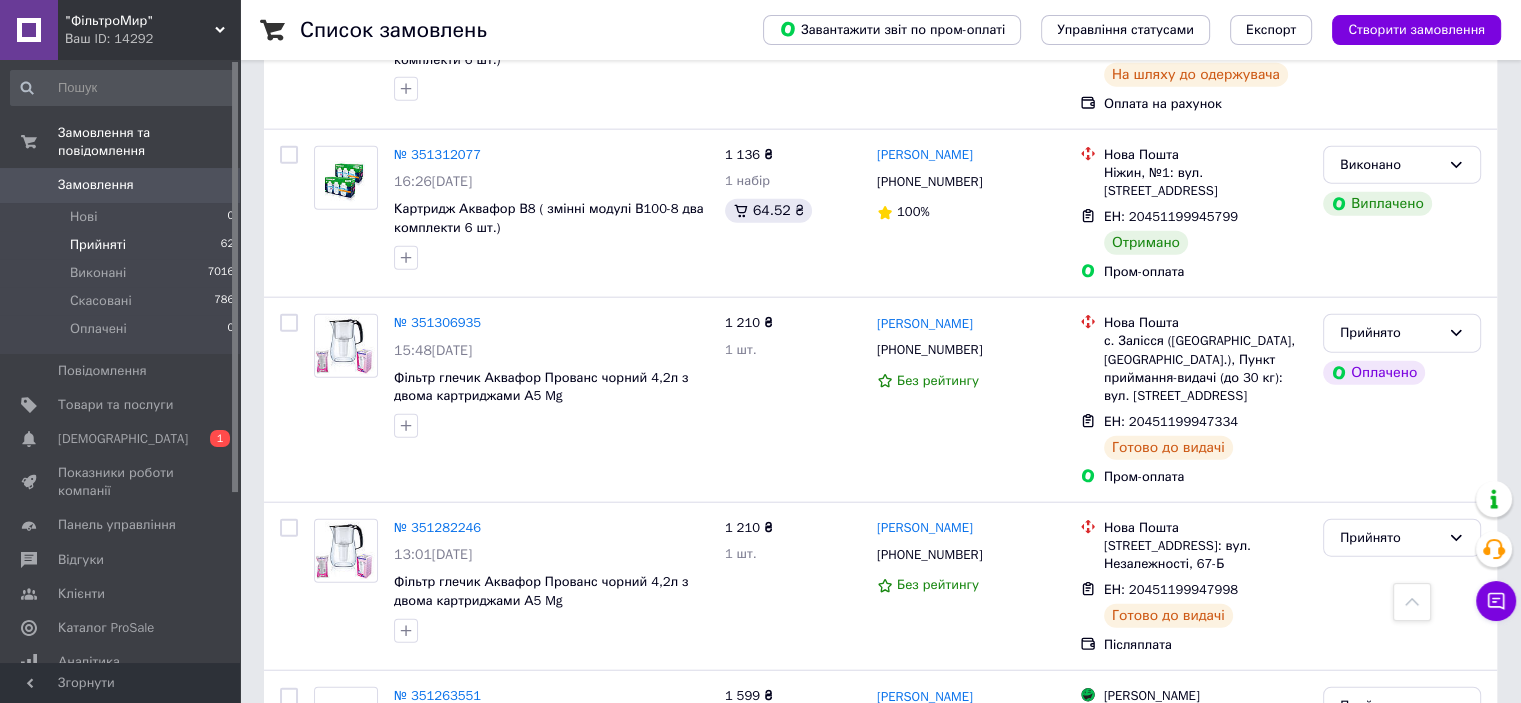 click on "Прийняті" at bounding box center (98, 245) 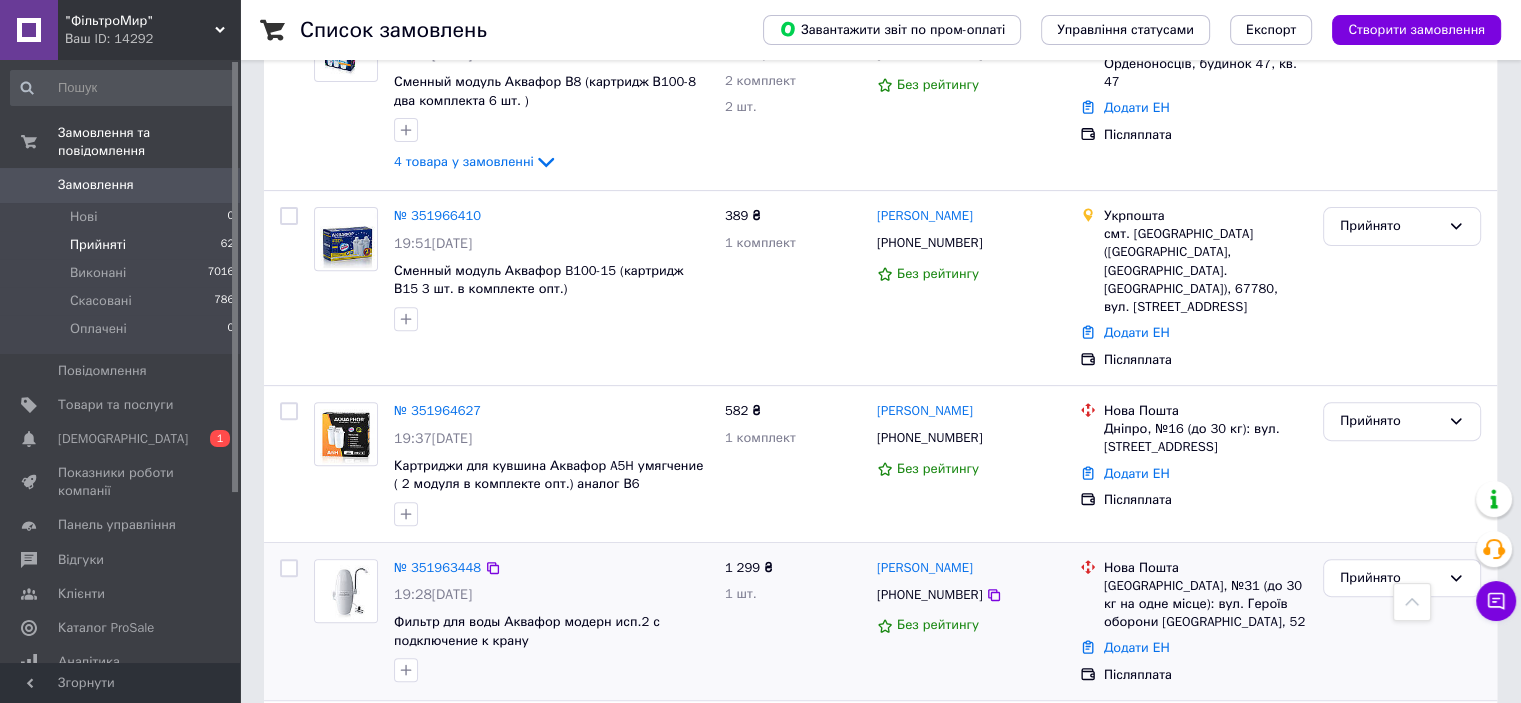scroll, scrollTop: 700, scrollLeft: 0, axis: vertical 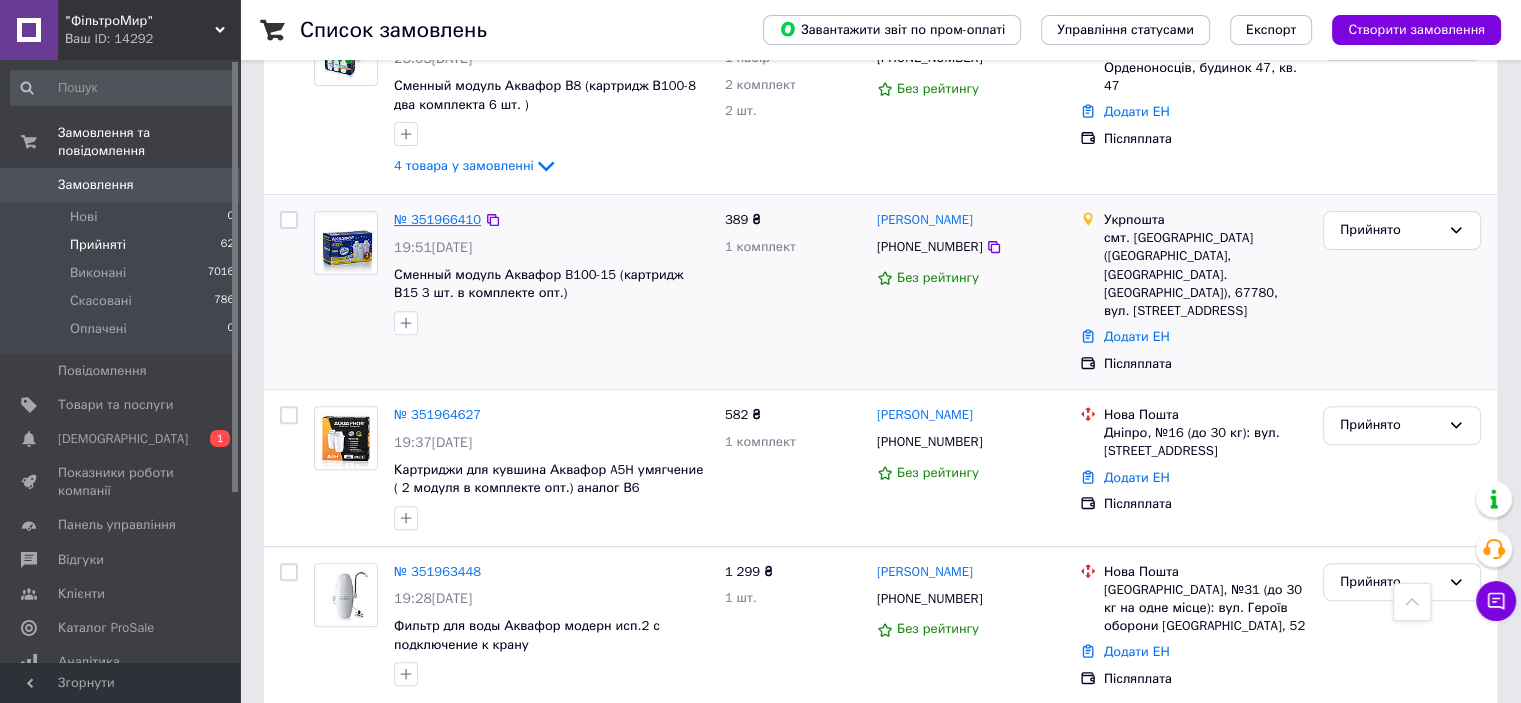 click on "№ 351966410" at bounding box center [437, 219] 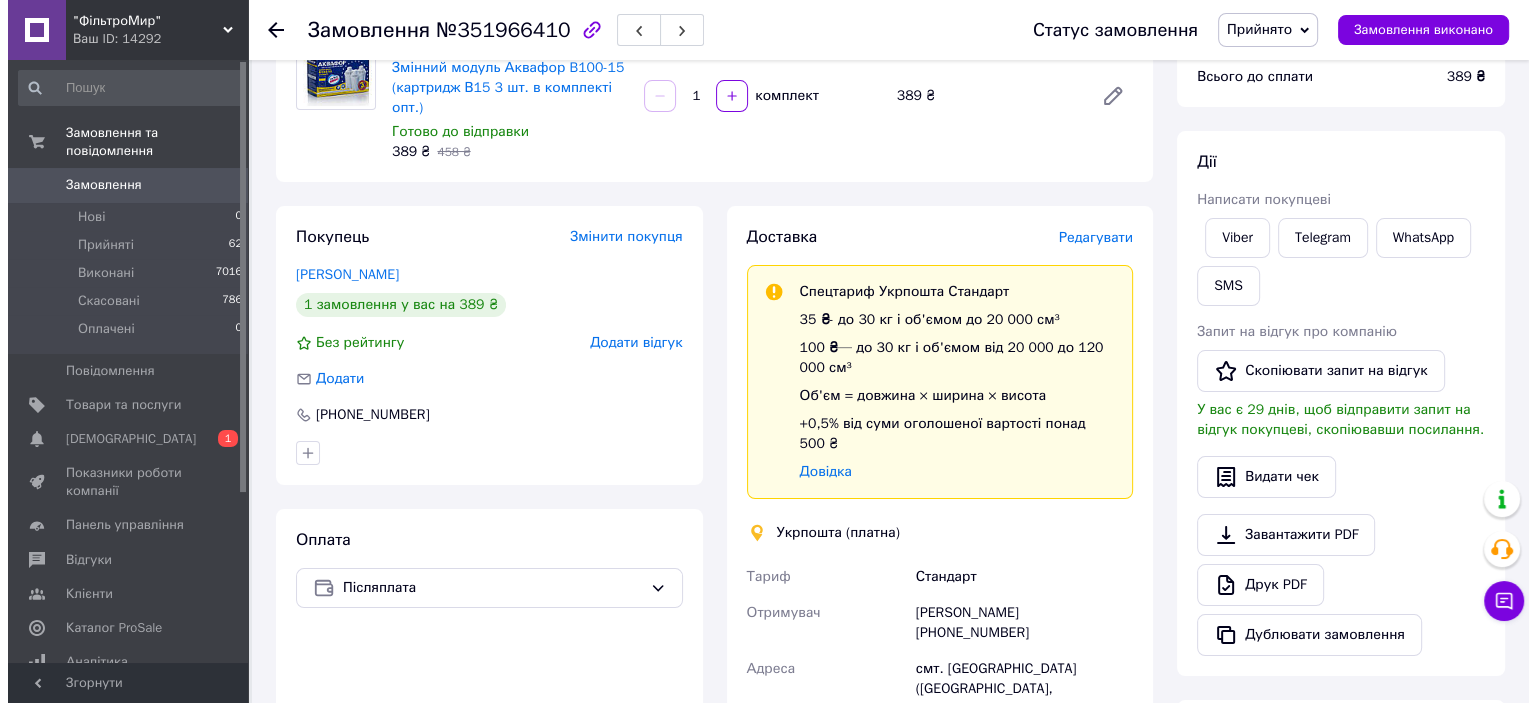 scroll, scrollTop: 200, scrollLeft: 0, axis: vertical 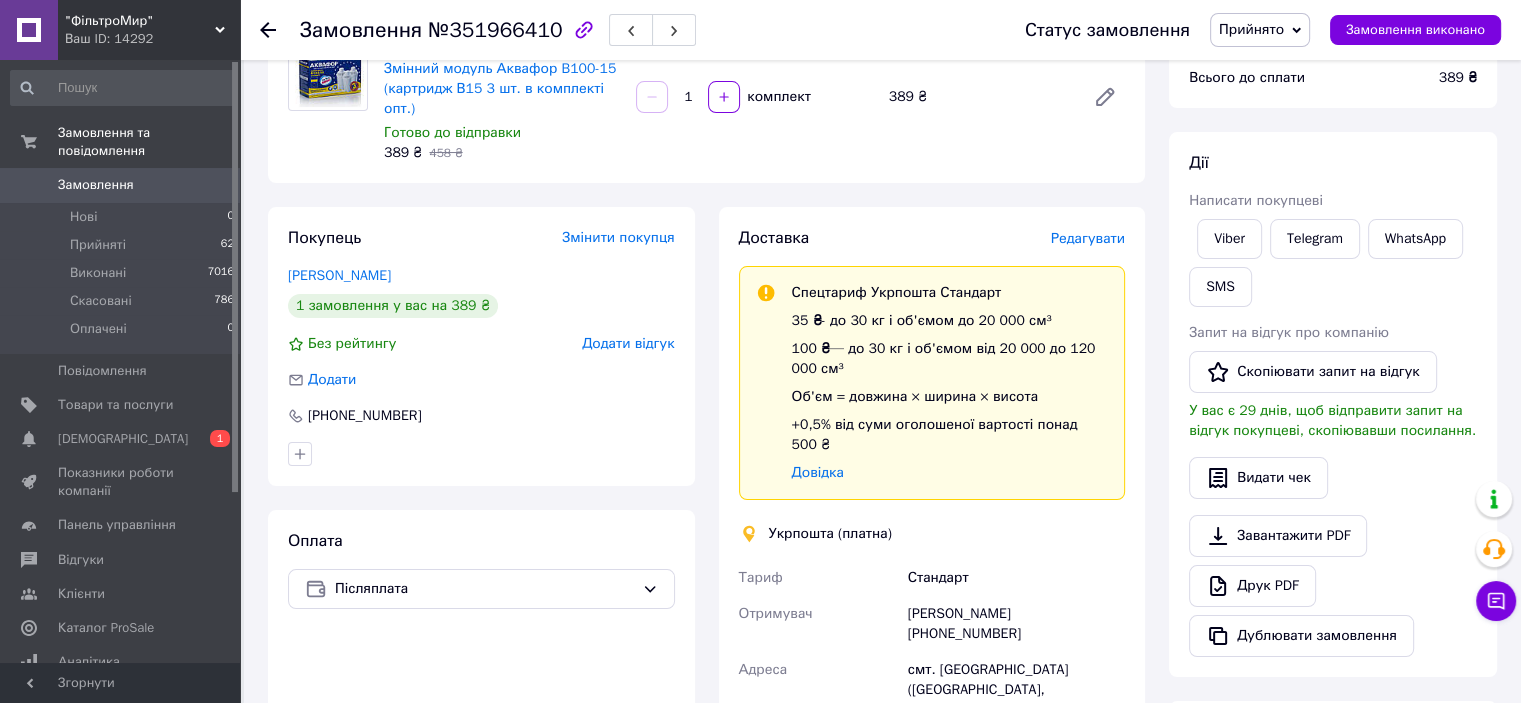 click on "Редагувати" at bounding box center [1088, 238] 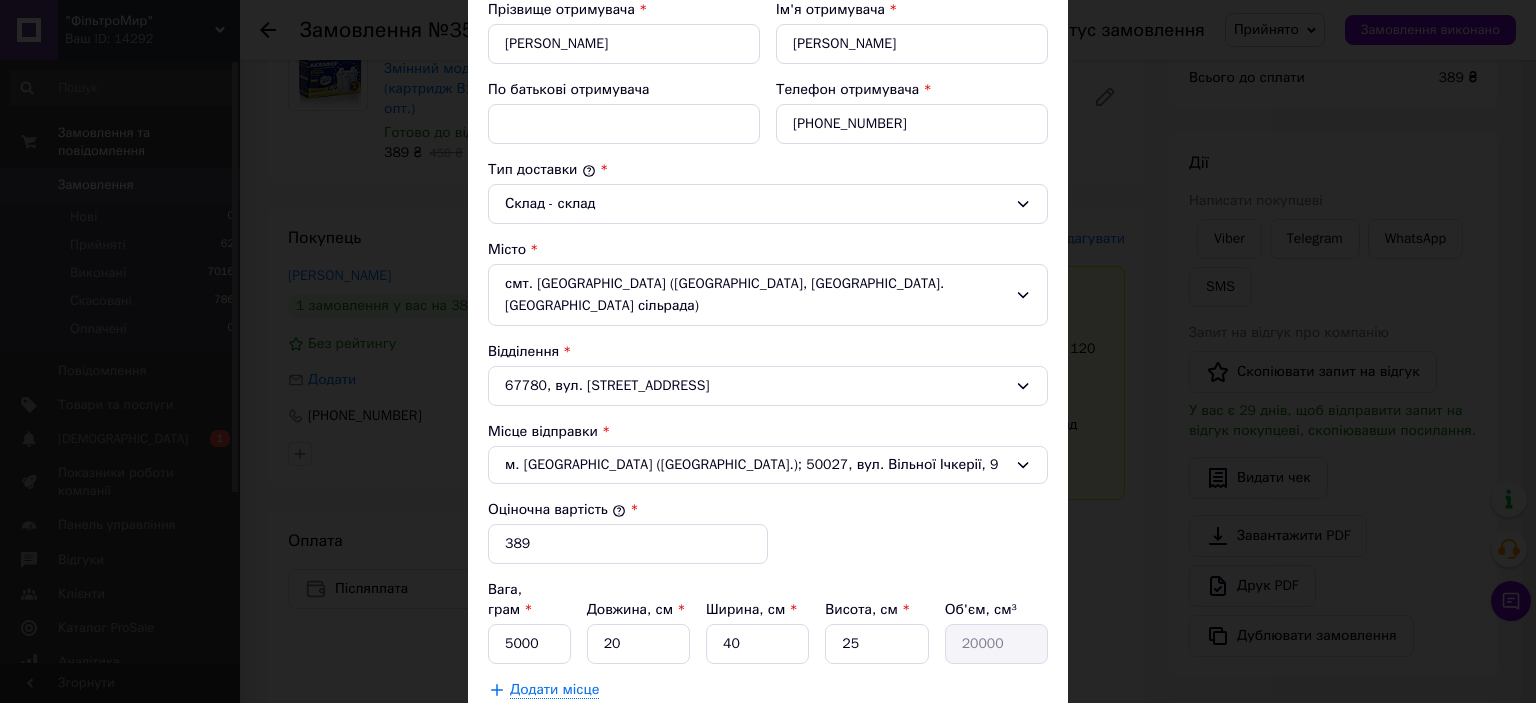 scroll, scrollTop: 400, scrollLeft: 0, axis: vertical 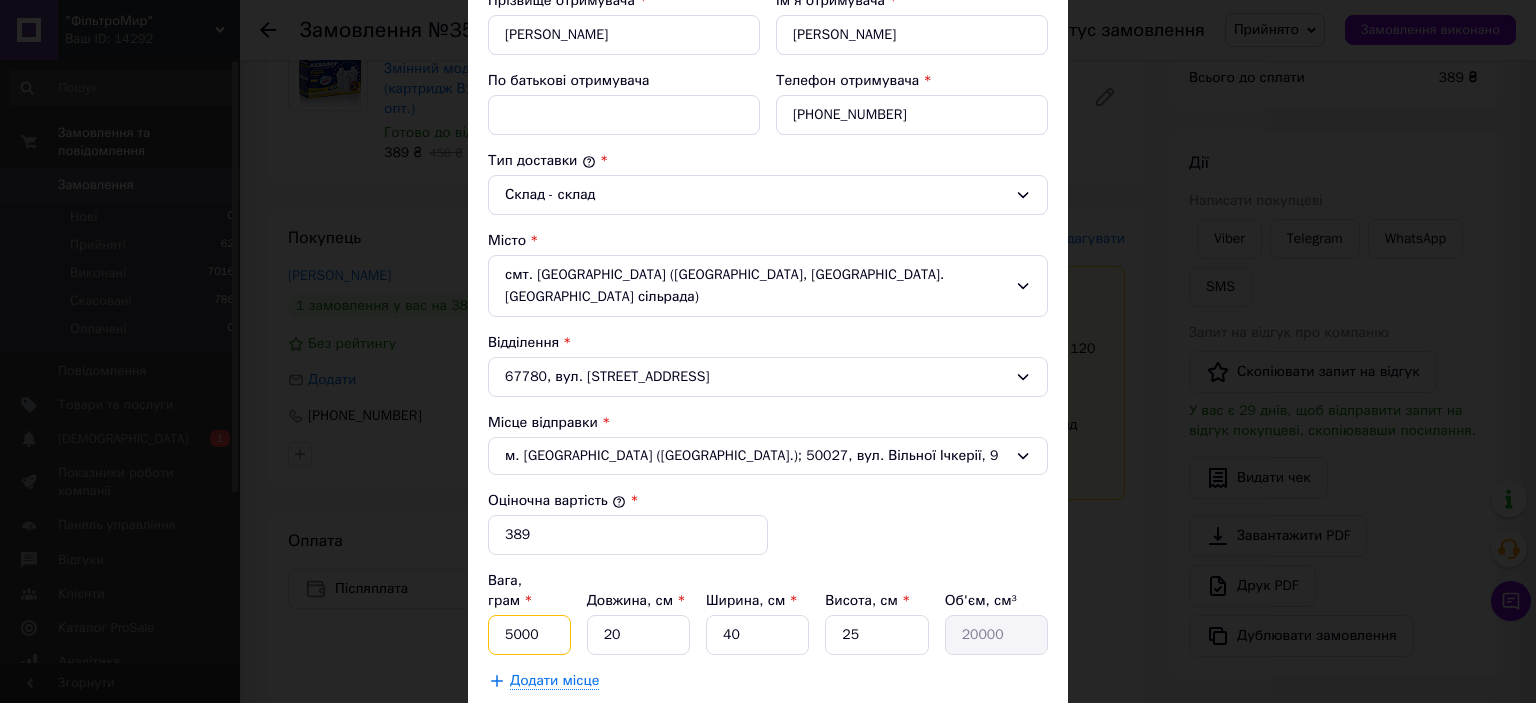 click on "5000" at bounding box center [529, 635] 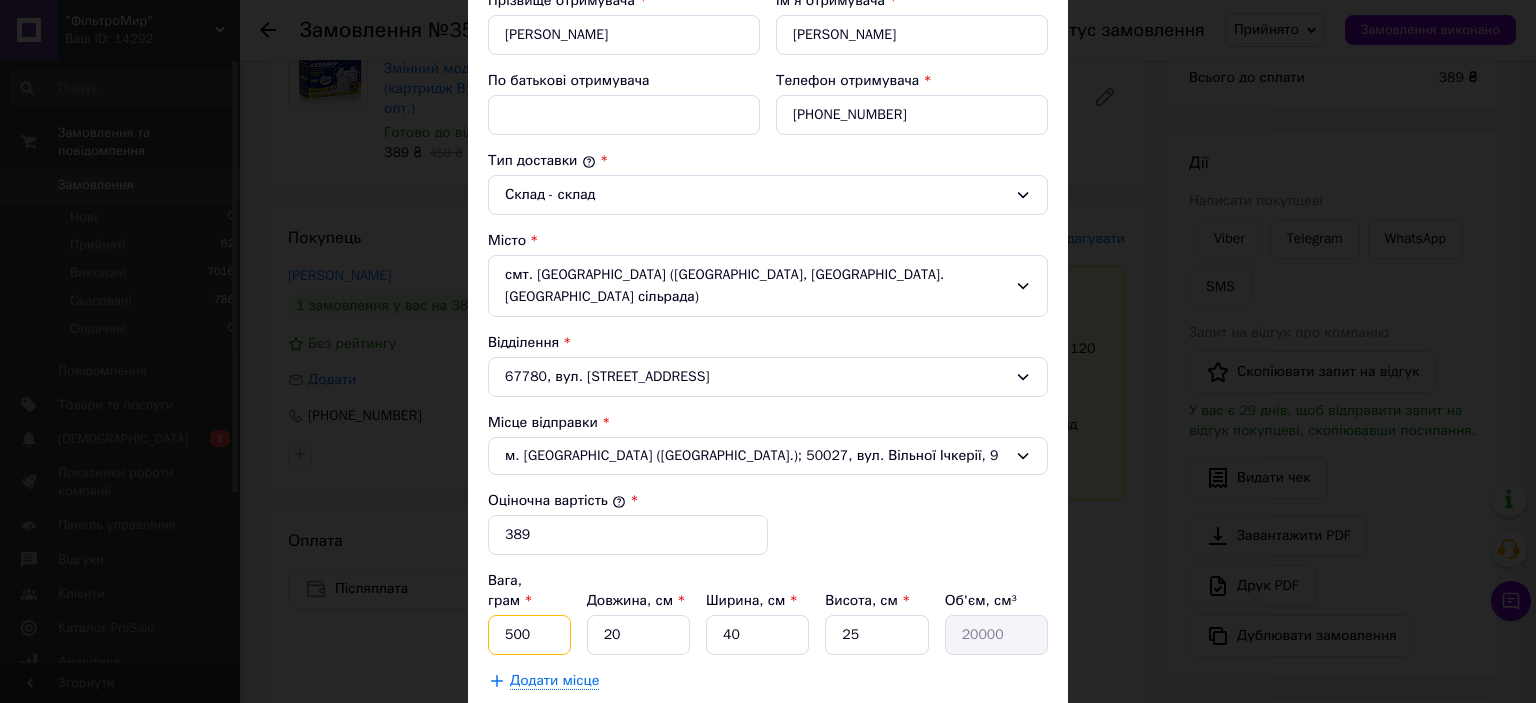 type on "500" 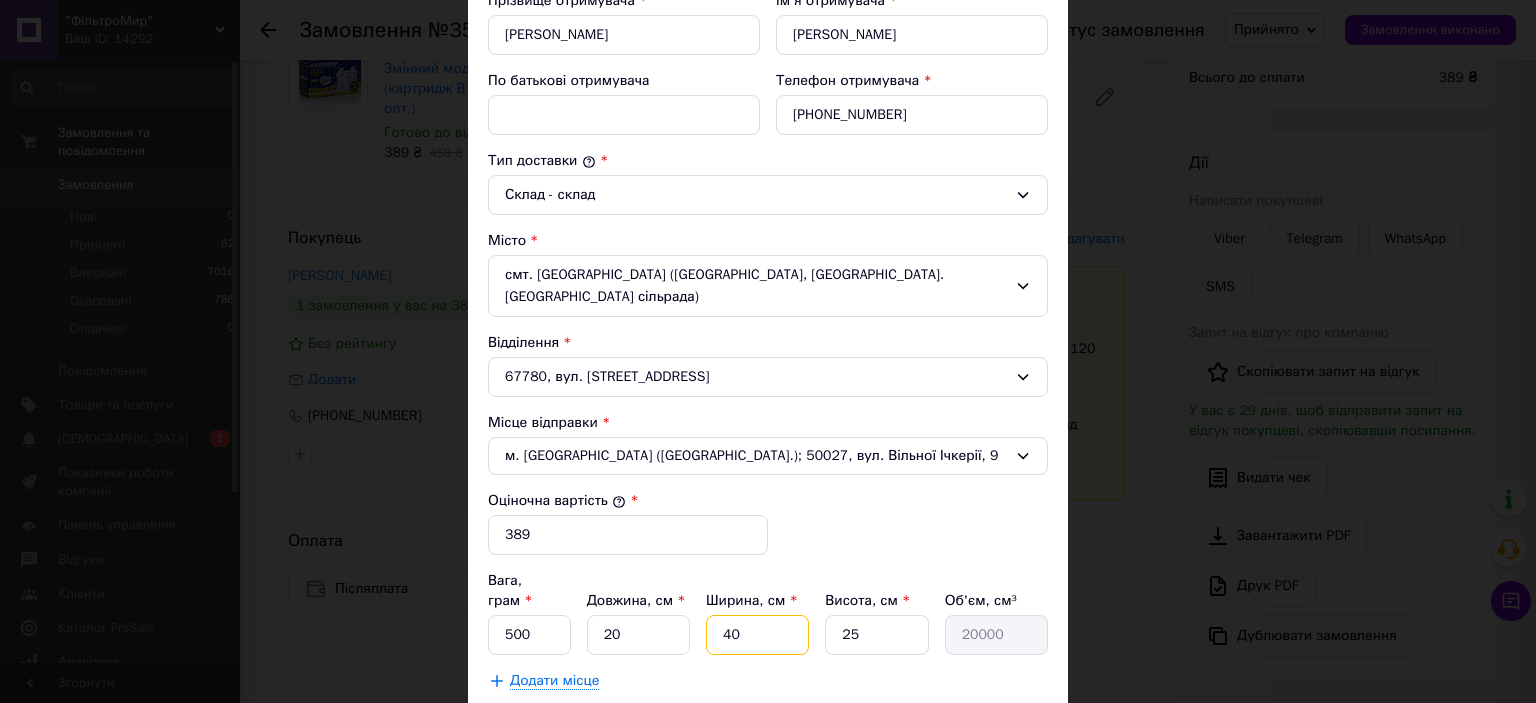 click on "40" at bounding box center (757, 635) 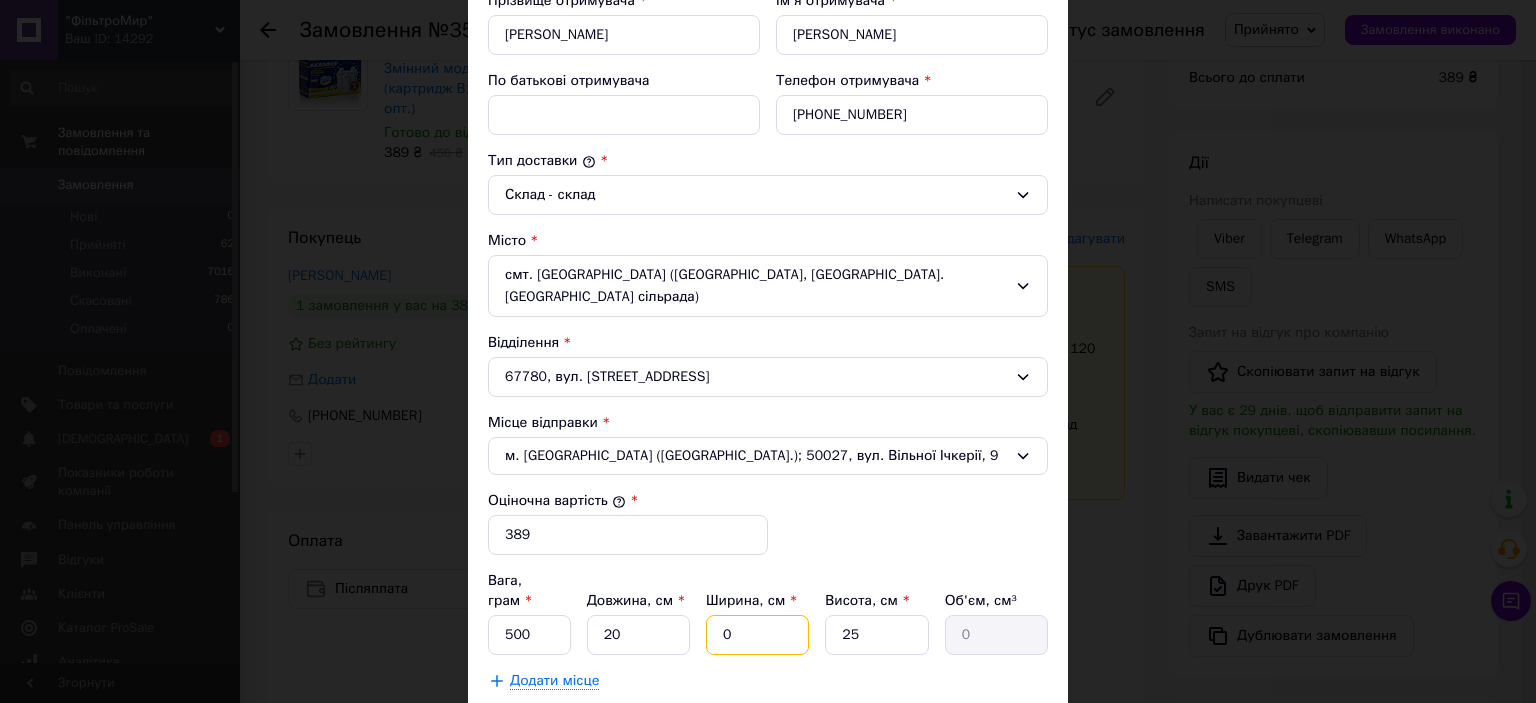 type on "10" 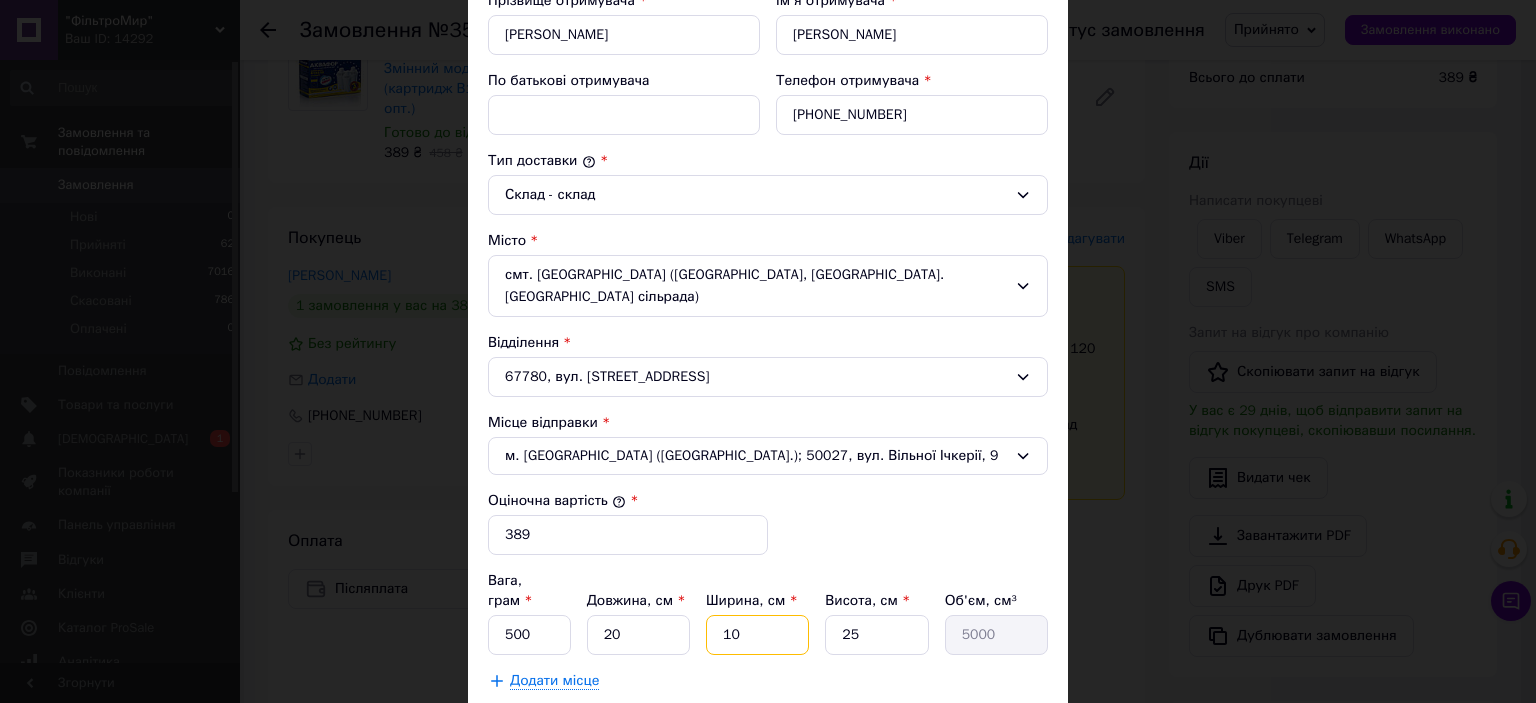 type on "10" 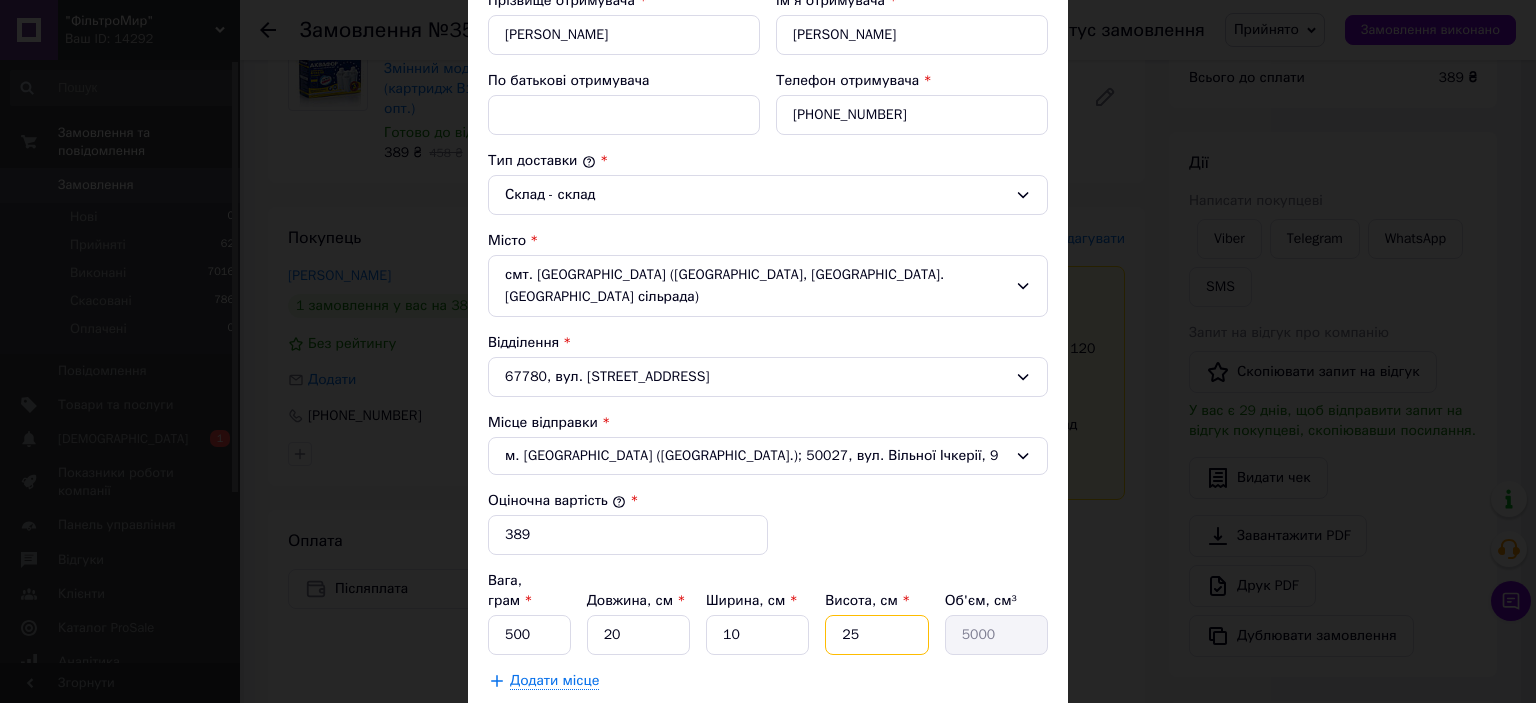 click on "25" at bounding box center [876, 635] 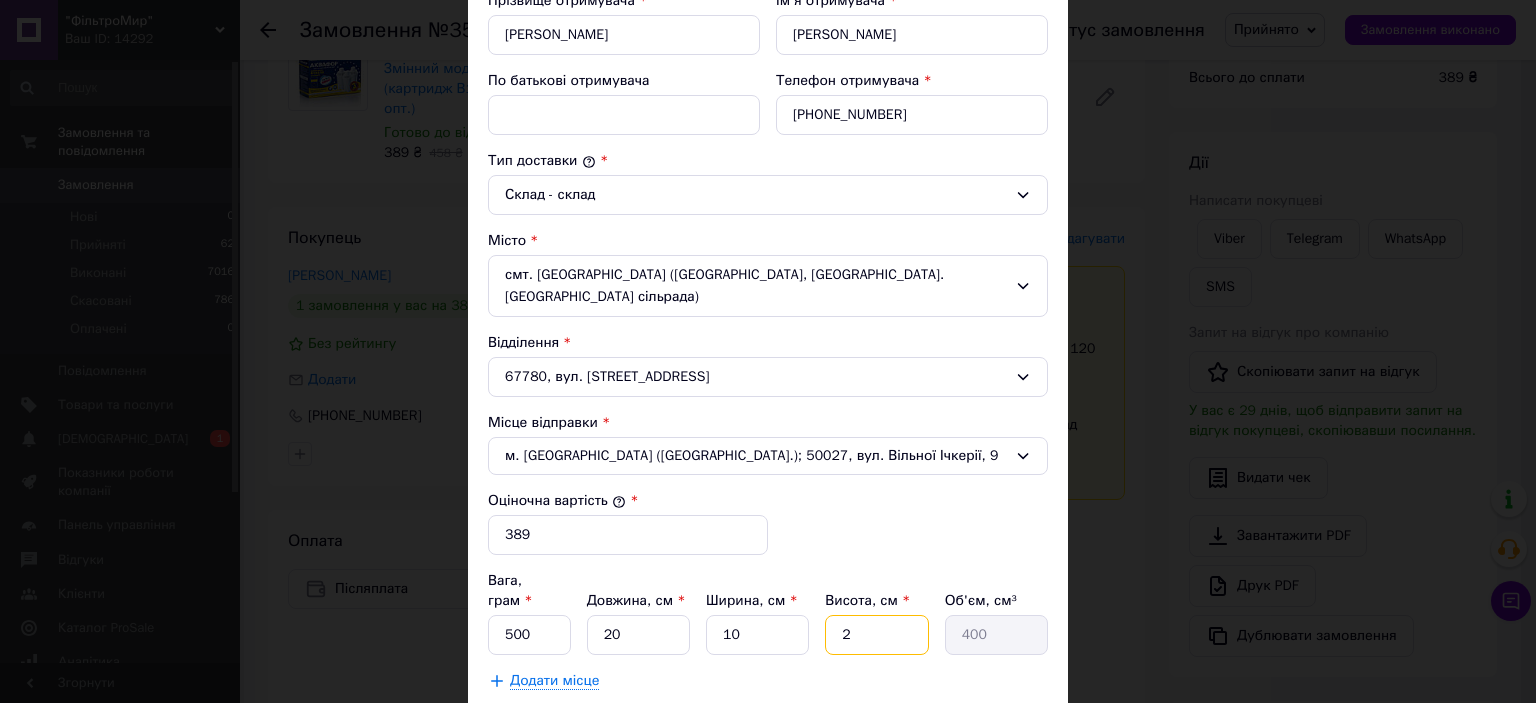 type 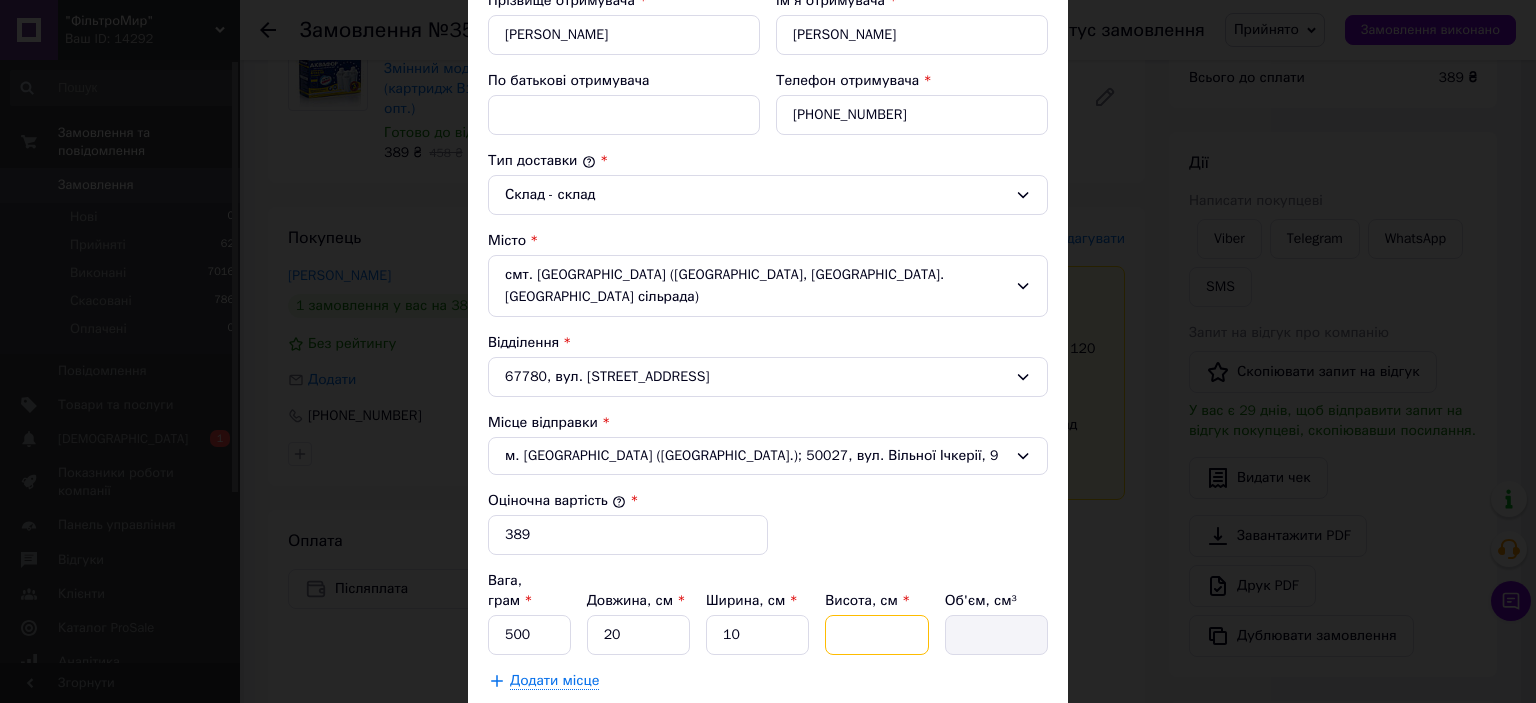 type on "1" 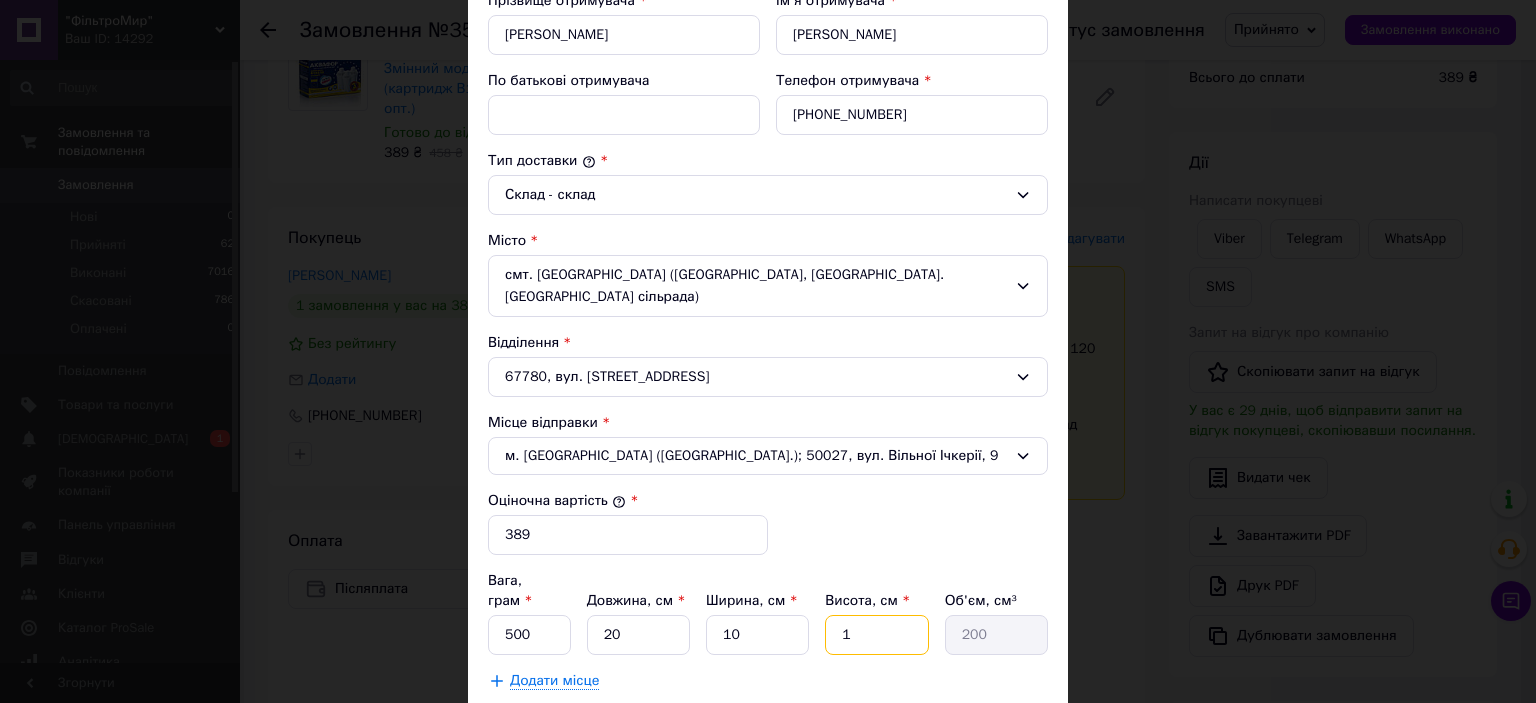 type on "10" 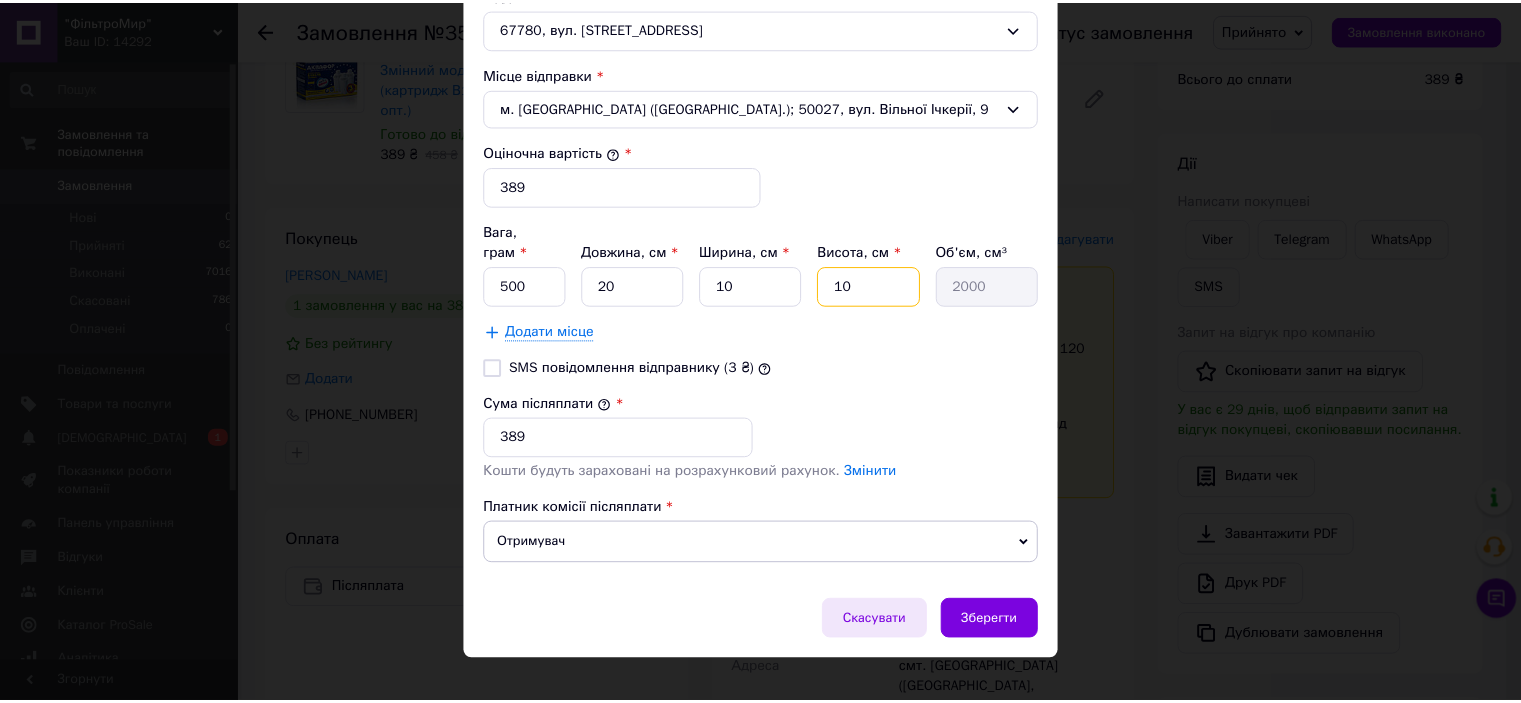 scroll, scrollTop: 750, scrollLeft: 0, axis: vertical 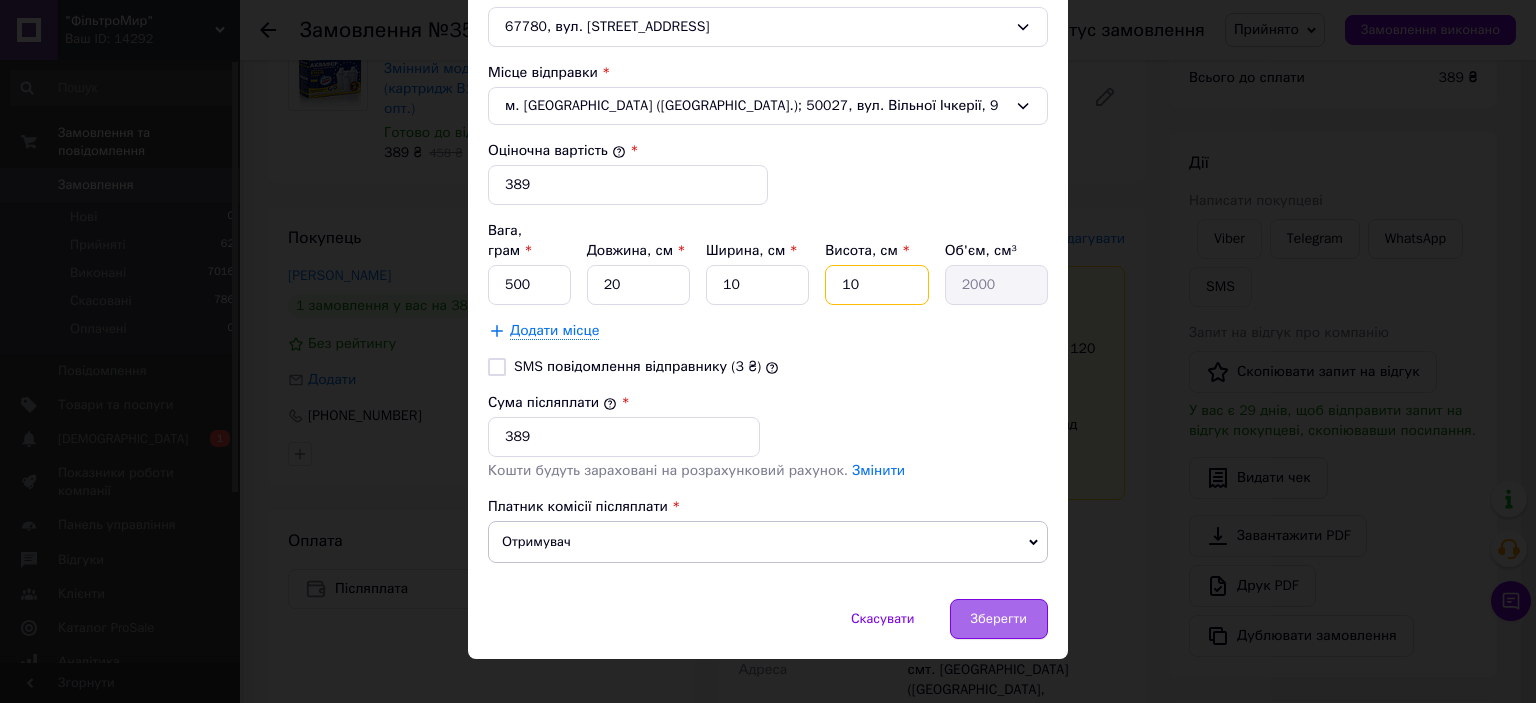type on "10" 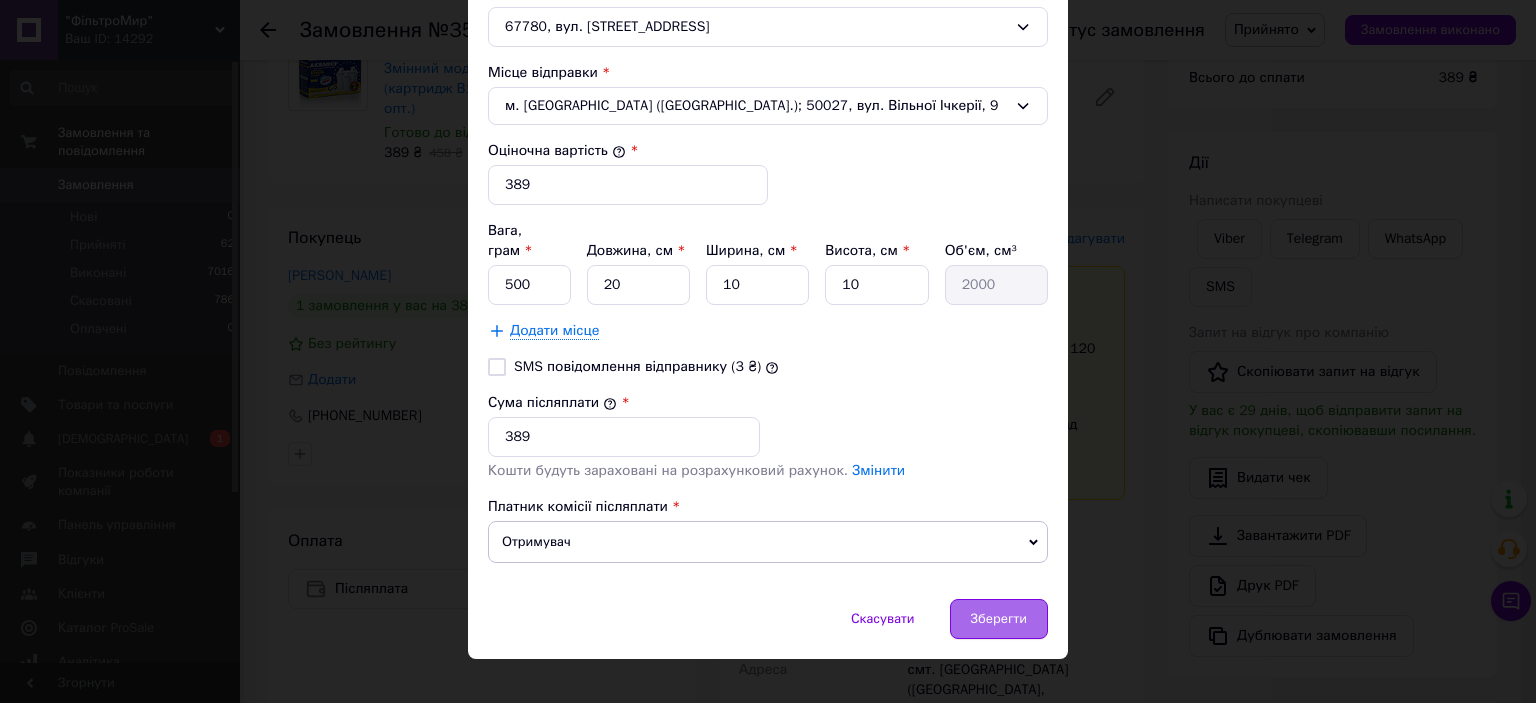 click on "Зберегти" at bounding box center [999, 619] 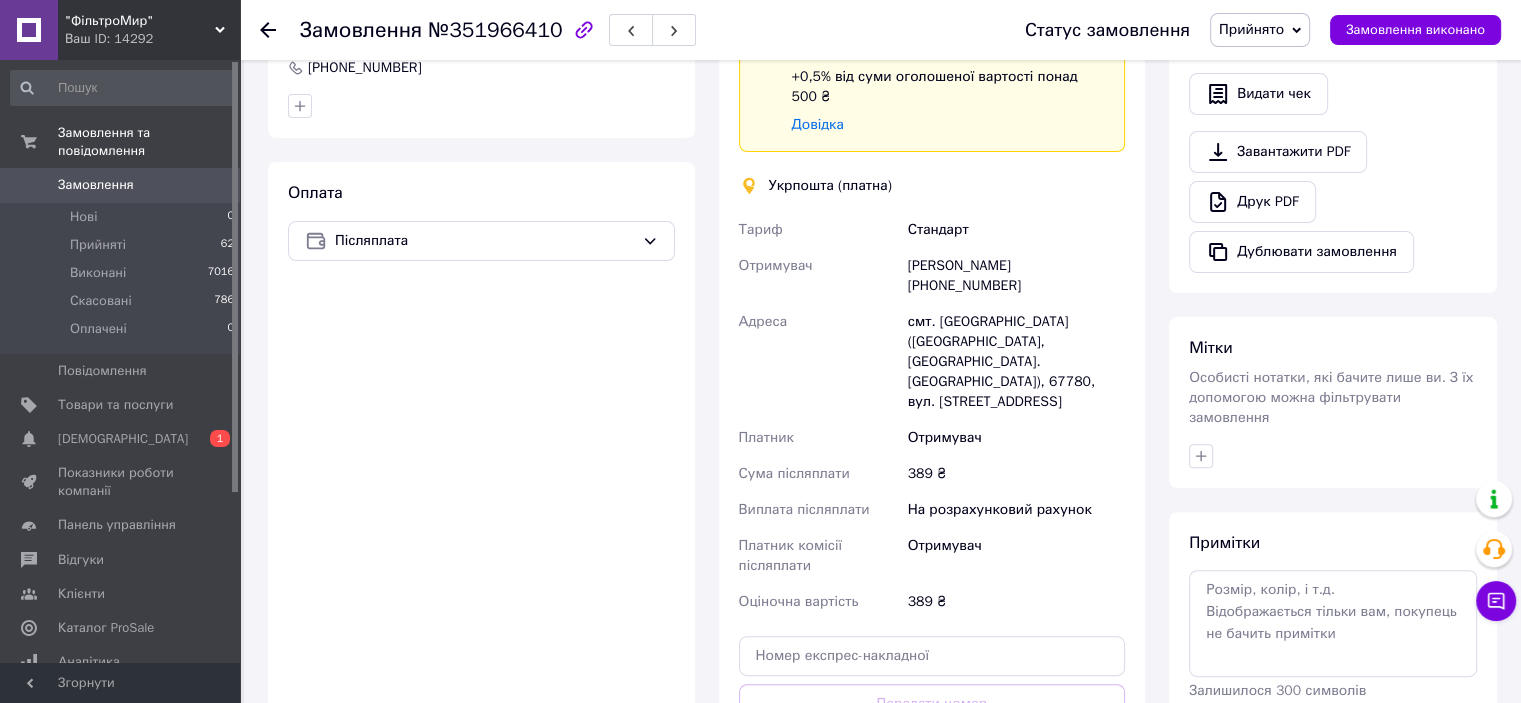 scroll, scrollTop: 600, scrollLeft: 0, axis: vertical 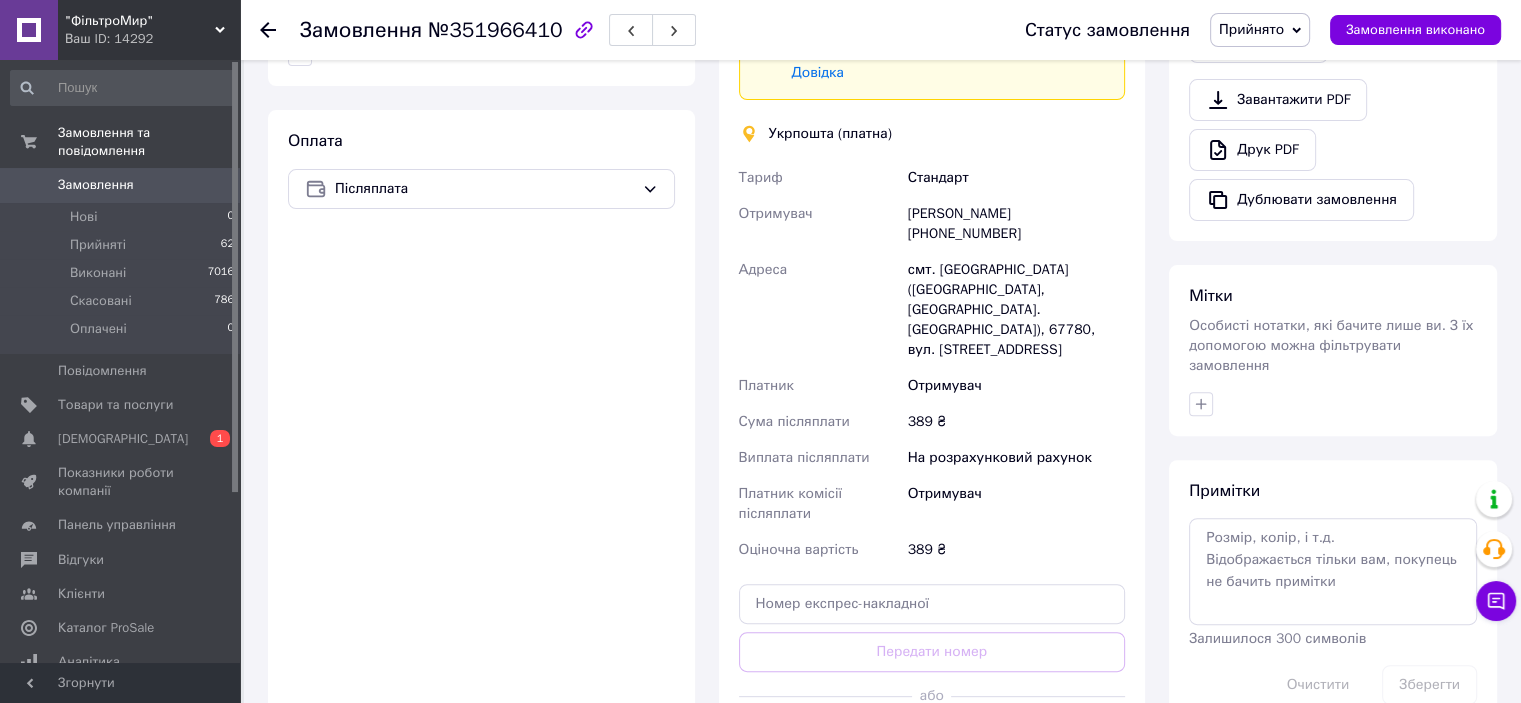 click on "Створити ярлик" at bounding box center [932, 741] 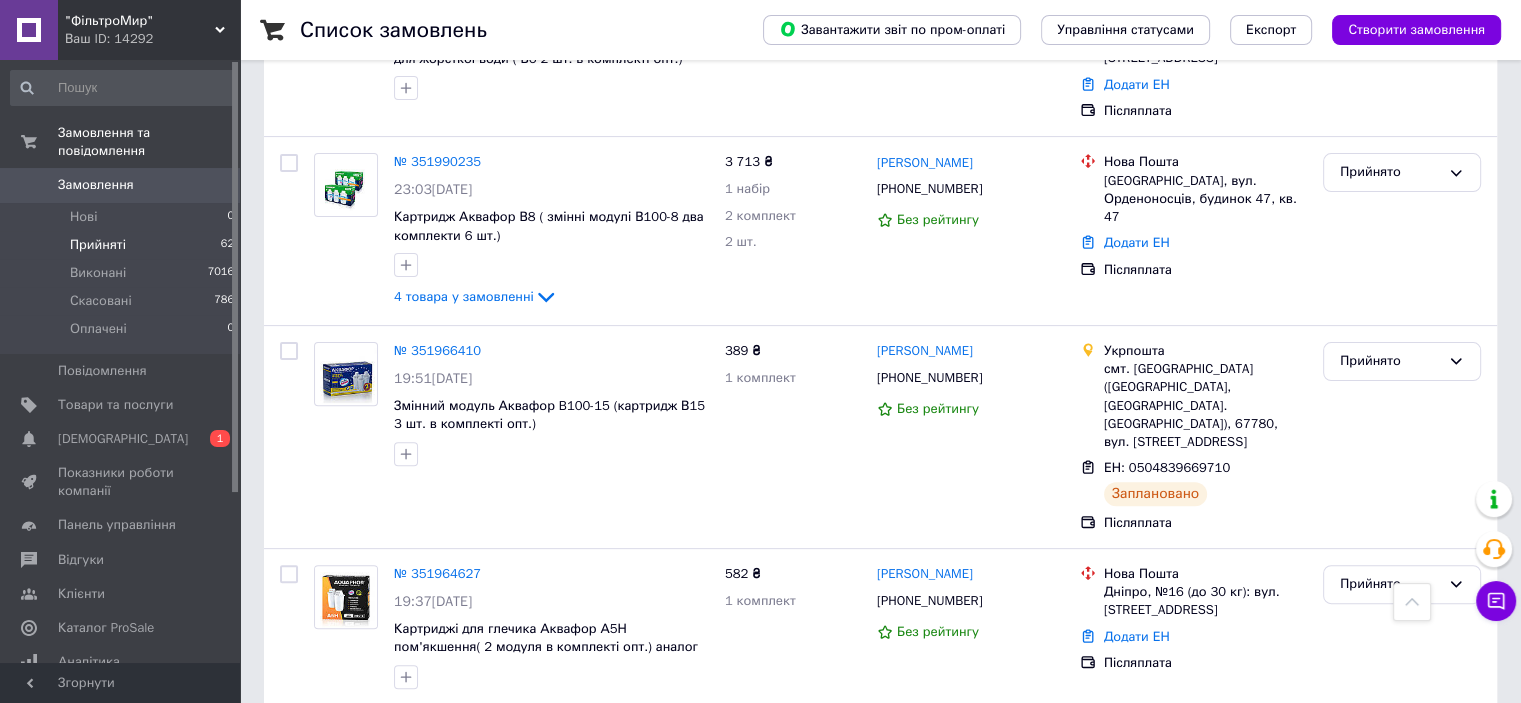 scroll, scrollTop: 500, scrollLeft: 0, axis: vertical 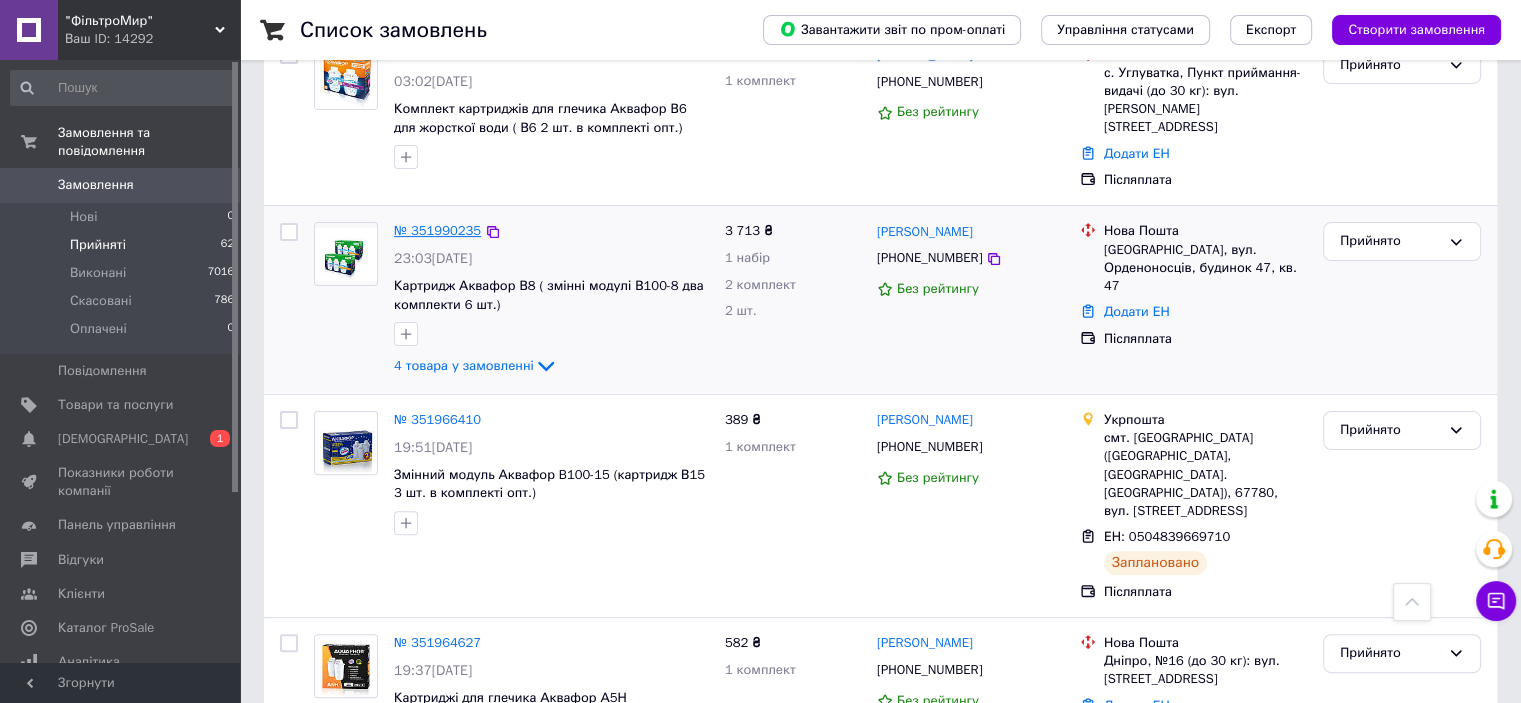 click on "№ 351990235" at bounding box center [437, 230] 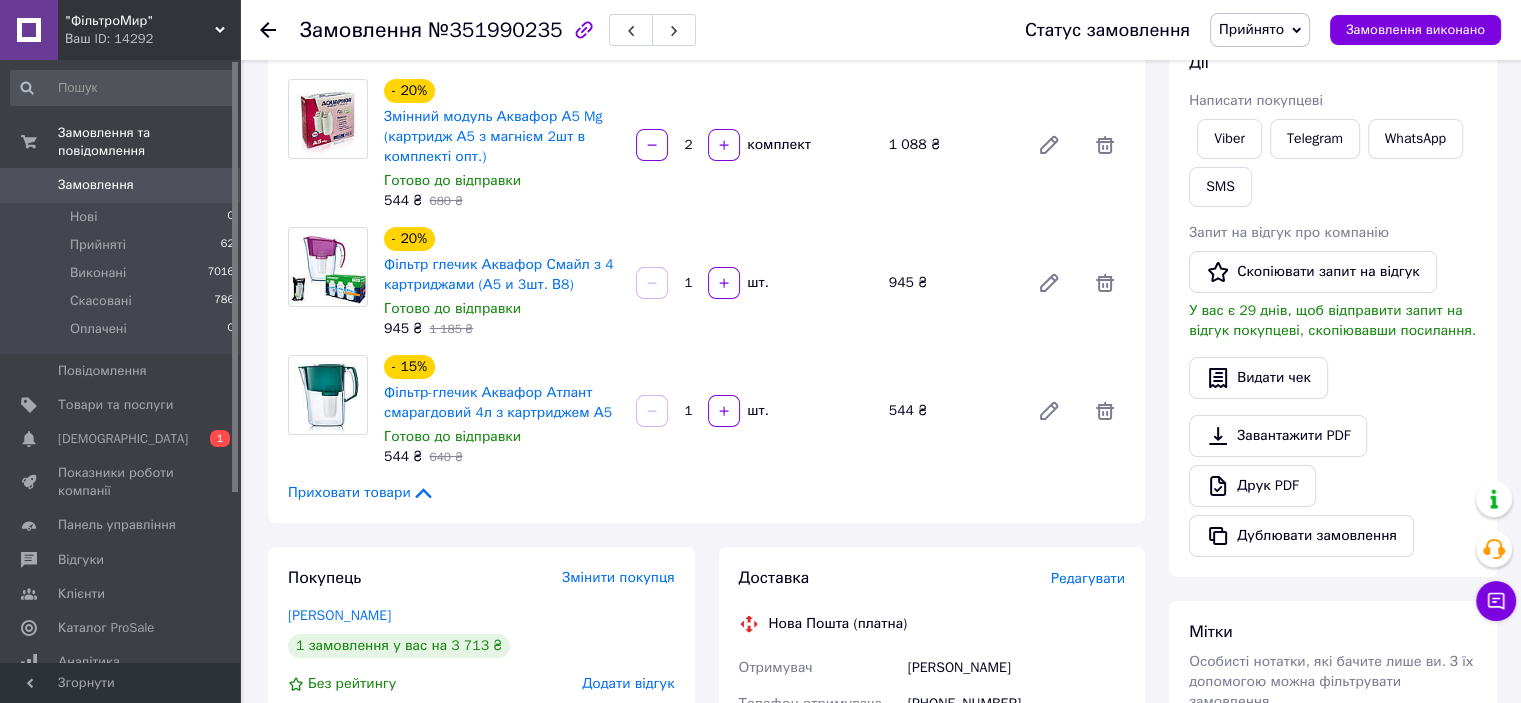 scroll, scrollTop: 600, scrollLeft: 0, axis: vertical 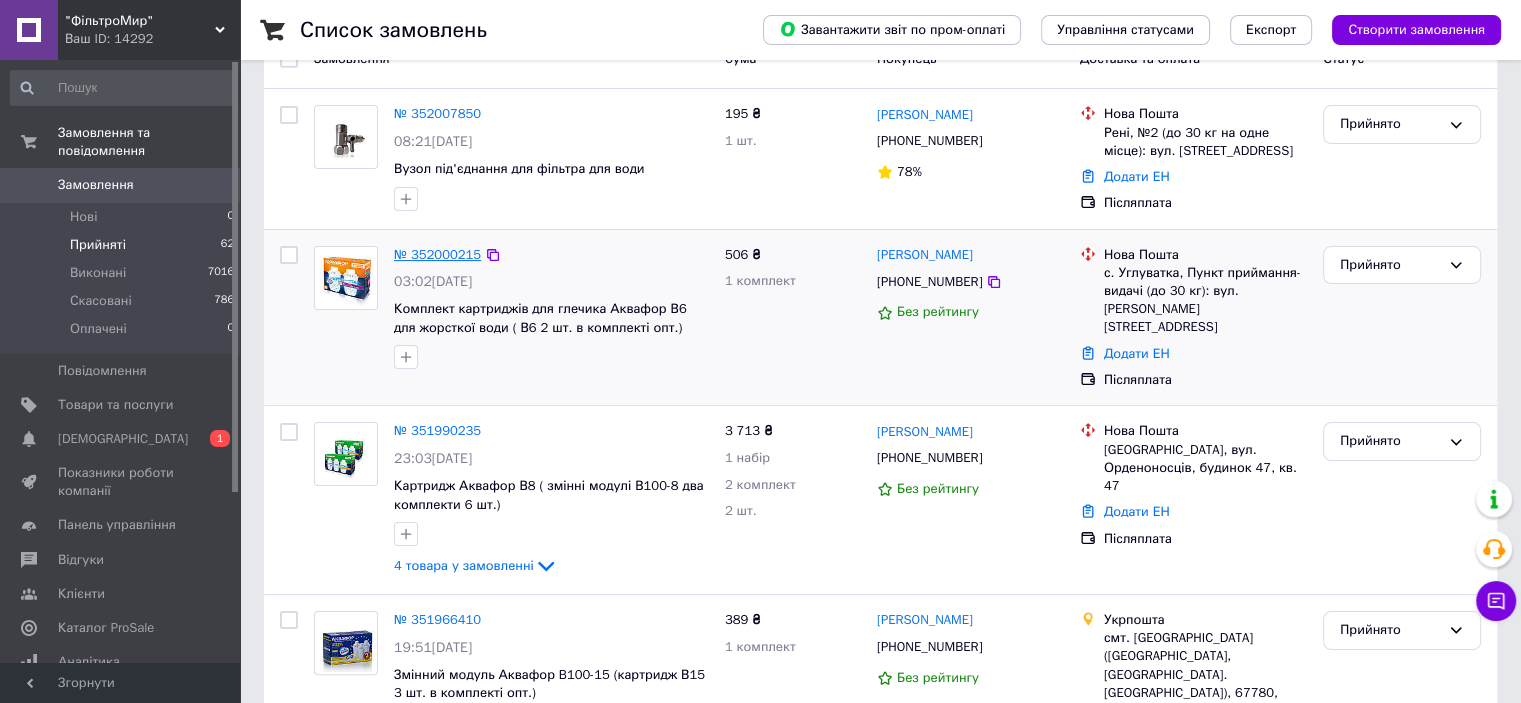 click on "№ 352000215" at bounding box center [437, 254] 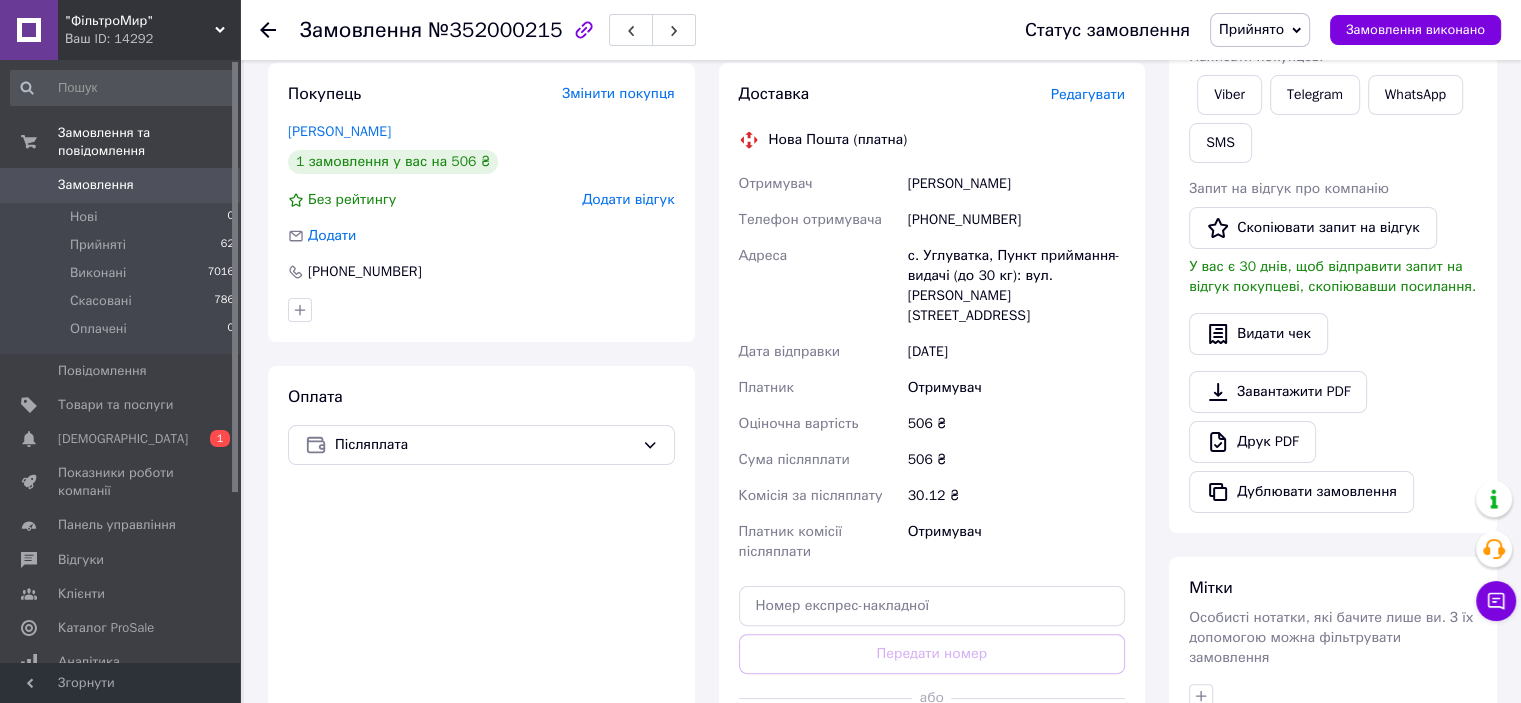 scroll, scrollTop: 400, scrollLeft: 0, axis: vertical 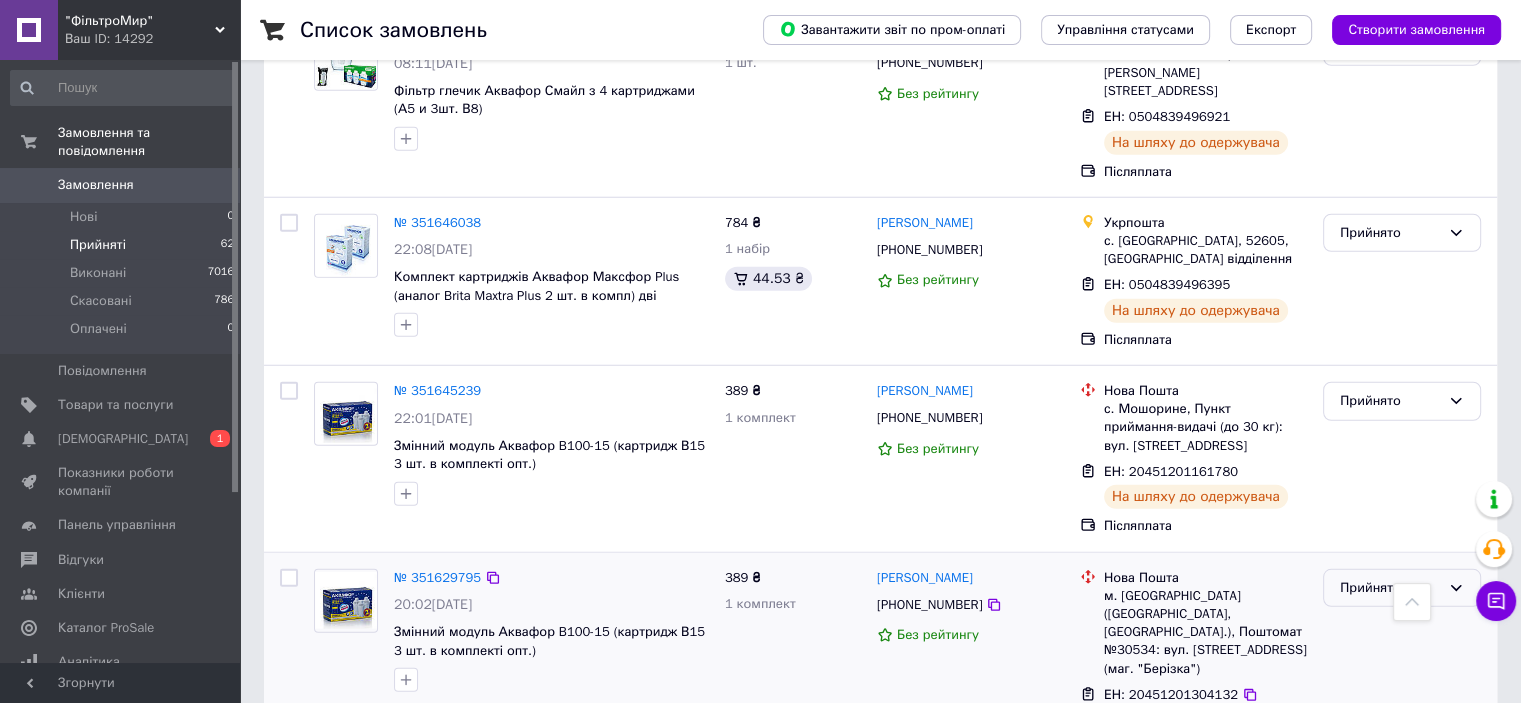 click 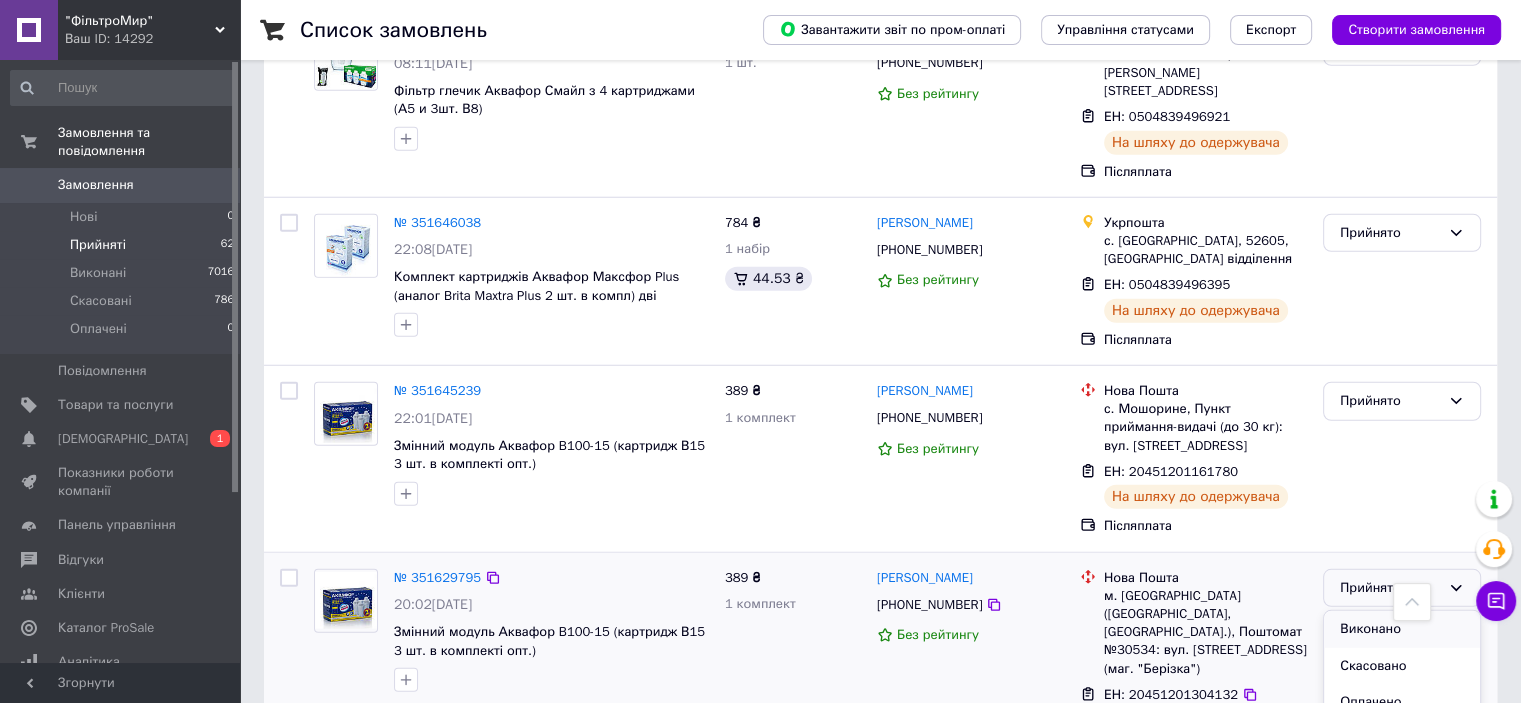 click on "Виконано" at bounding box center [1402, 629] 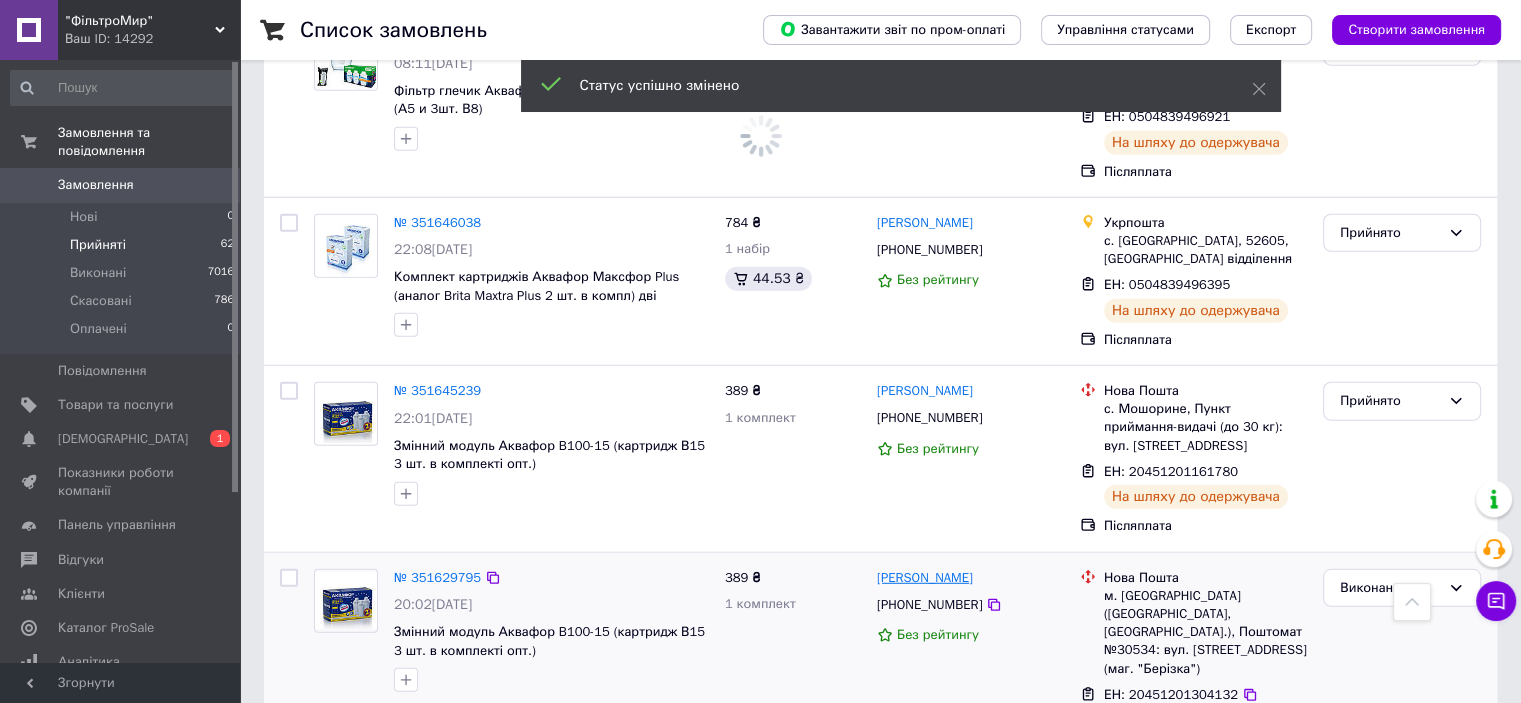 click on "[PERSON_NAME]" at bounding box center (925, 578) 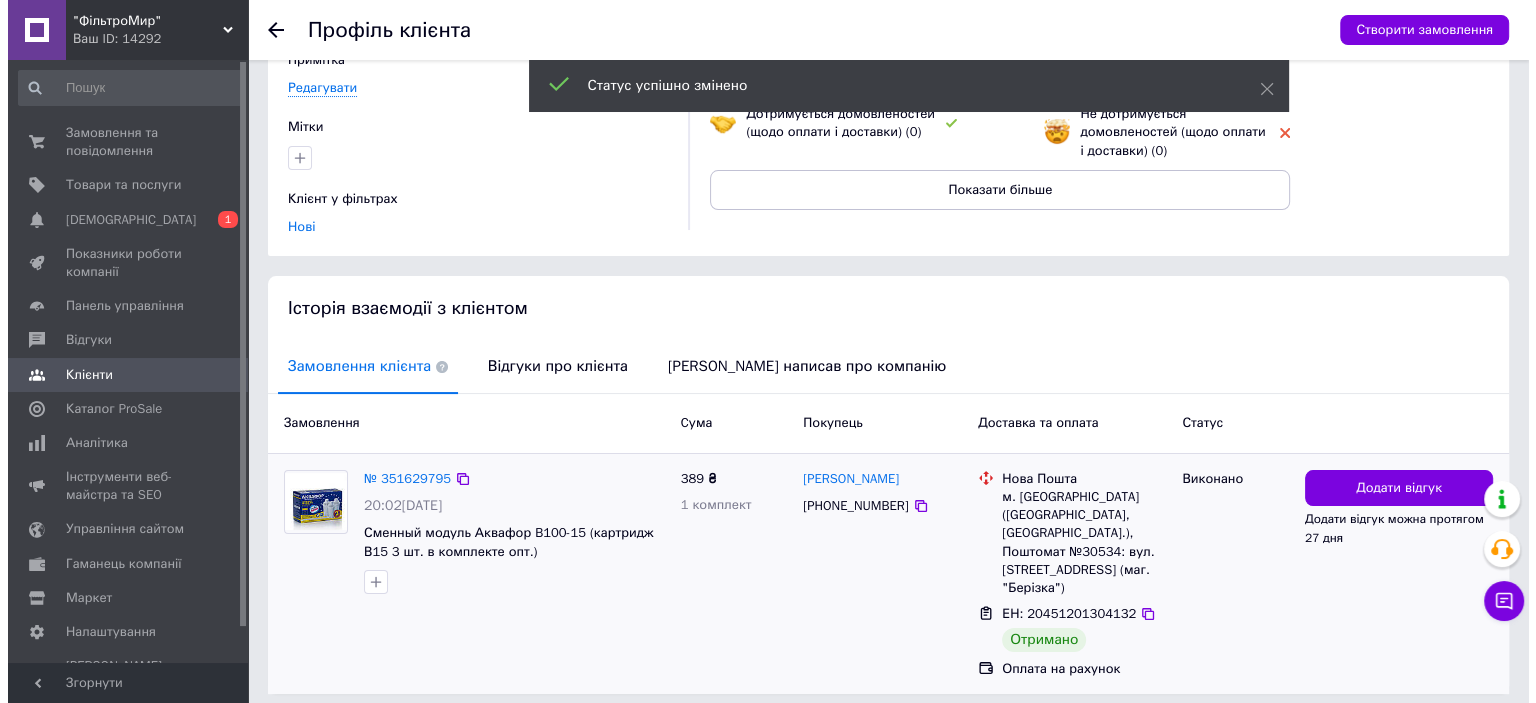 scroll, scrollTop: 238, scrollLeft: 0, axis: vertical 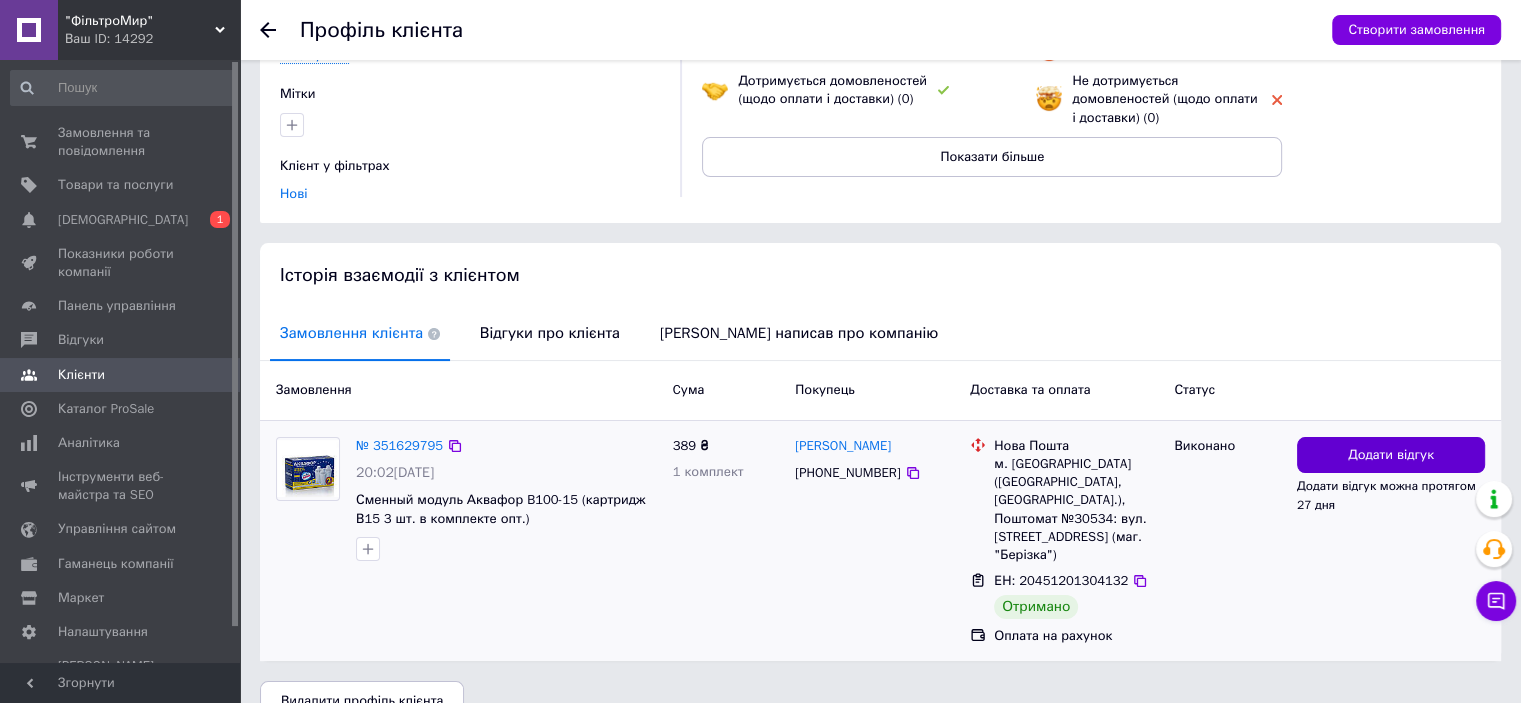click on "Додати відгук" at bounding box center [1391, 455] 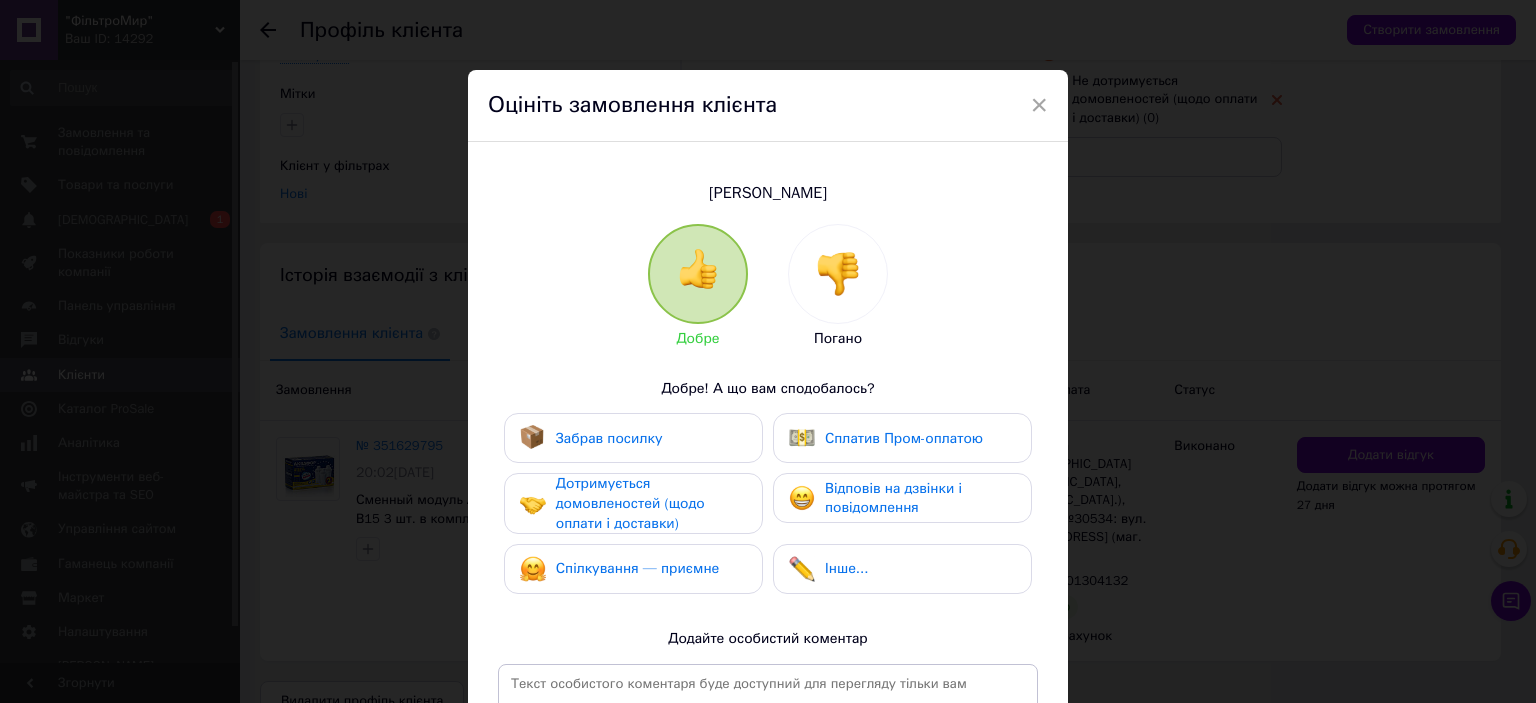 click on "Забрав посилку" at bounding box center (633, 438) 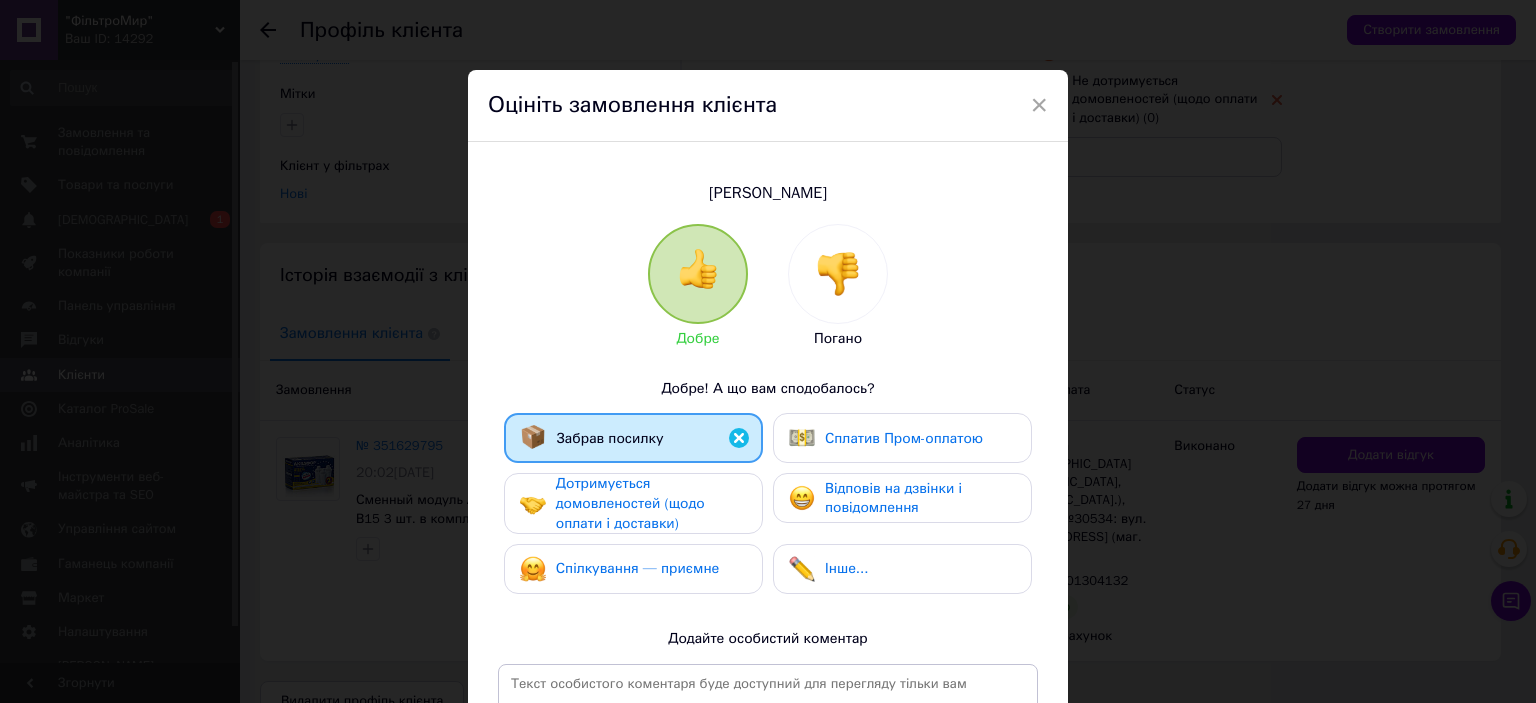 drag, startPoint x: 687, startPoint y: 510, endPoint x: 687, endPoint y: 567, distance: 57 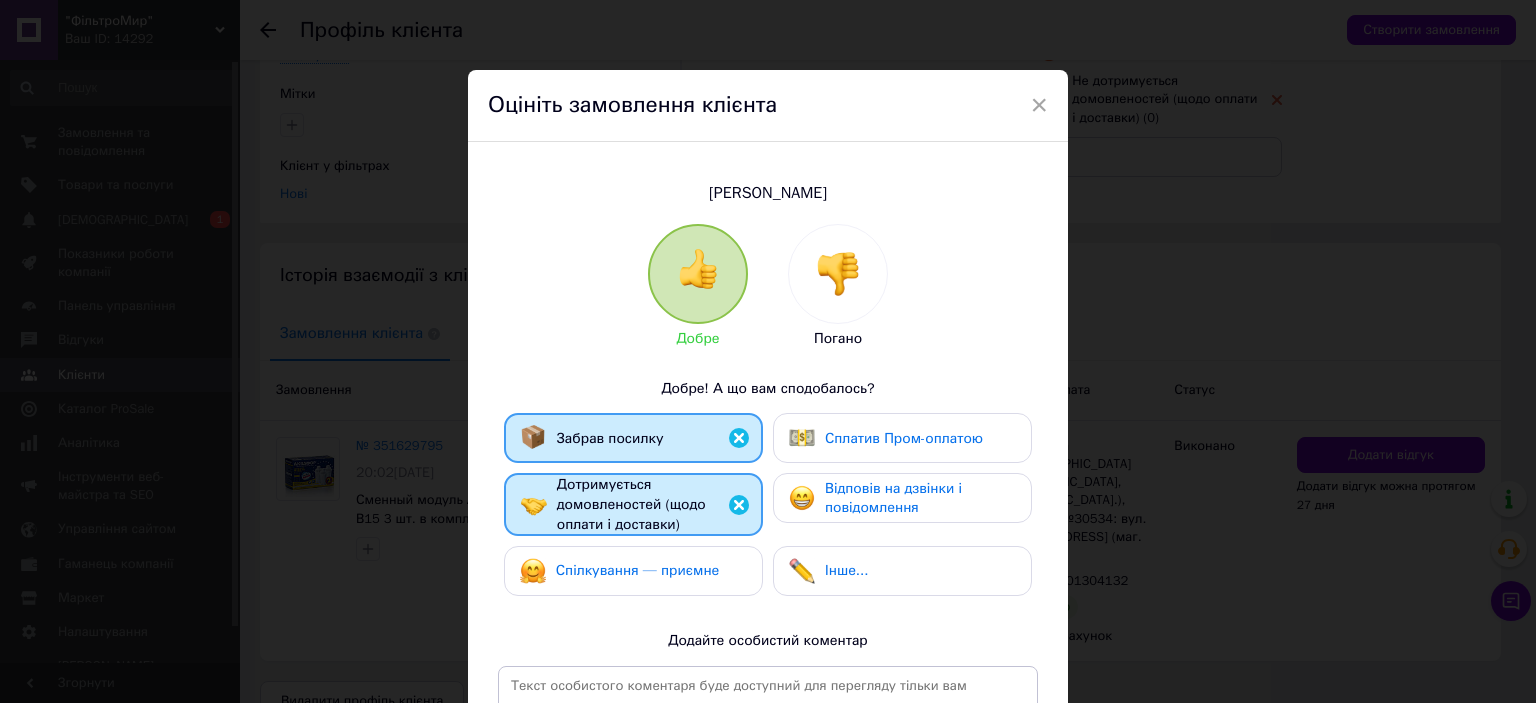 click on "Спілкування — приємне" at bounding box center (638, 570) 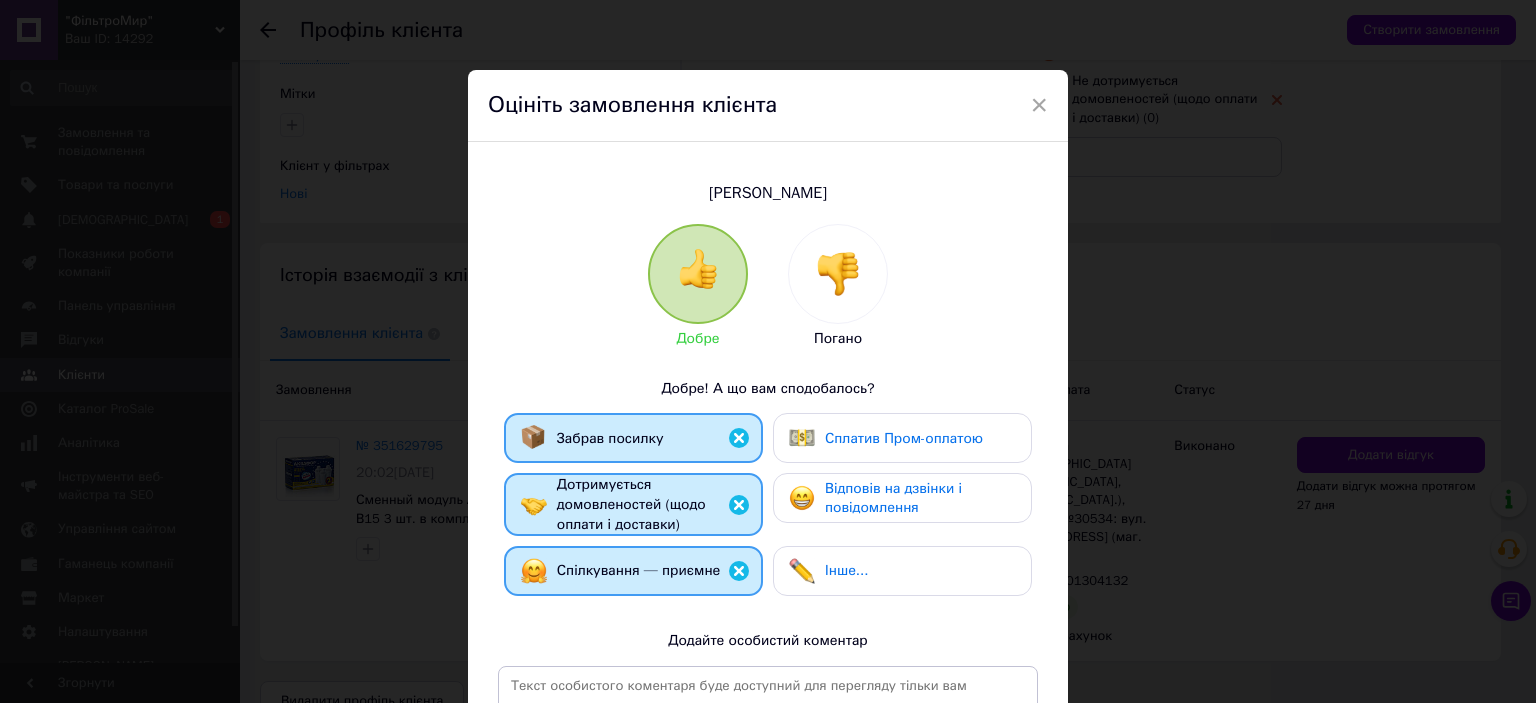 click on "Відповів на дзвінки і повідомлення" at bounding box center [893, 498] 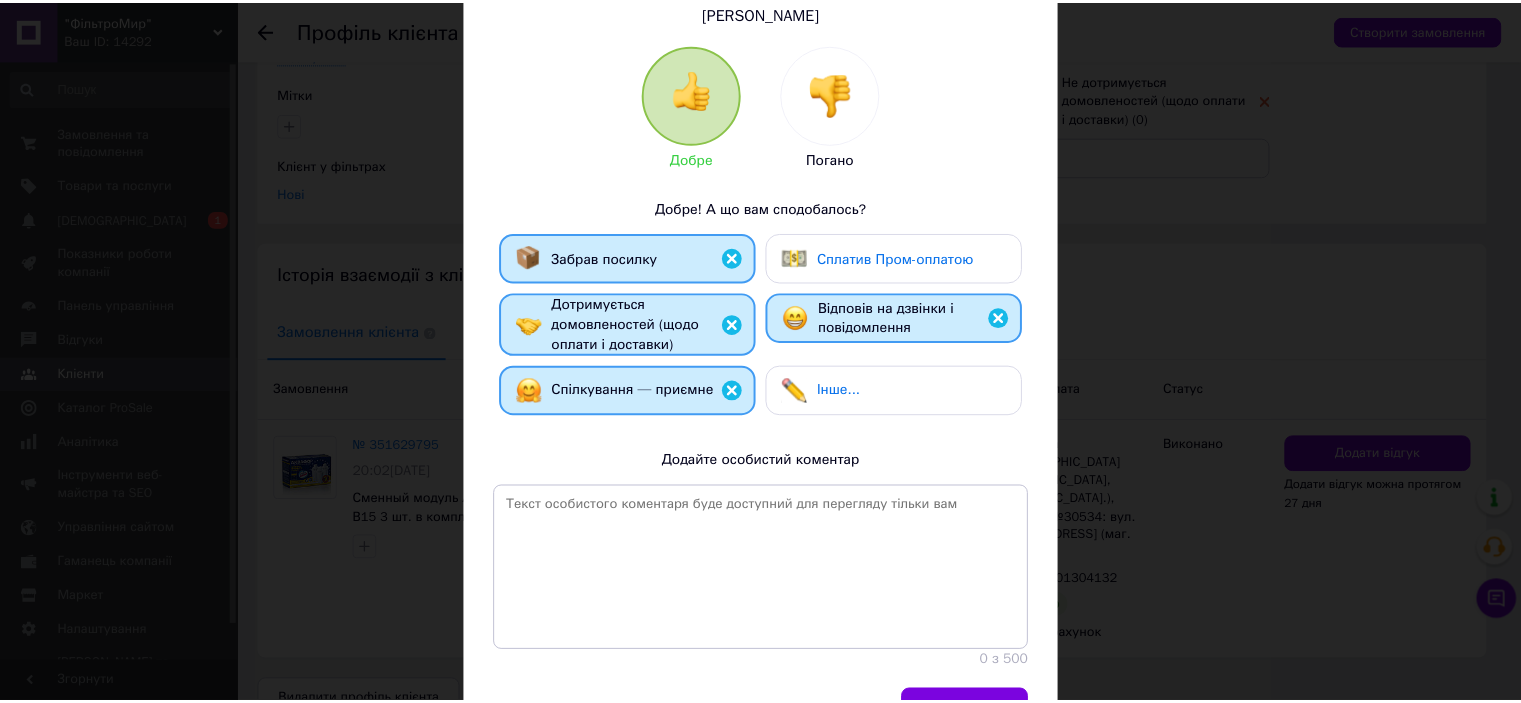 scroll, scrollTop: 293, scrollLeft: 0, axis: vertical 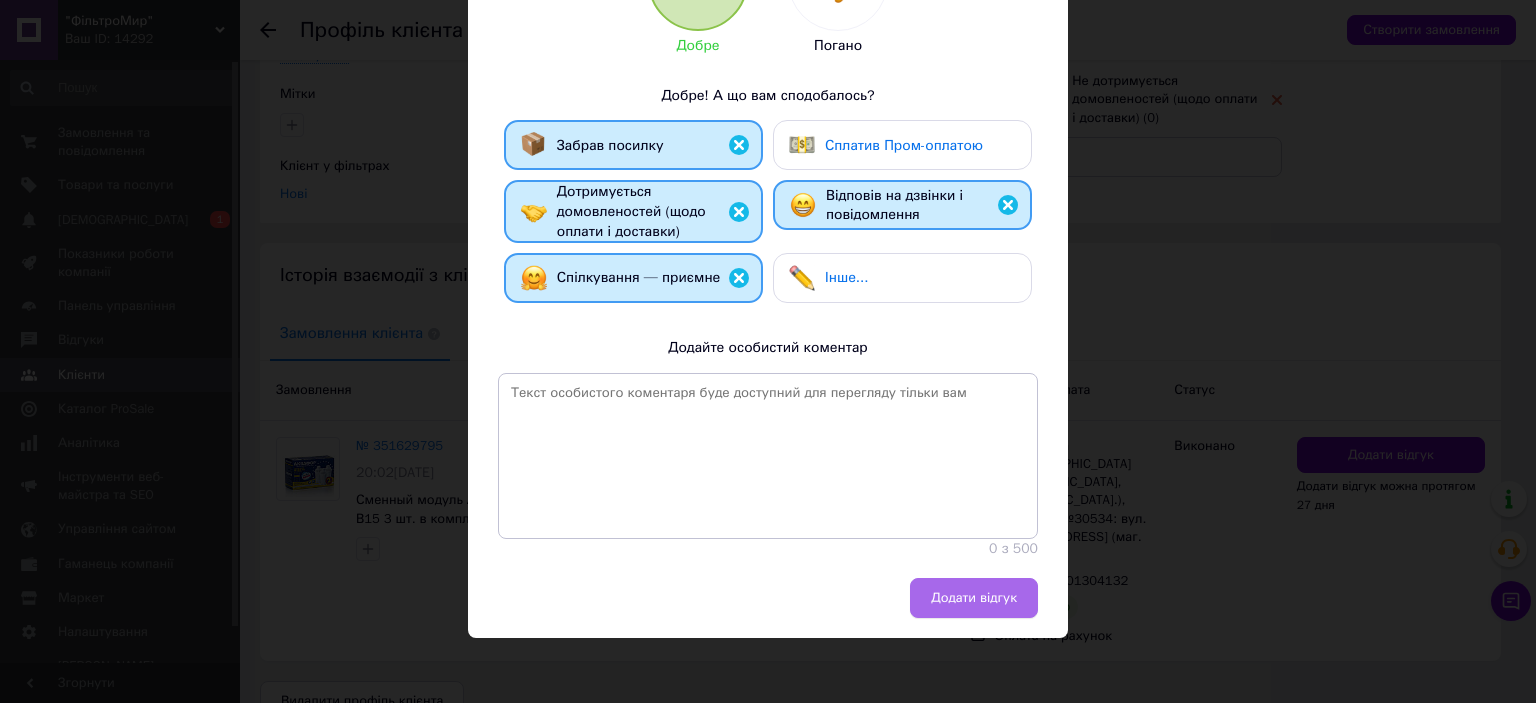 click on "Додати відгук" at bounding box center [974, 598] 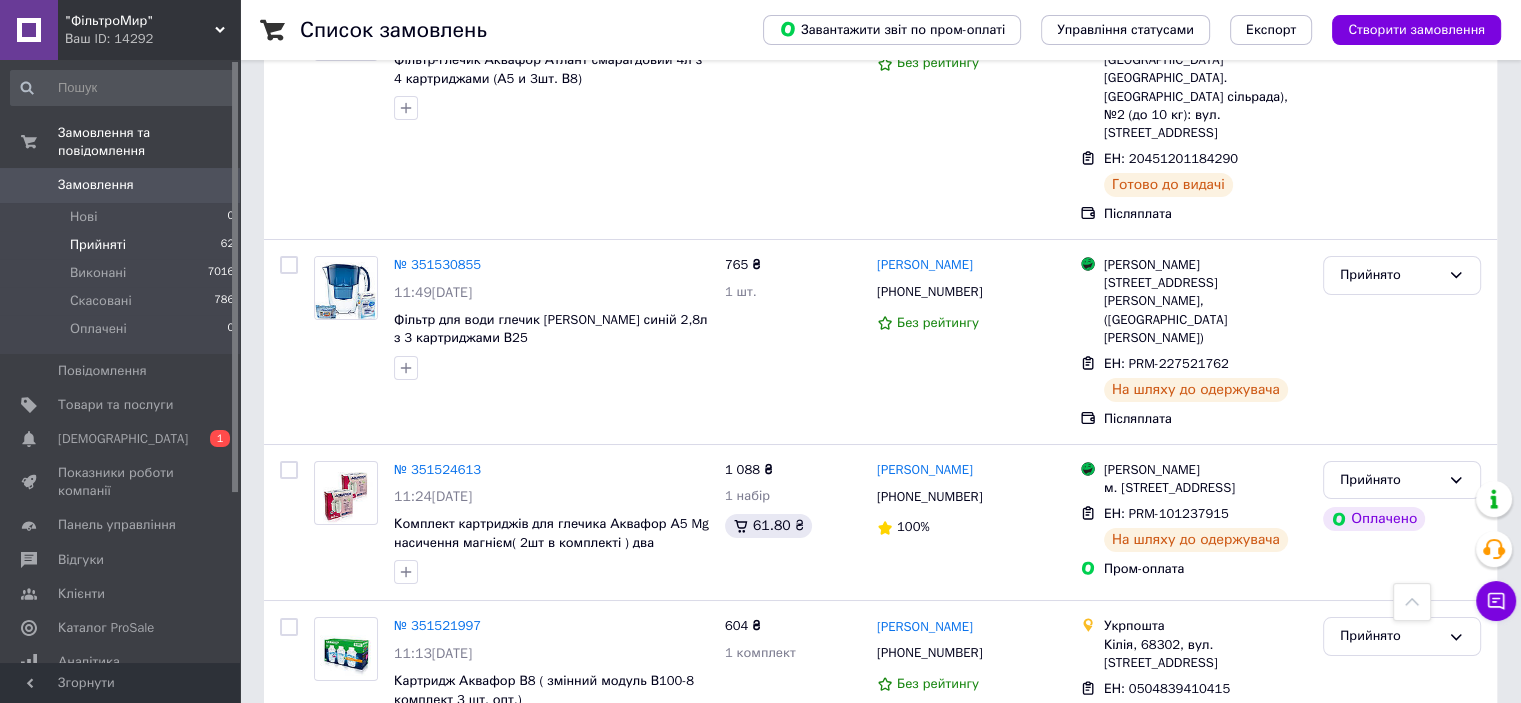 scroll, scrollTop: 7500, scrollLeft: 0, axis: vertical 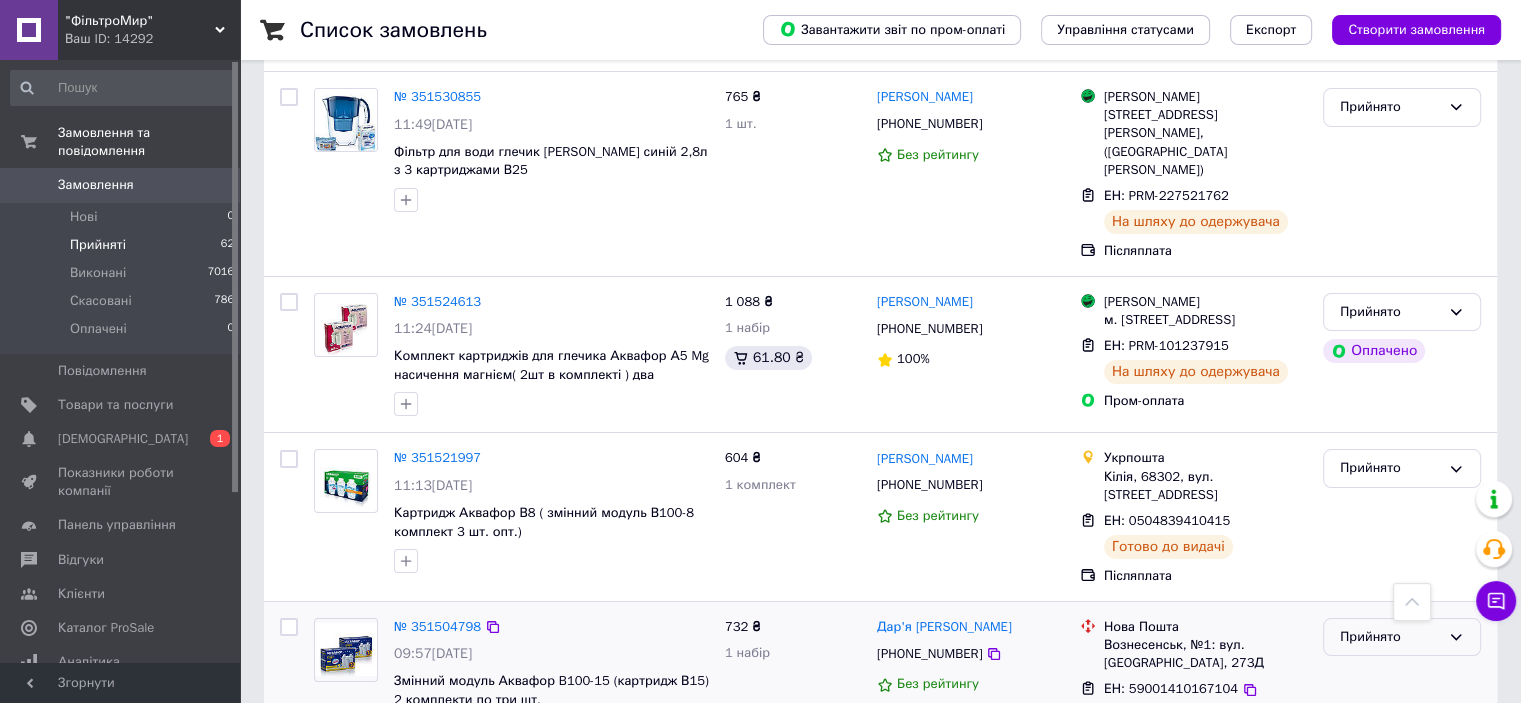 click 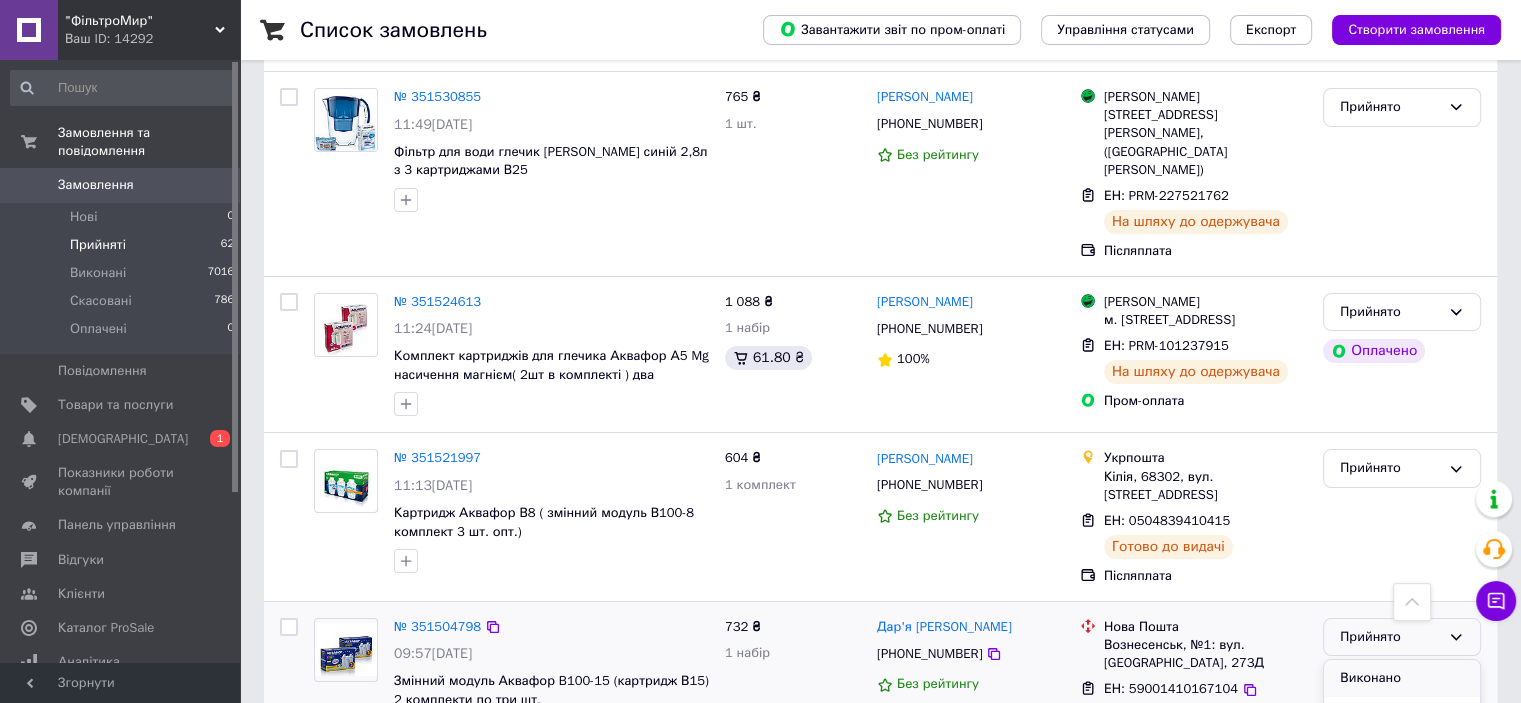 click on "Виконано" at bounding box center [1402, 678] 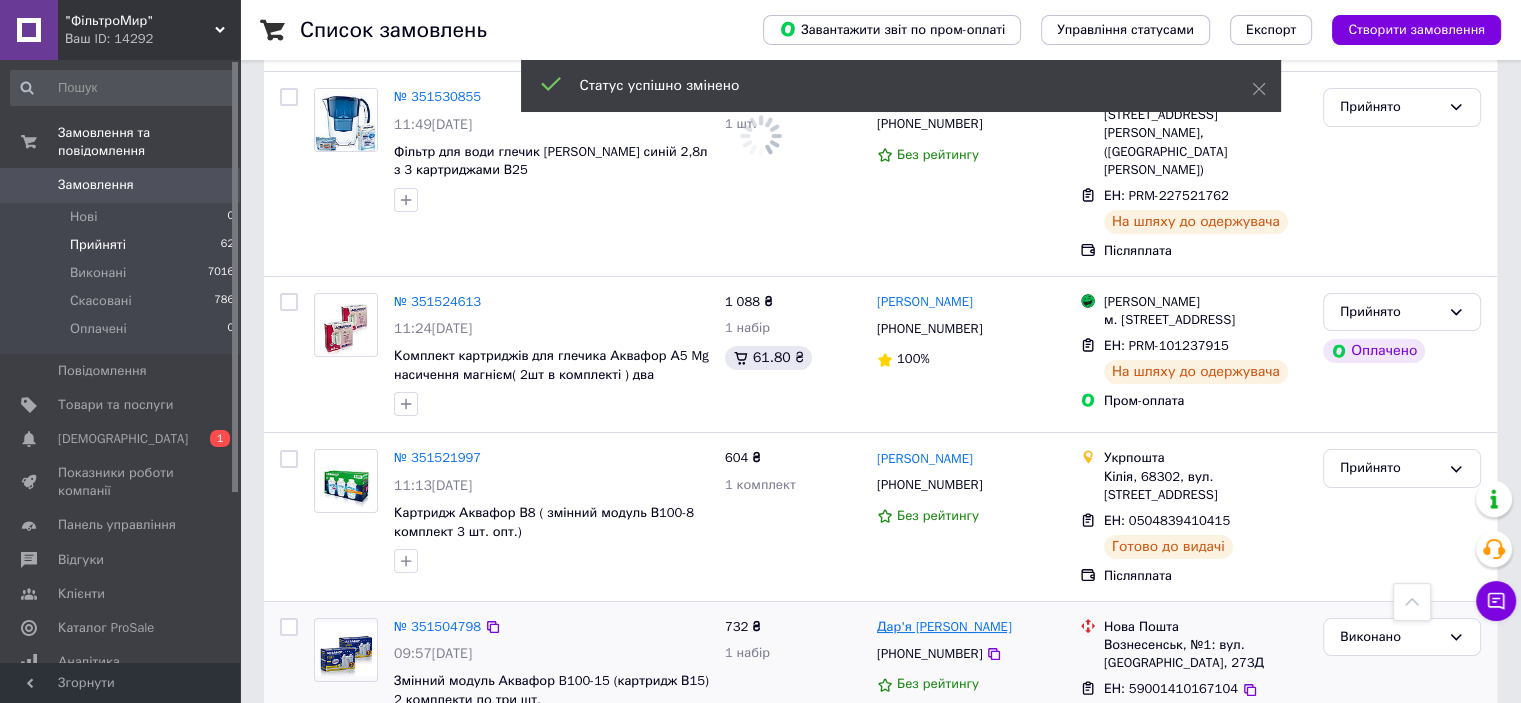 click on "Дар'я [PERSON_NAME]" at bounding box center (944, 627) 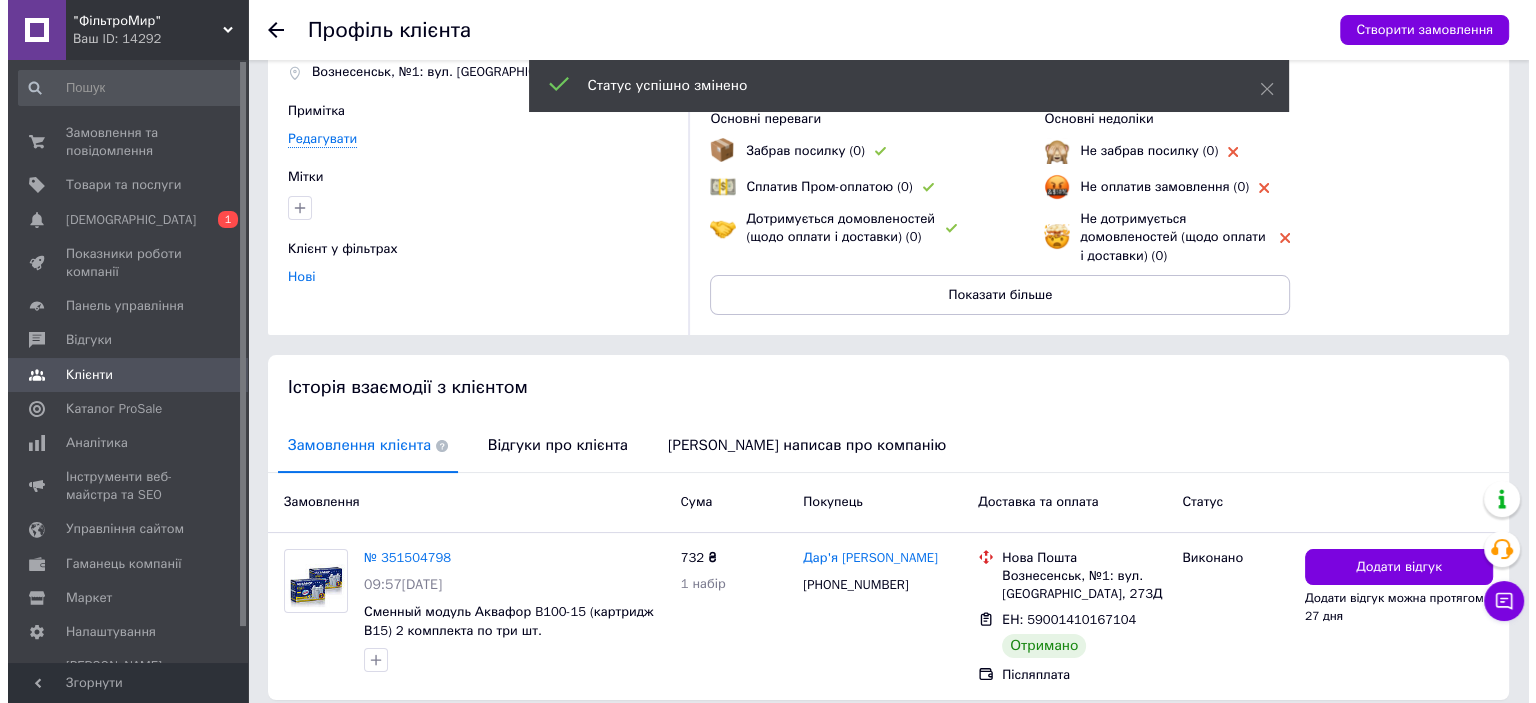 scroll, scrollTop: 176, scrollLeft: 0, axis: vertical 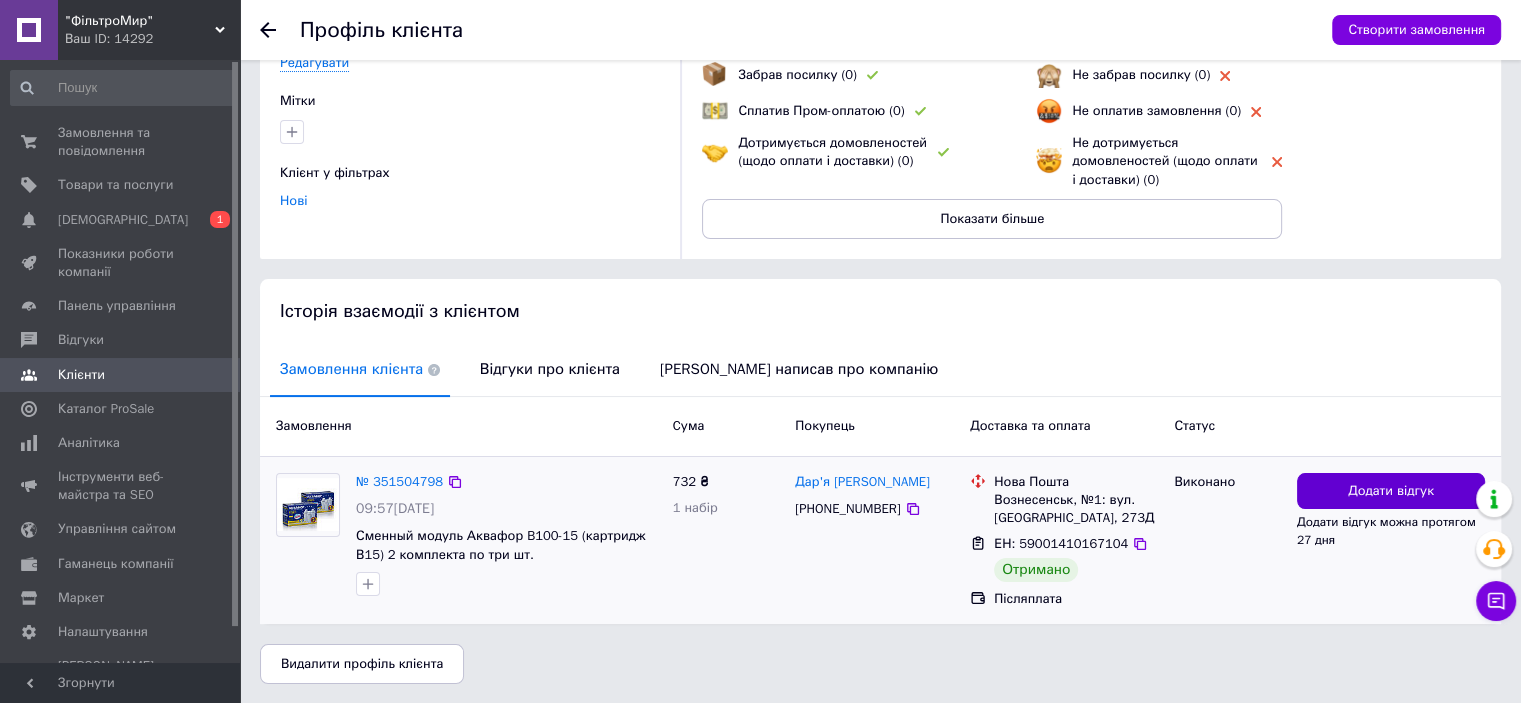 click on "Додати відгук" at bounding box center (1391, 491) 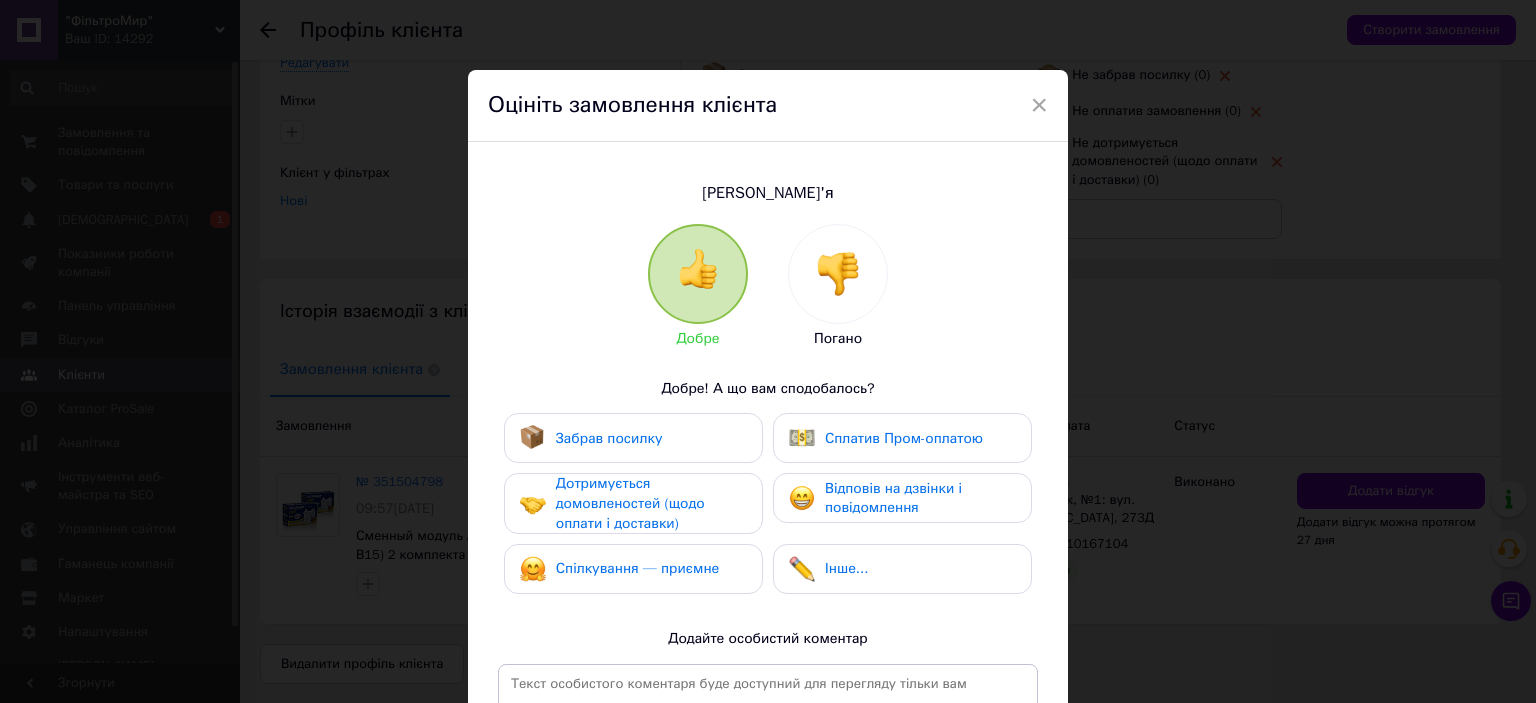 click on "Забрав посилку" at bounding box center [633, 438] 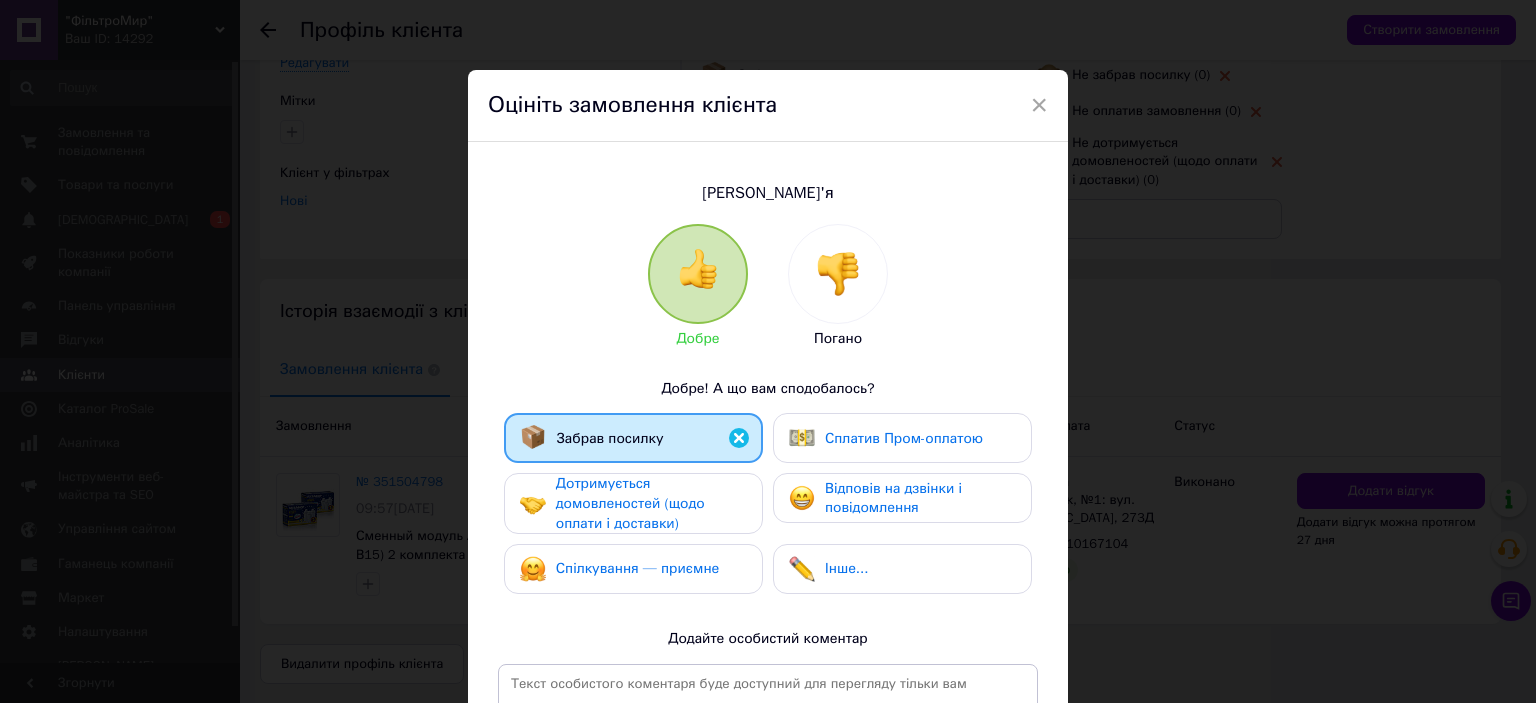 click on "Дотримується домовленостей (щодо оплати і доставки)" at bounding box center [630, 503] 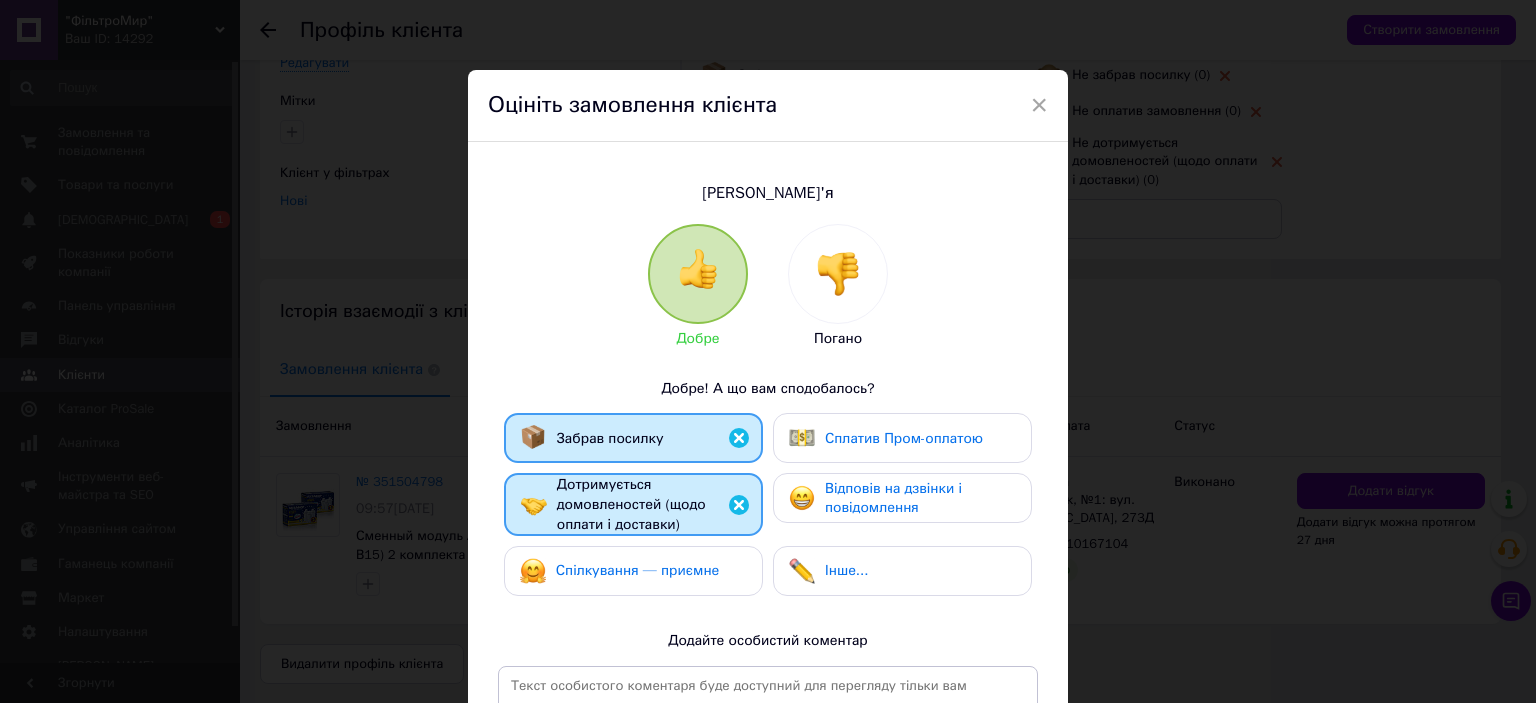 click on "Спілкування — приємне" at bounding box center (620, 571) 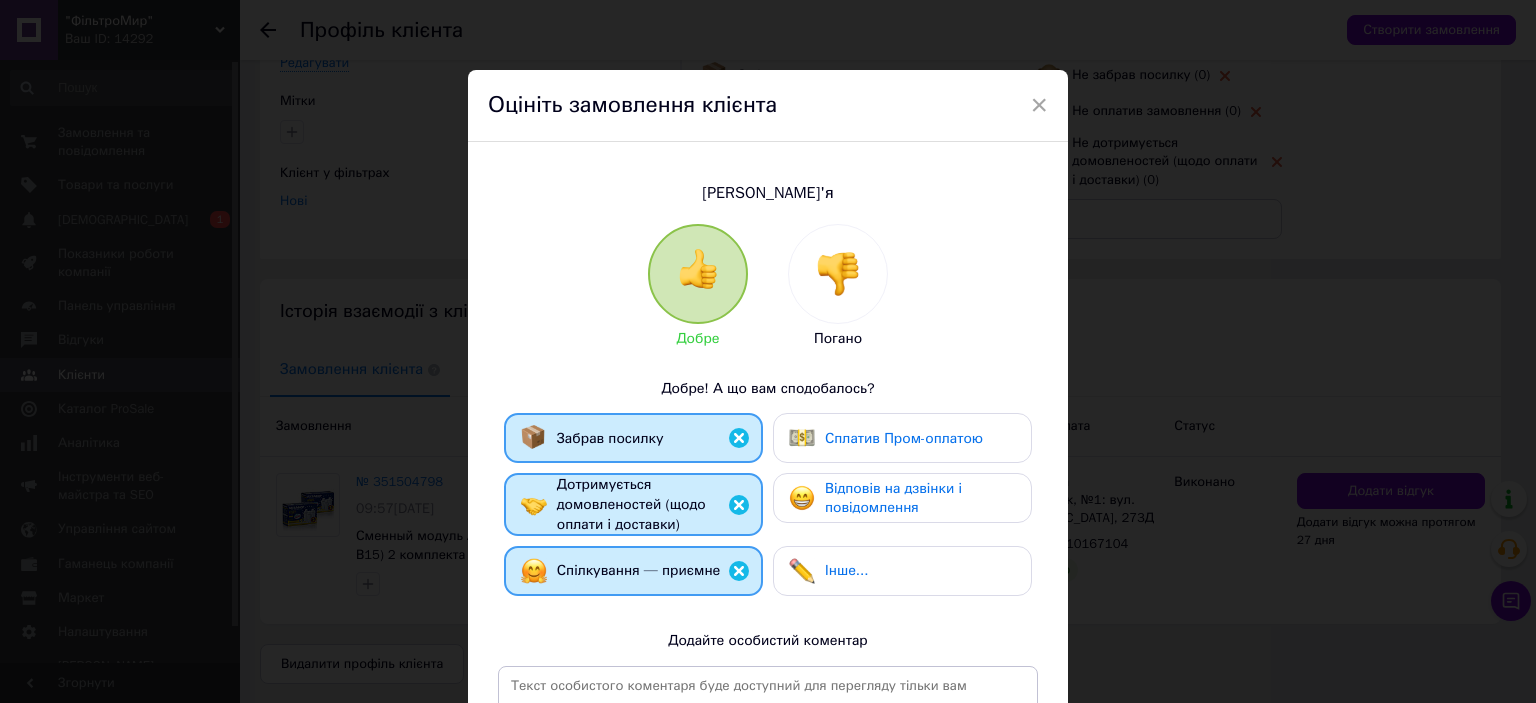 click on "Відповів на дзвінки і повідомлення" at bounding box center (893, 498) 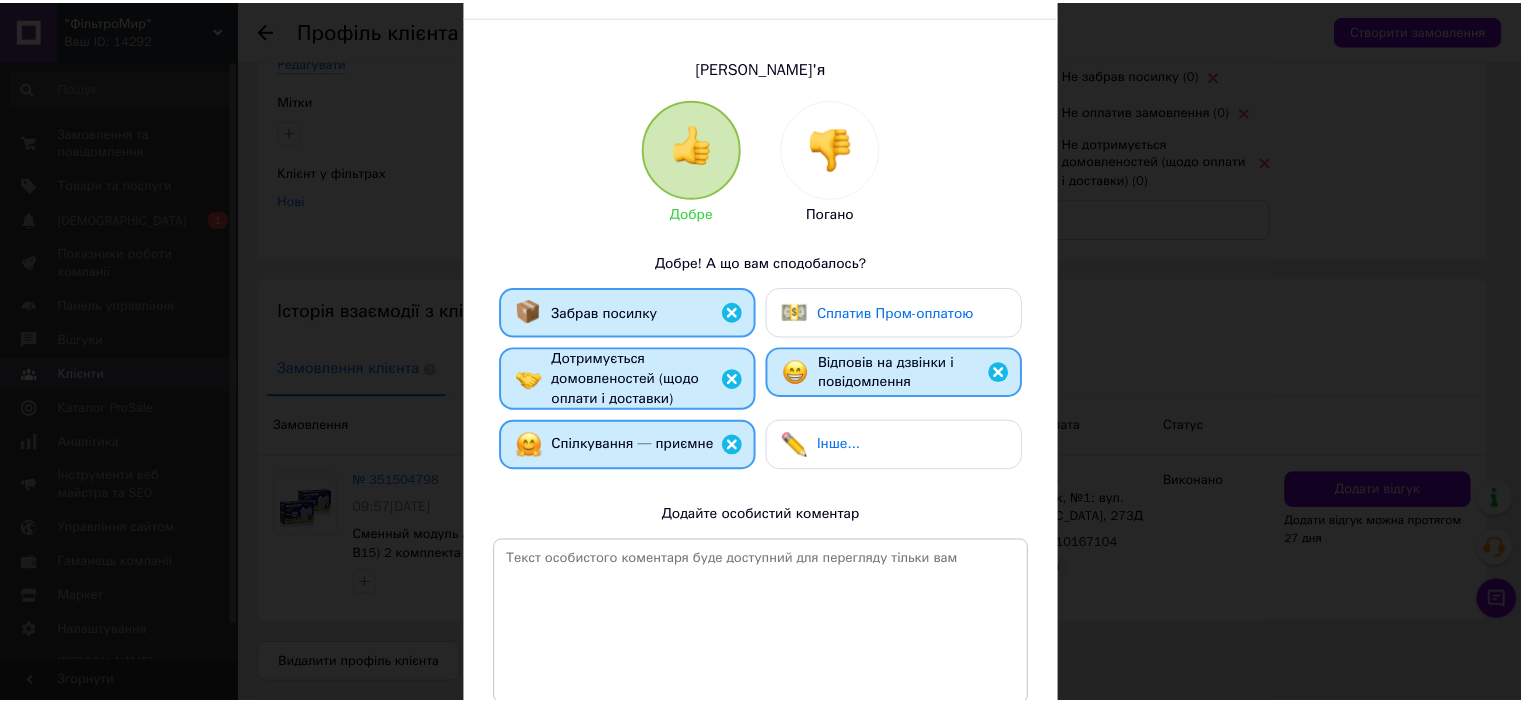 scroll, scrollTop: 293, scrollLeft: 0, axis: vertical 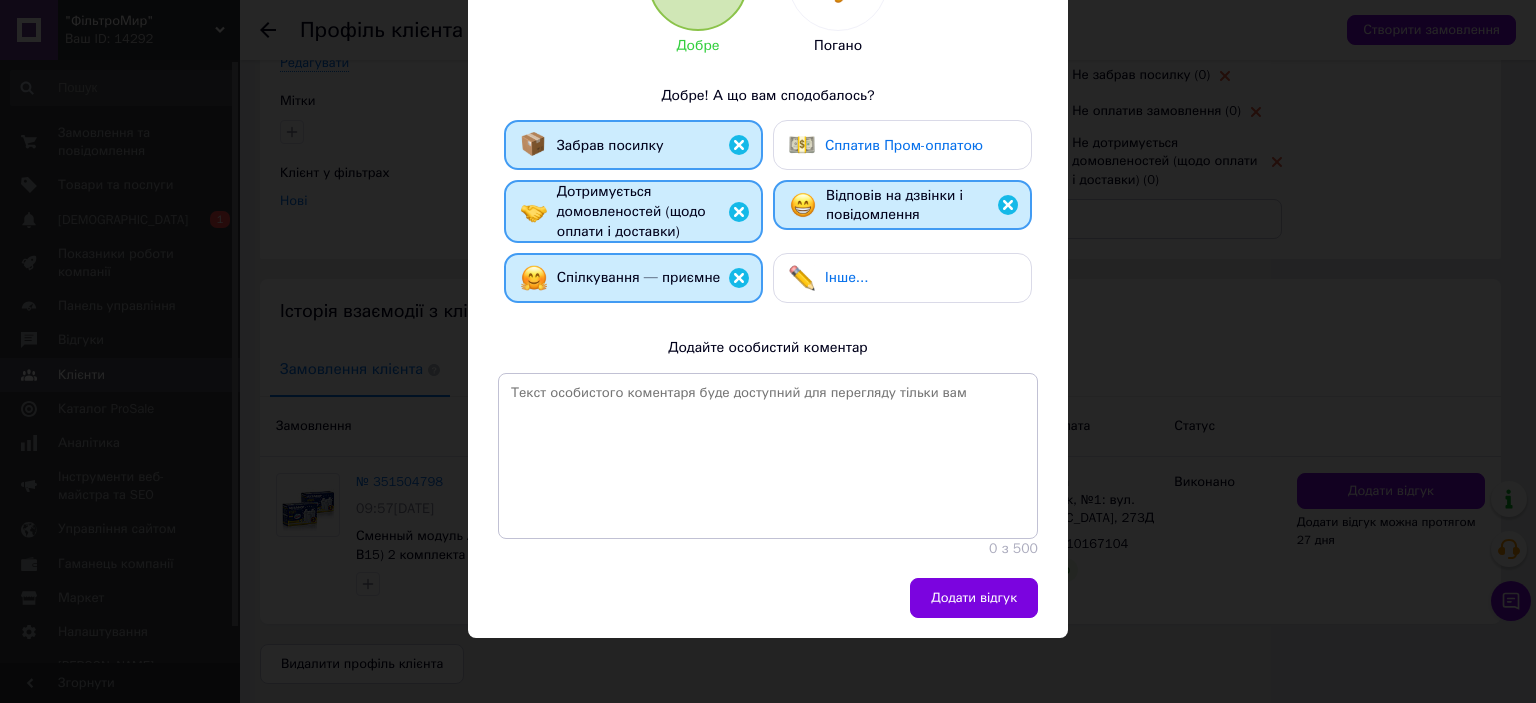 click on "Додати відгук" at bounding box center (974, 598) 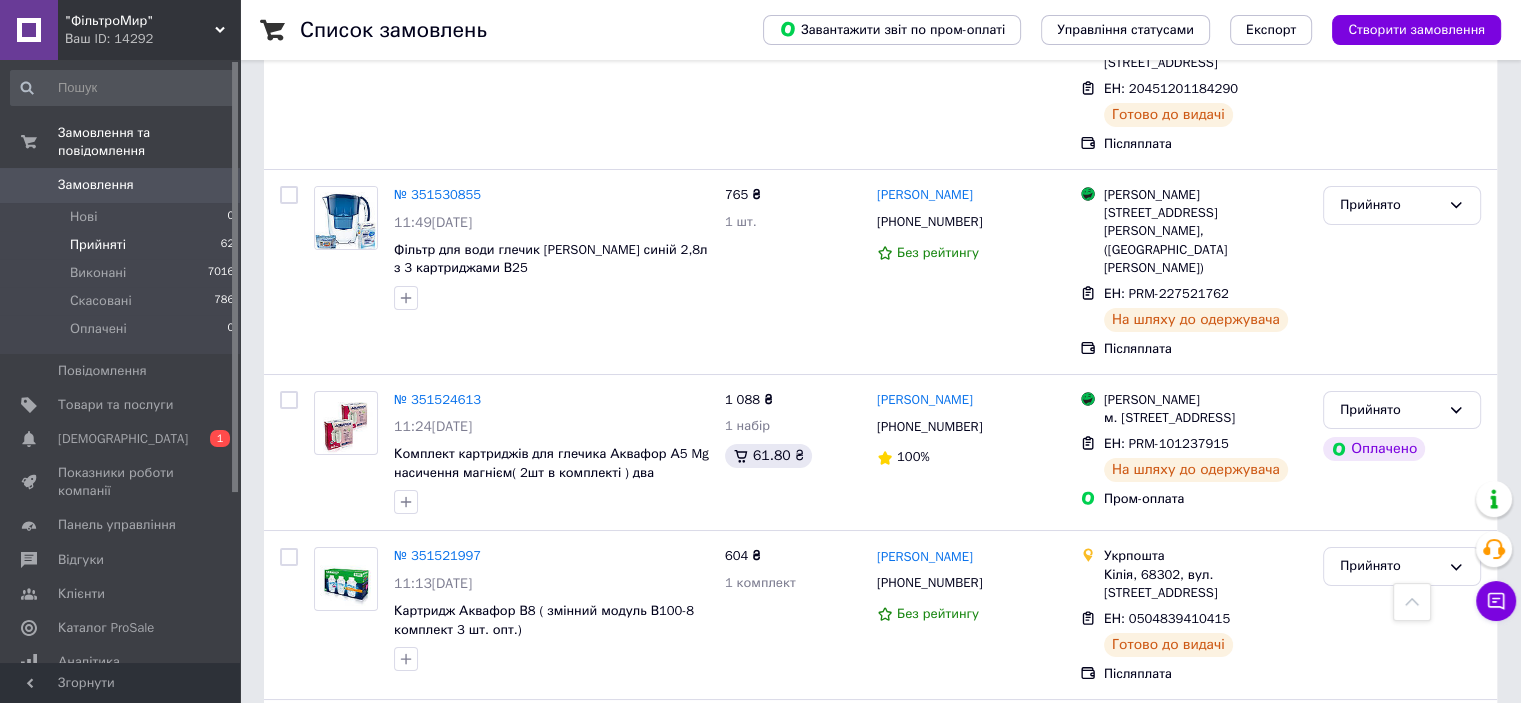 scroll, scrollTop: 7702, scrollLeft: 0, axis: vertical 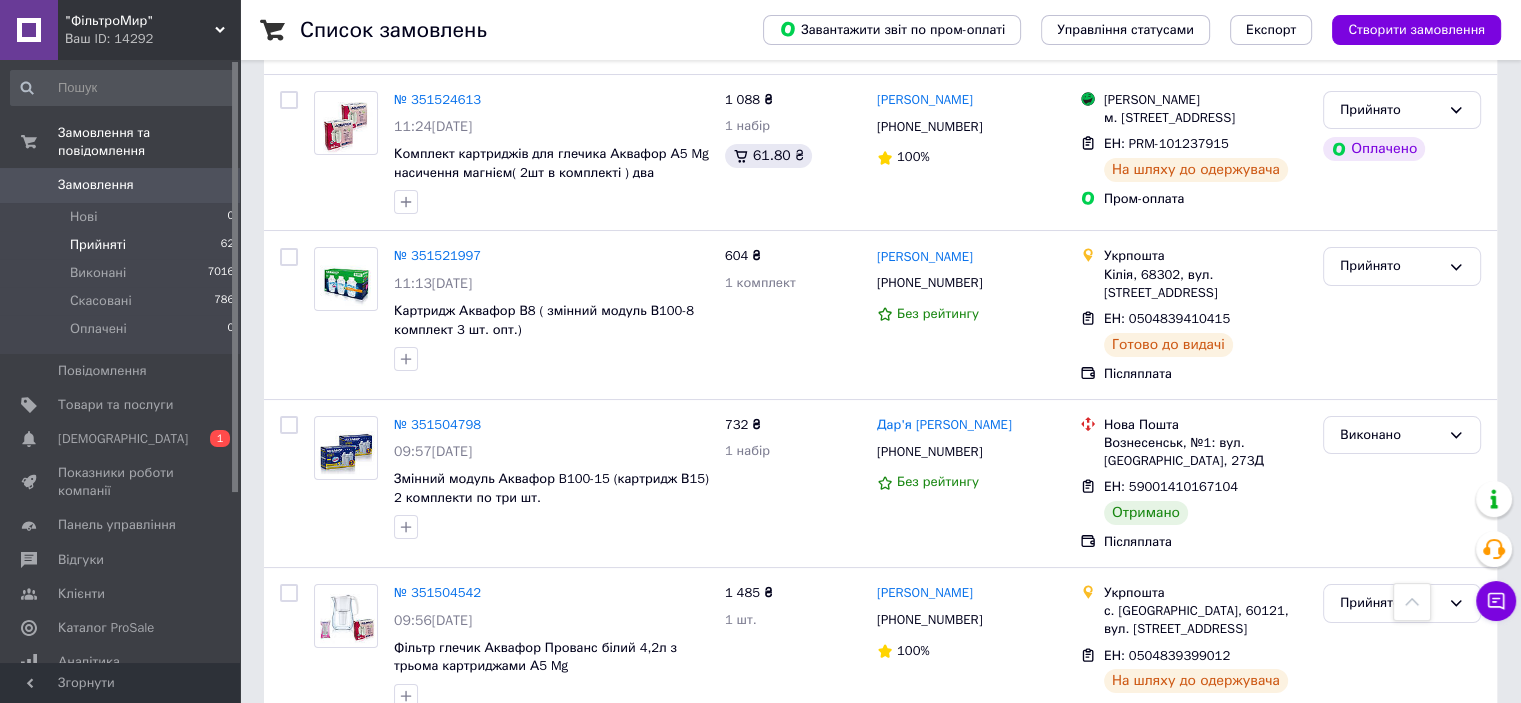 click 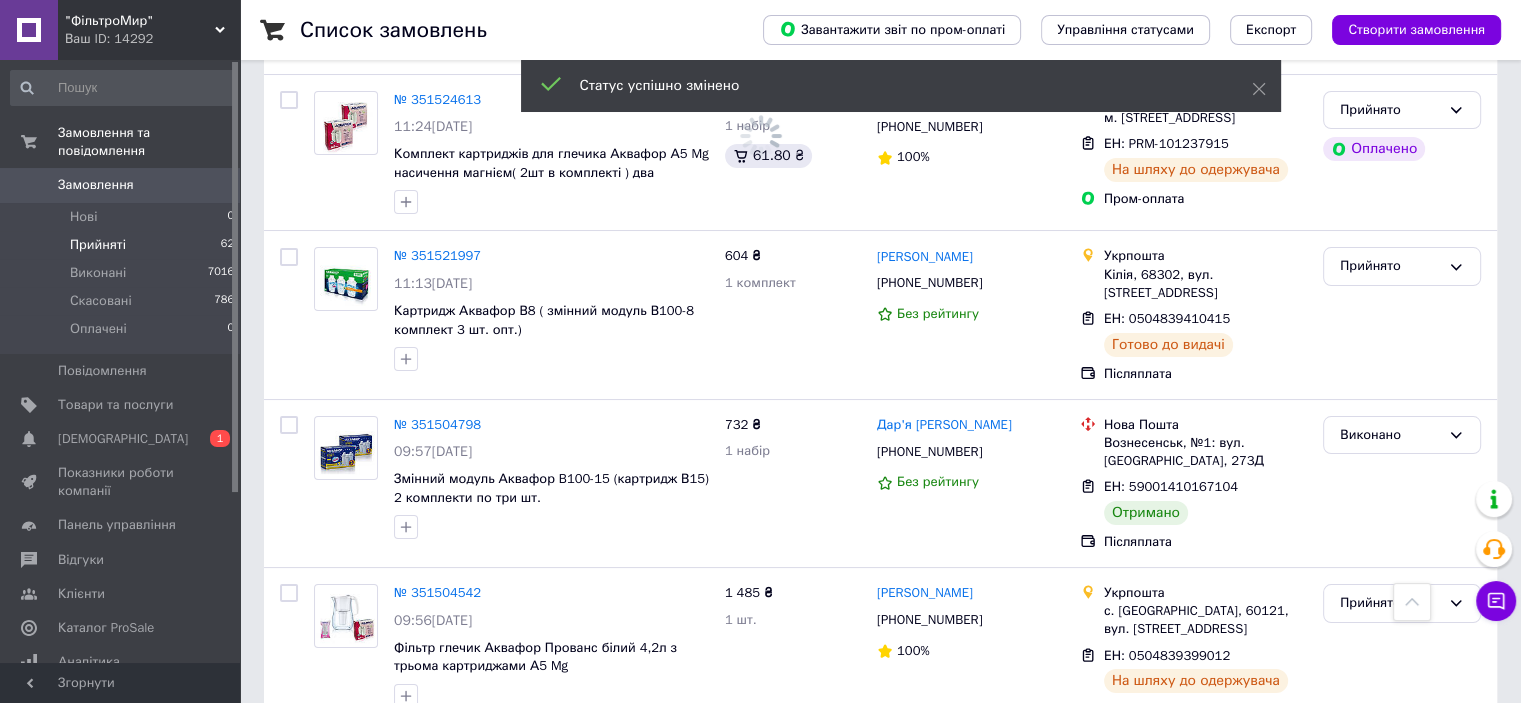 click on "[PERSON_NAME]" at bounding box center [925, 762] 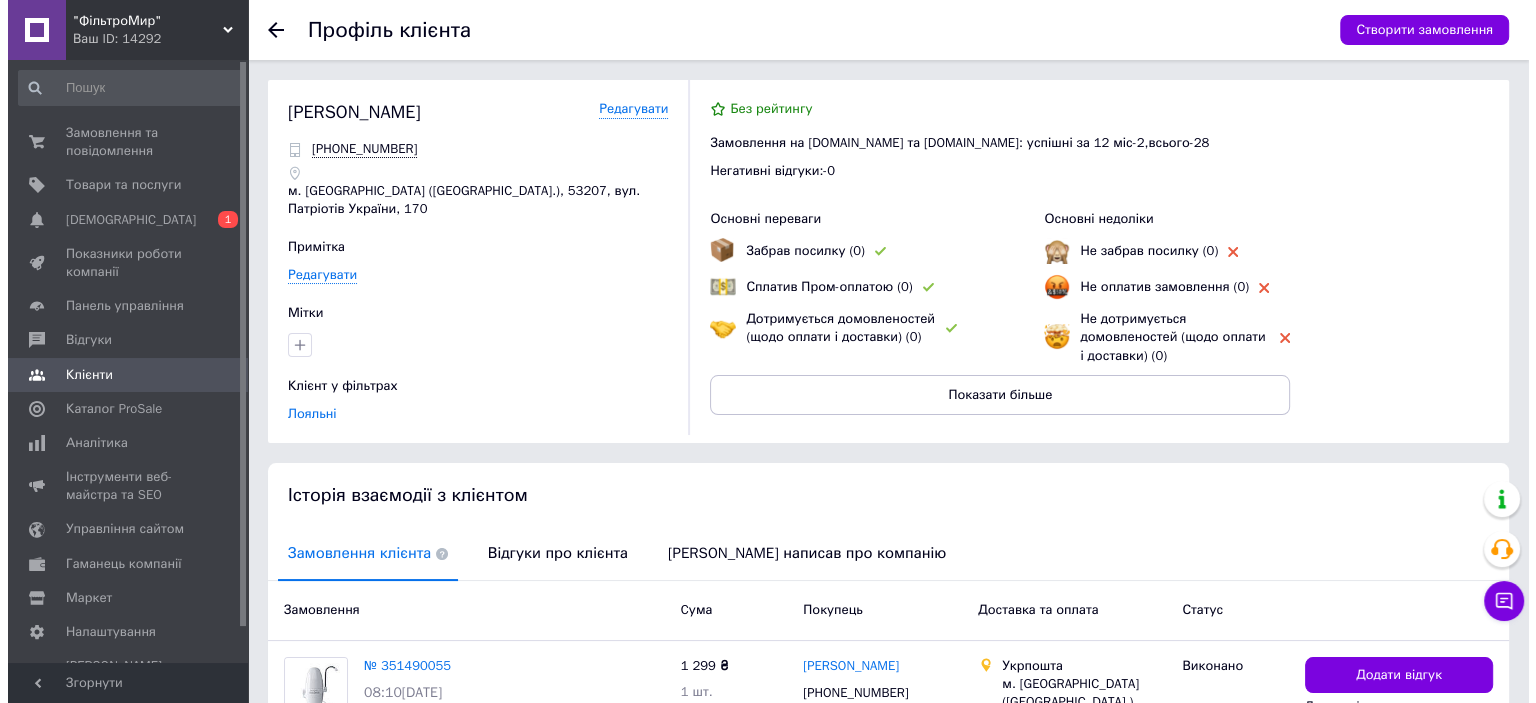scroll, scrollTop: 440, scrollLeft: 0, axis: vertical 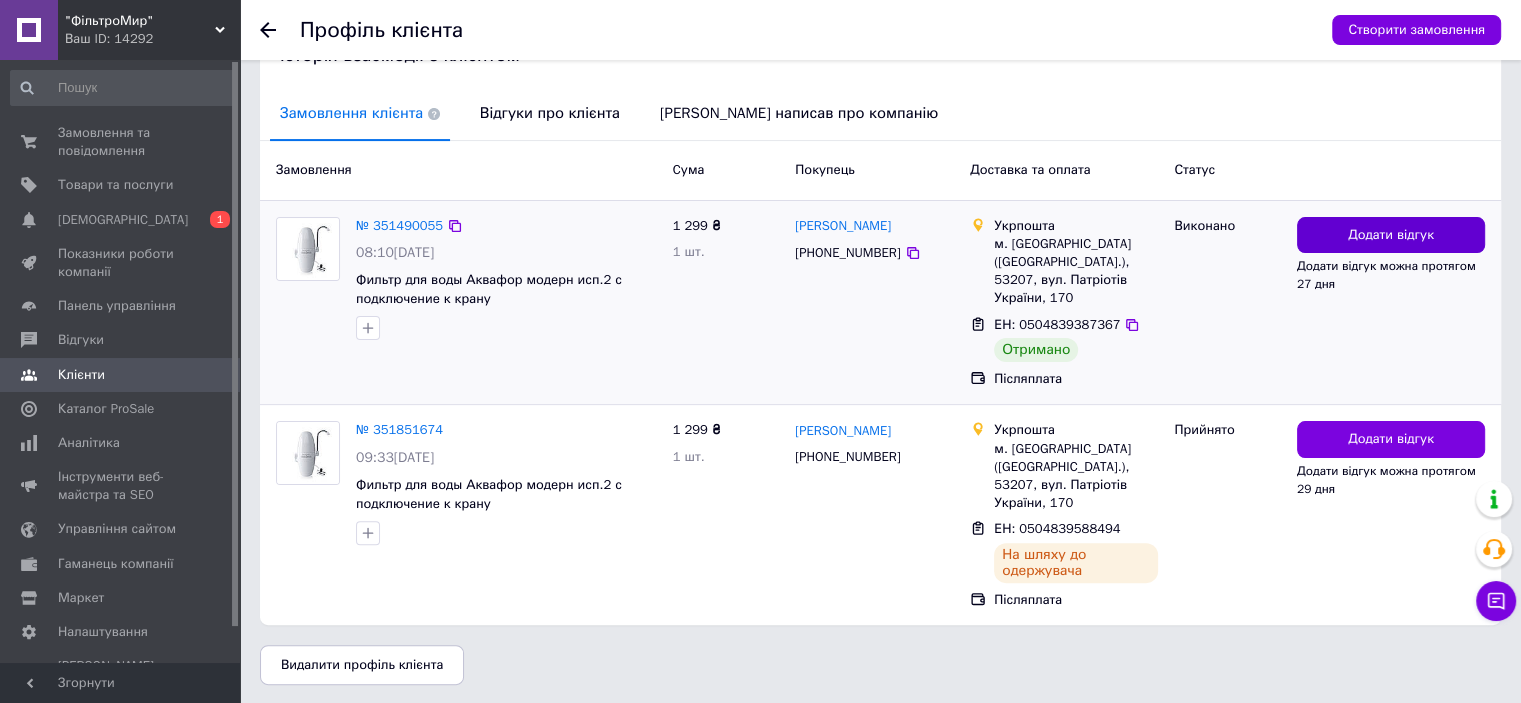 click on "Додати відгук" at bounding box center (1391, 235) 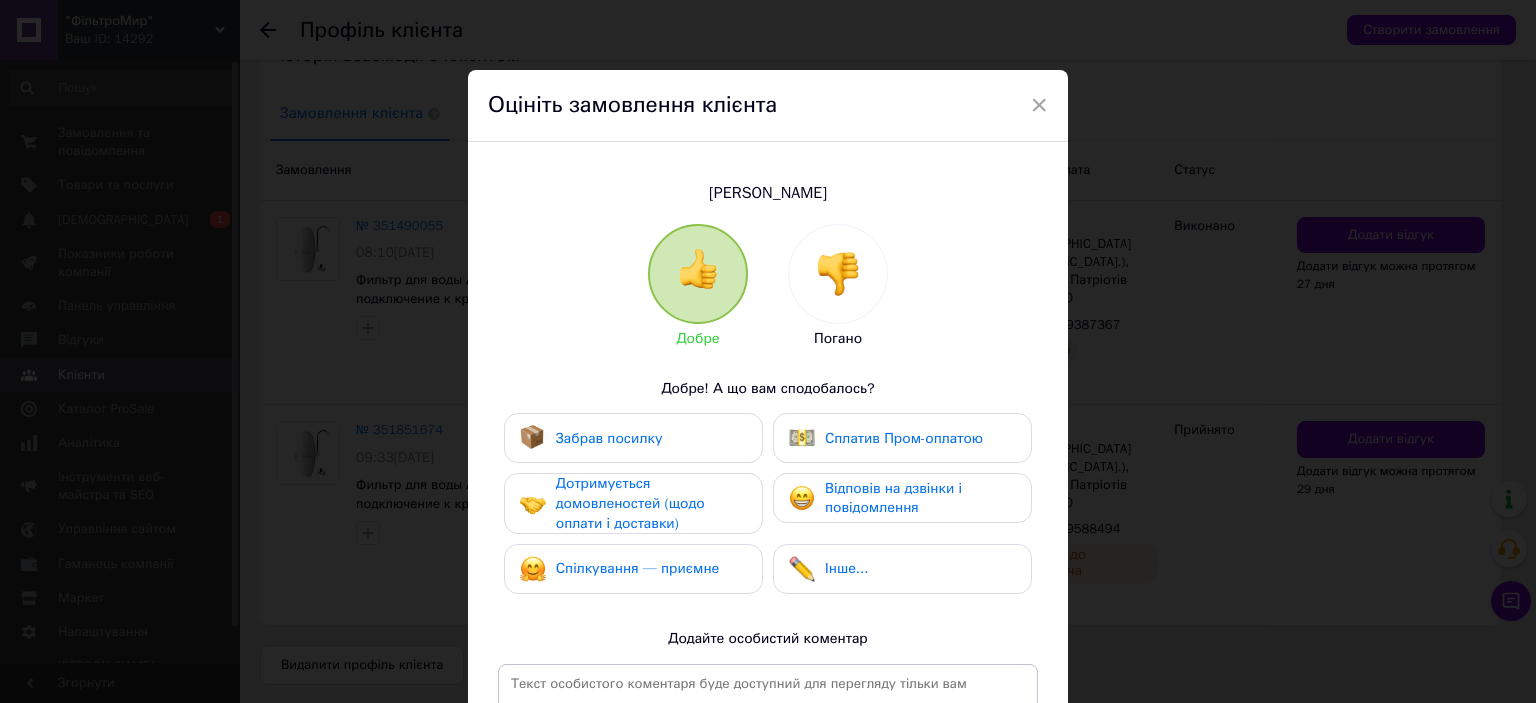 click on "Забрав посилку" at bounding box center (591, 438) 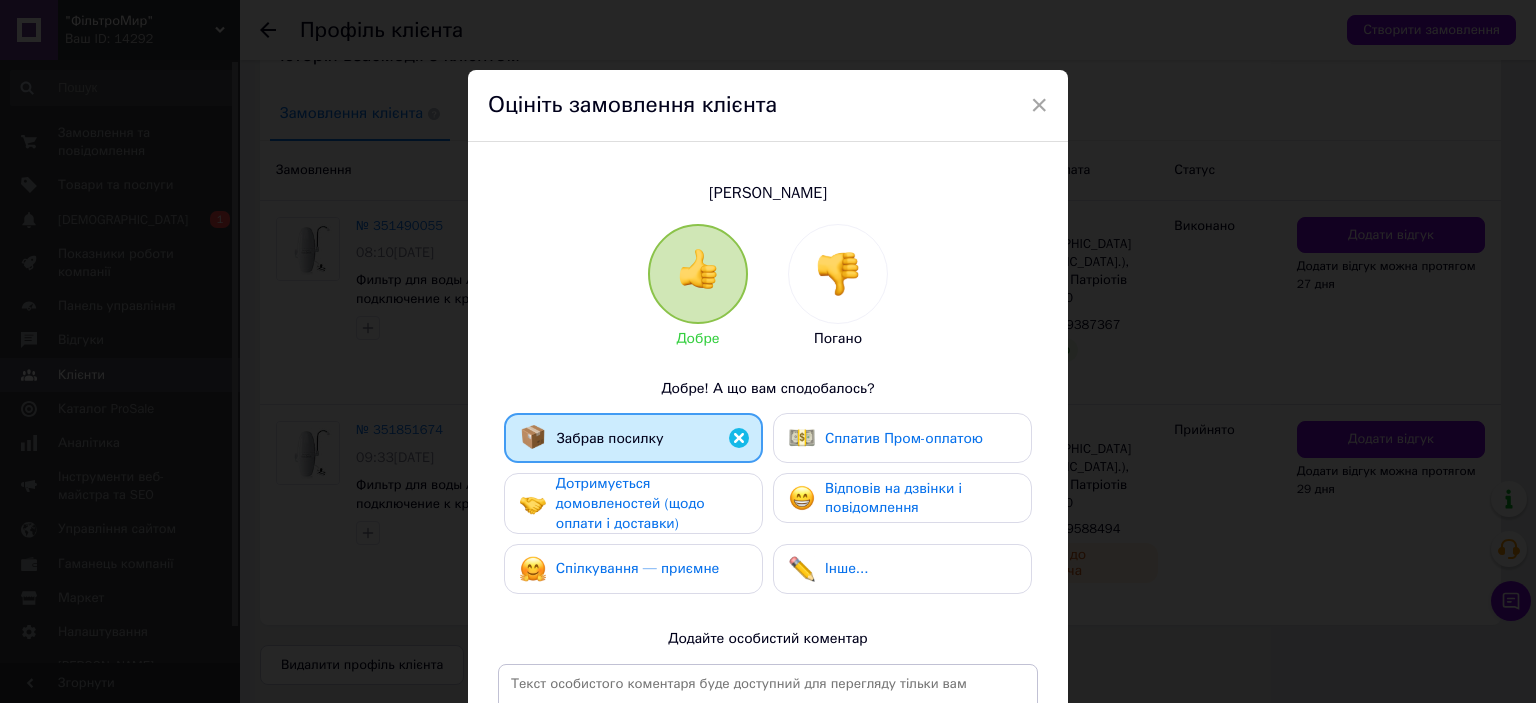 drag, startPoint x: 656, startPoint y: 502, endPoint x: 681, endPoint y: 574, distance: 76.2168 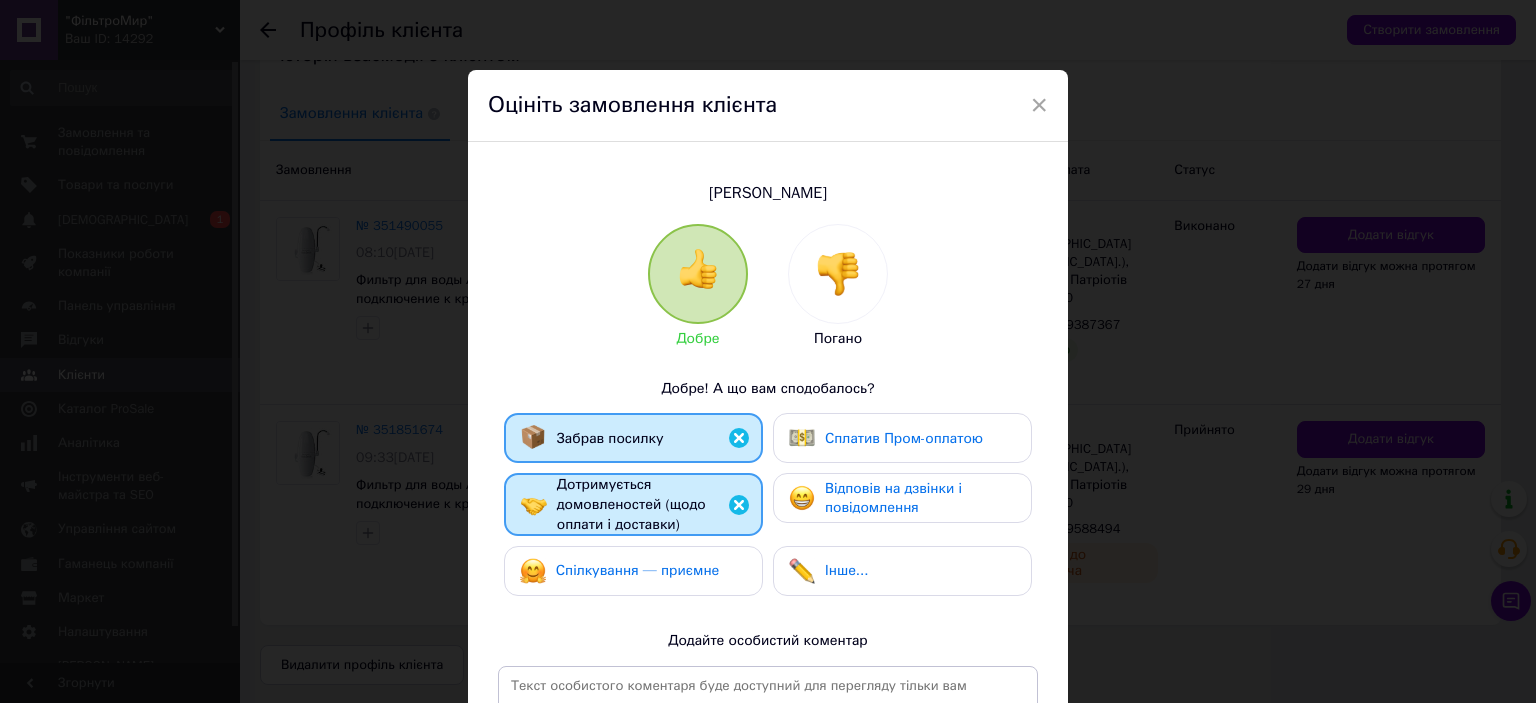 drag, startPoint x: 682, startPoint y: 578, endPoint x: 772, endPoint y: 519, distance: 107.61505 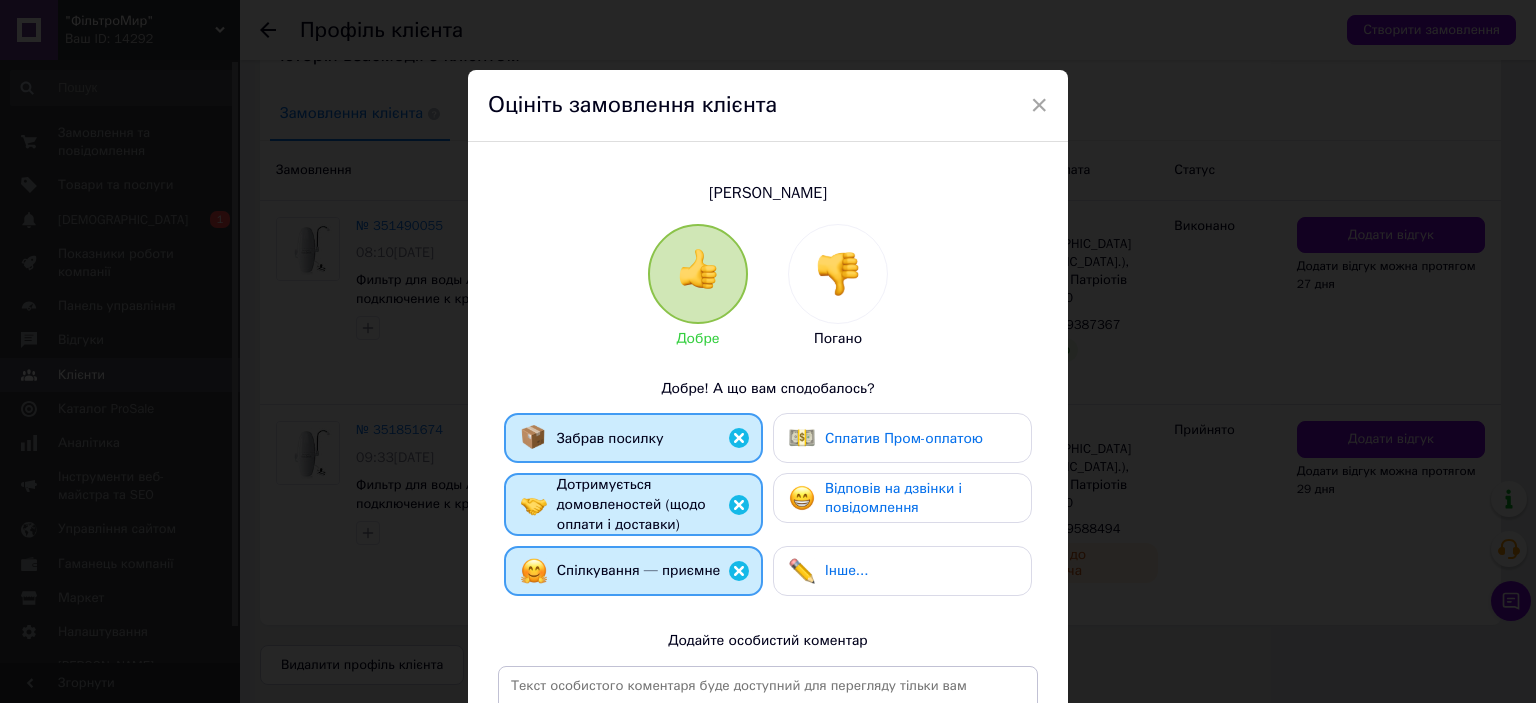 drag, startPoint x: 892, startPoint y: 476, endPoint x: 940, endPoint y: 550, distance: 88.20431 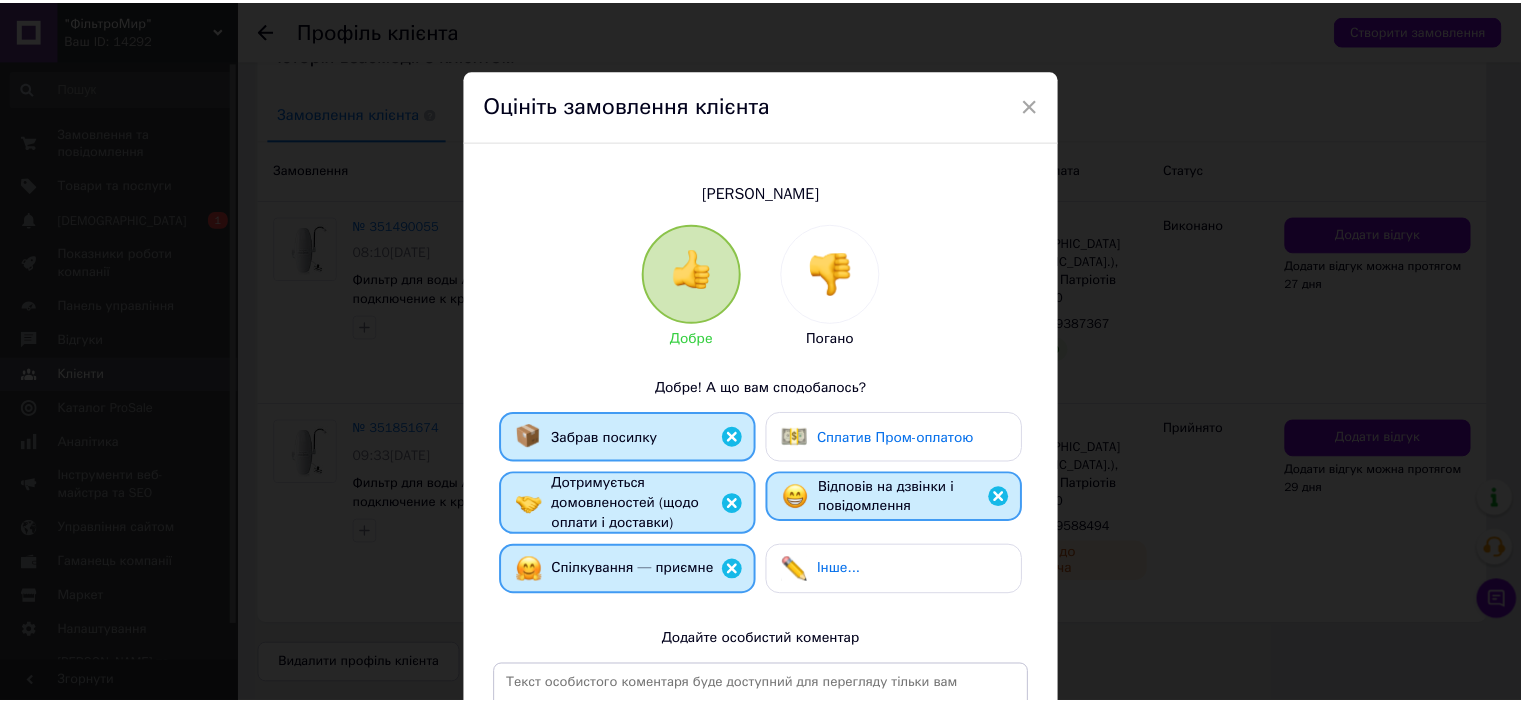 scroll, scrollTop: 293, scrollLeft: 0, axis: vertical 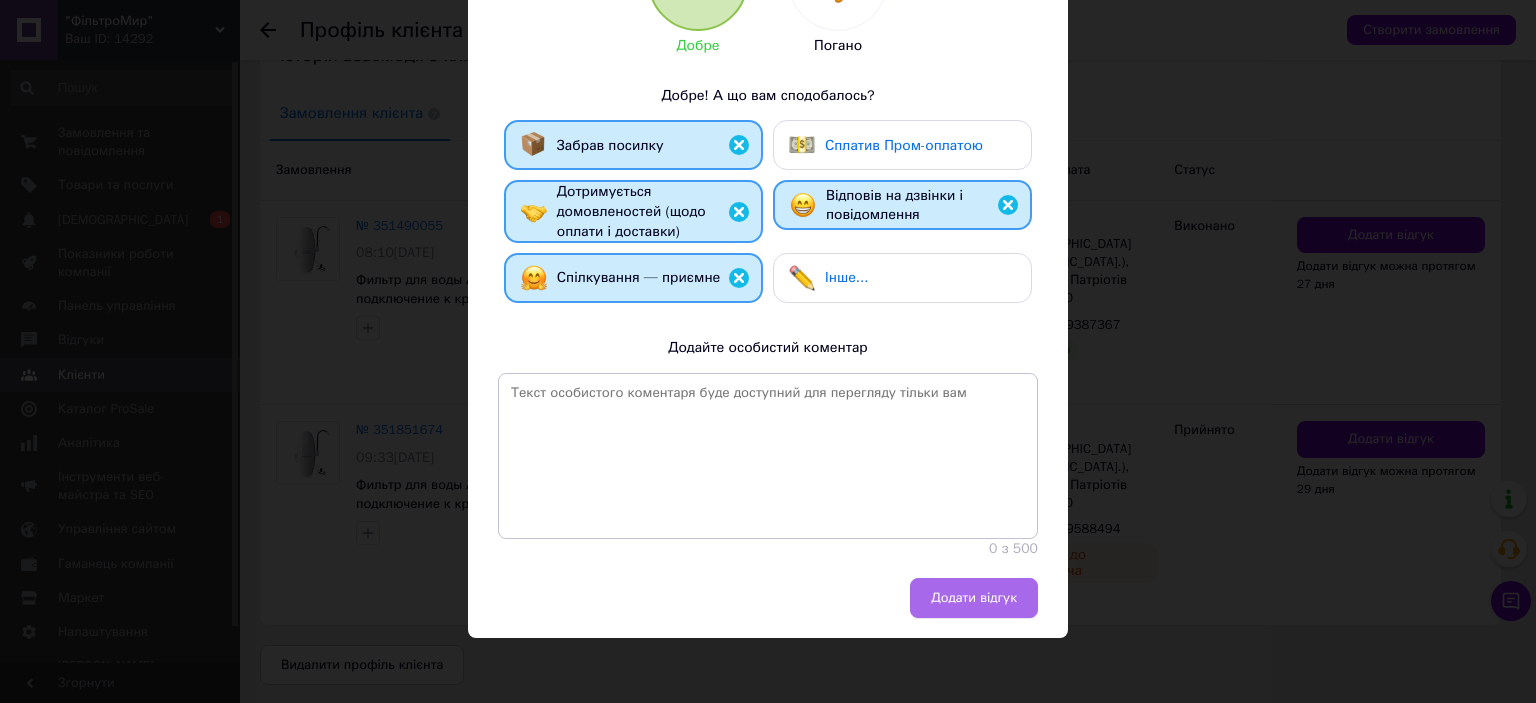 click on "Додати відгук" at bounding box center [974, 598] 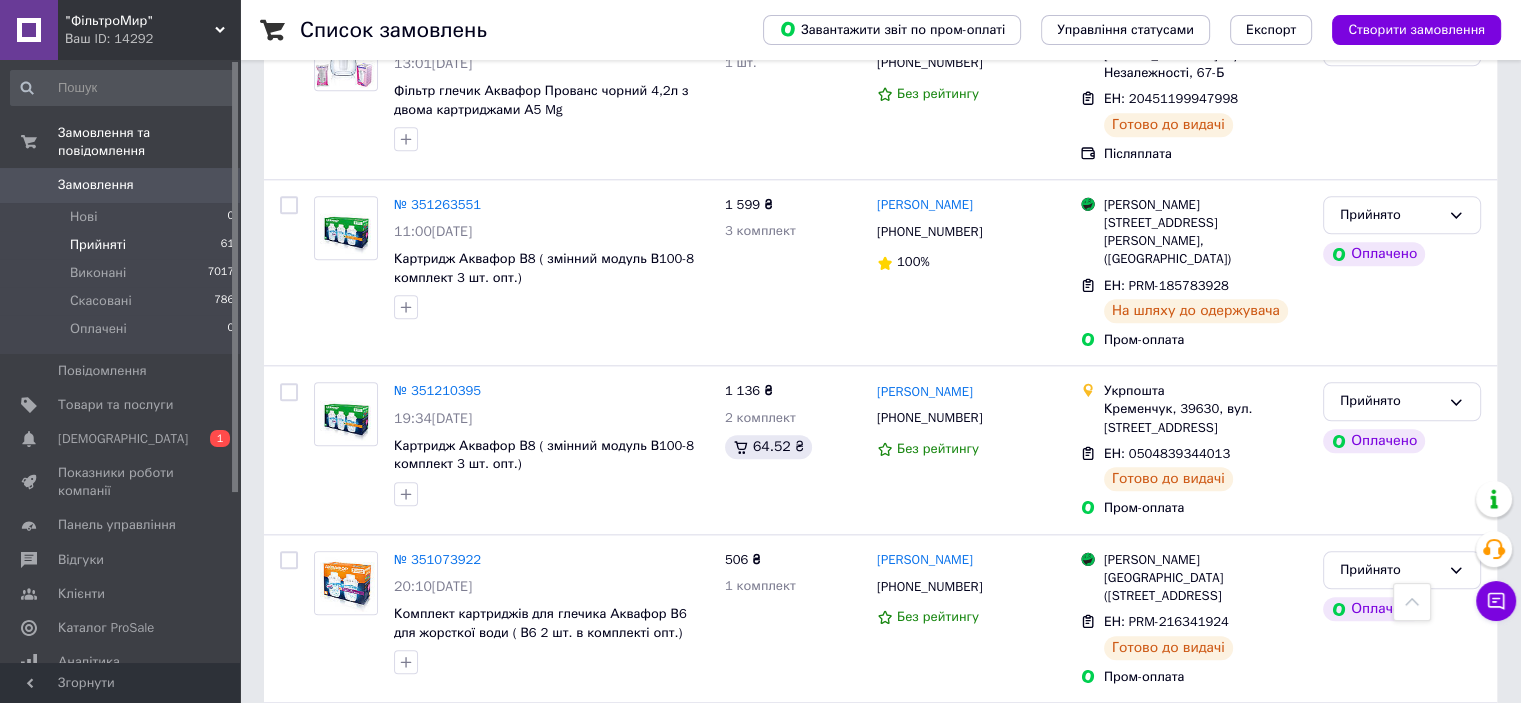 scroll, scrollTop: 9702, scrollLeft: 0, axis: vertical 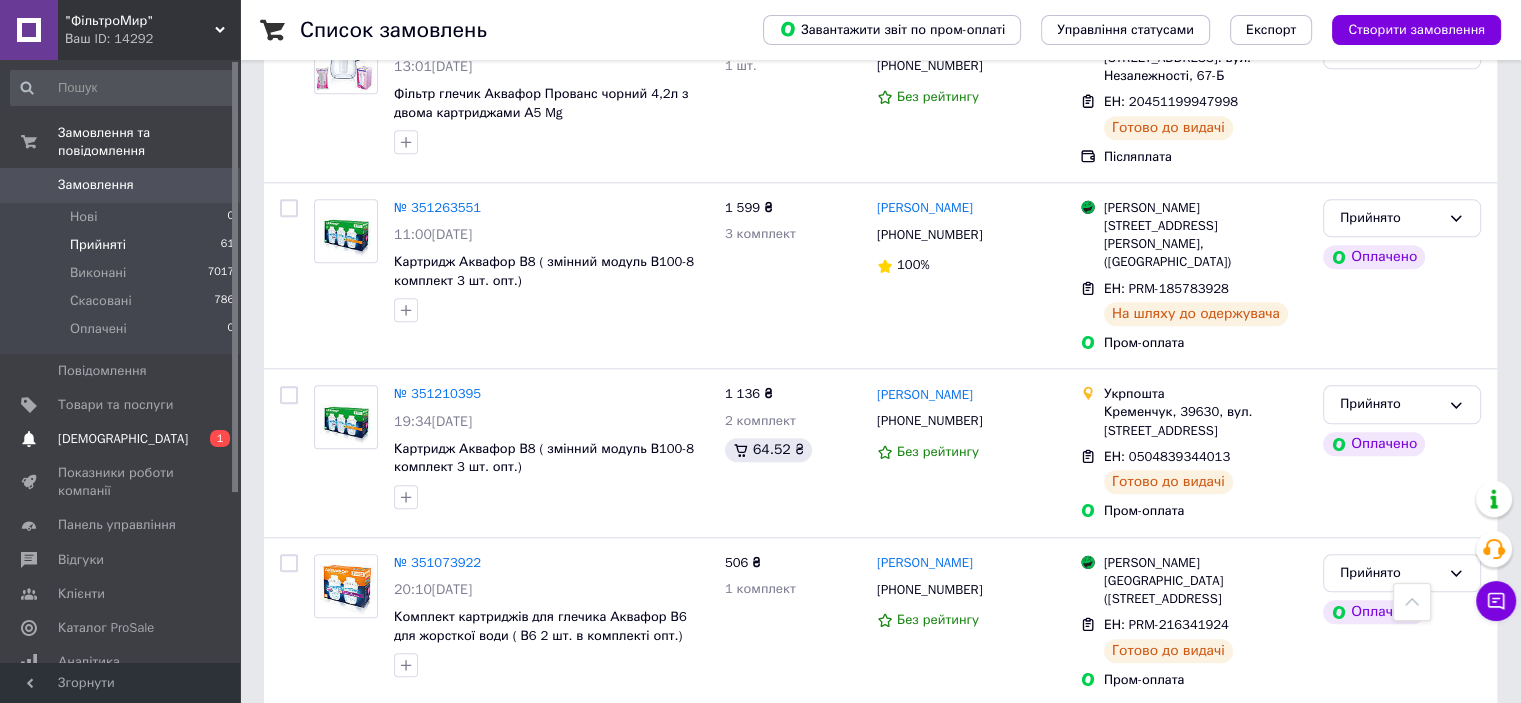 click on "[DEMOGRAPHIC_DATA]" at bounding box center (123, 439) 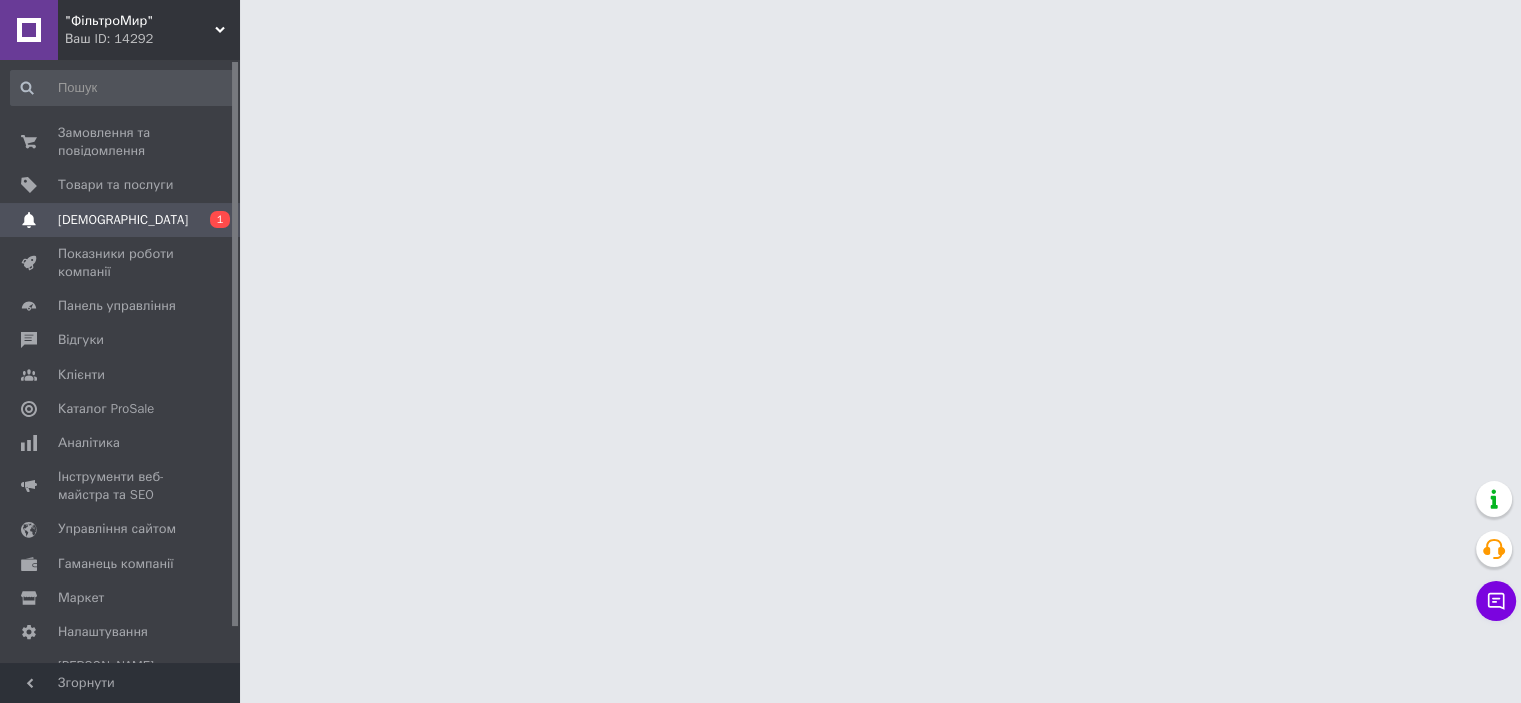 scroll, scrollTop: 0, scrollLeft: 0, axis: both 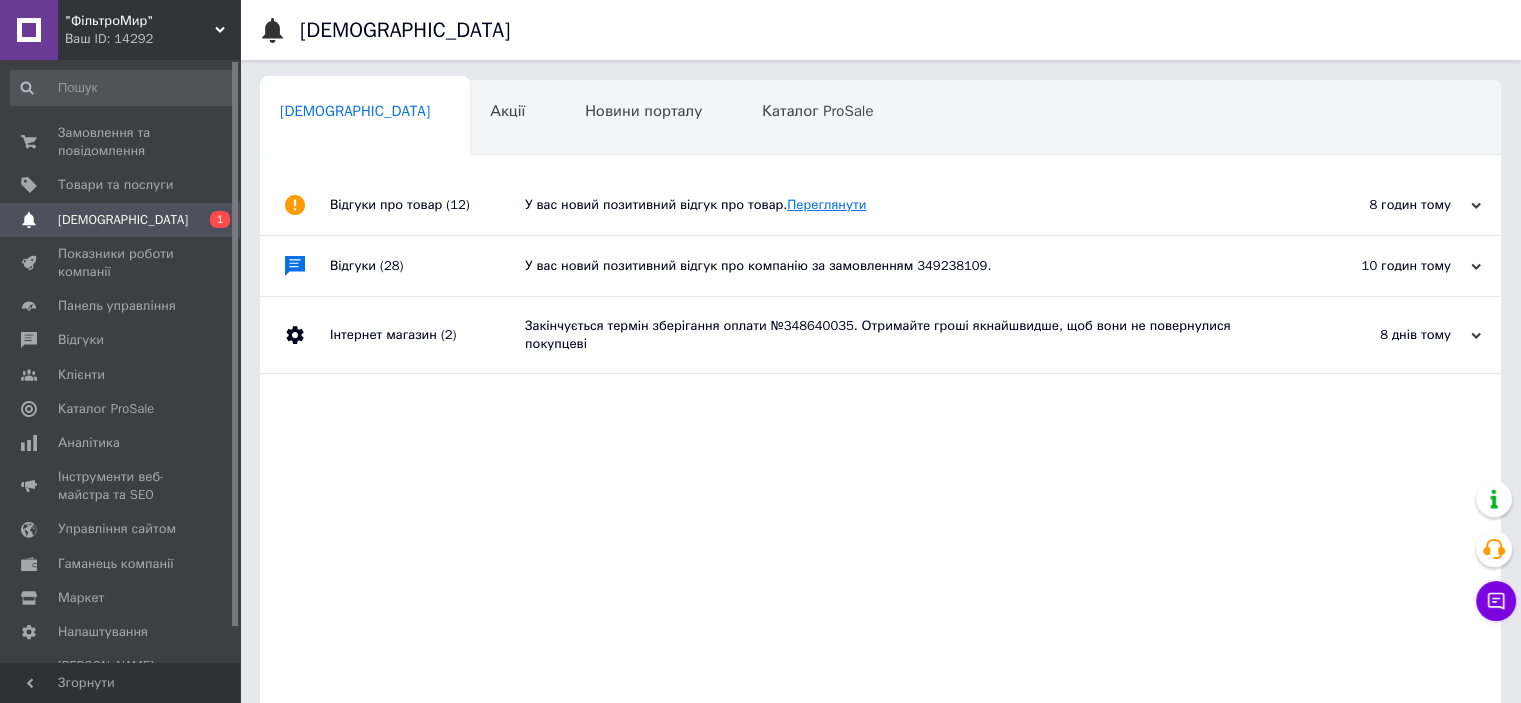 click on "Переглянути" at bounding box center (826, 204) 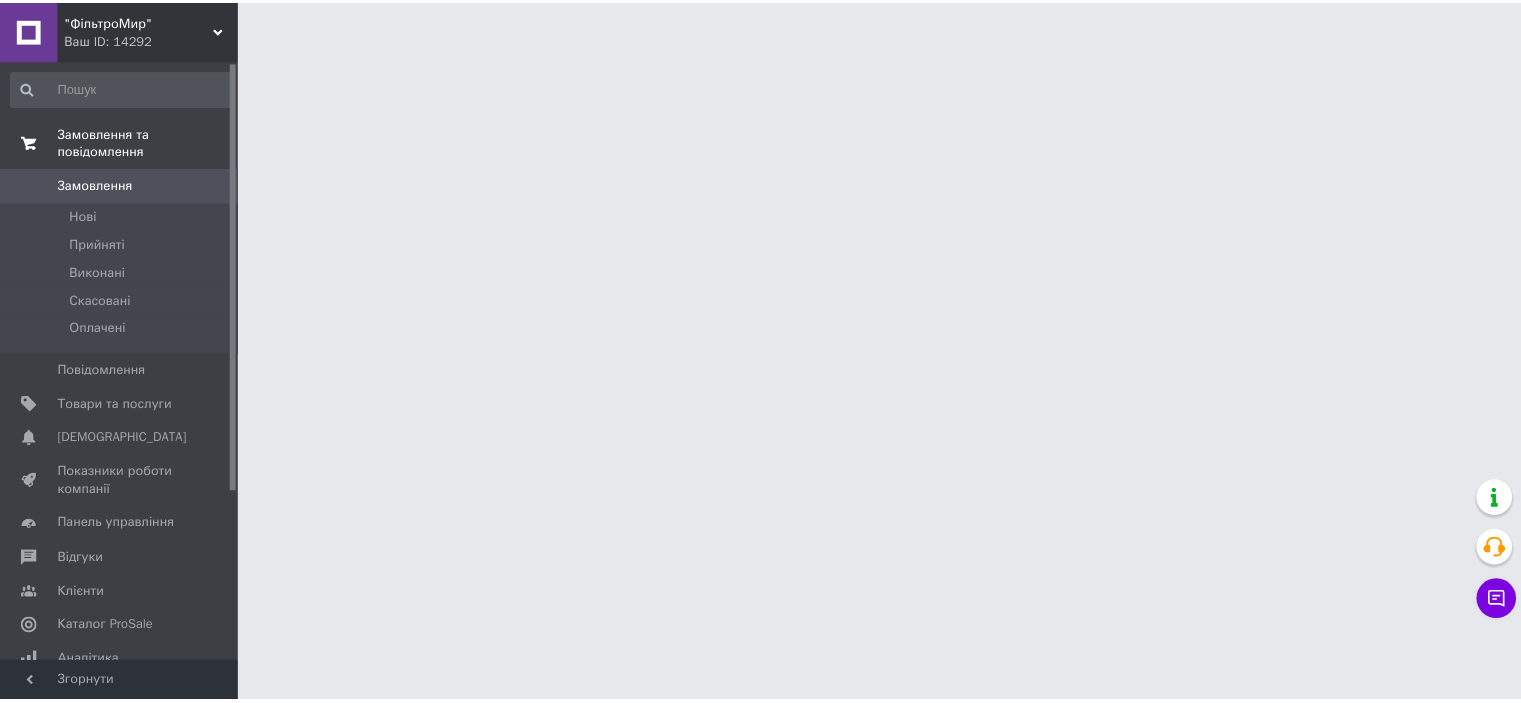 scroll, scrollTop: 0, scrollLeft: 0, axis: both 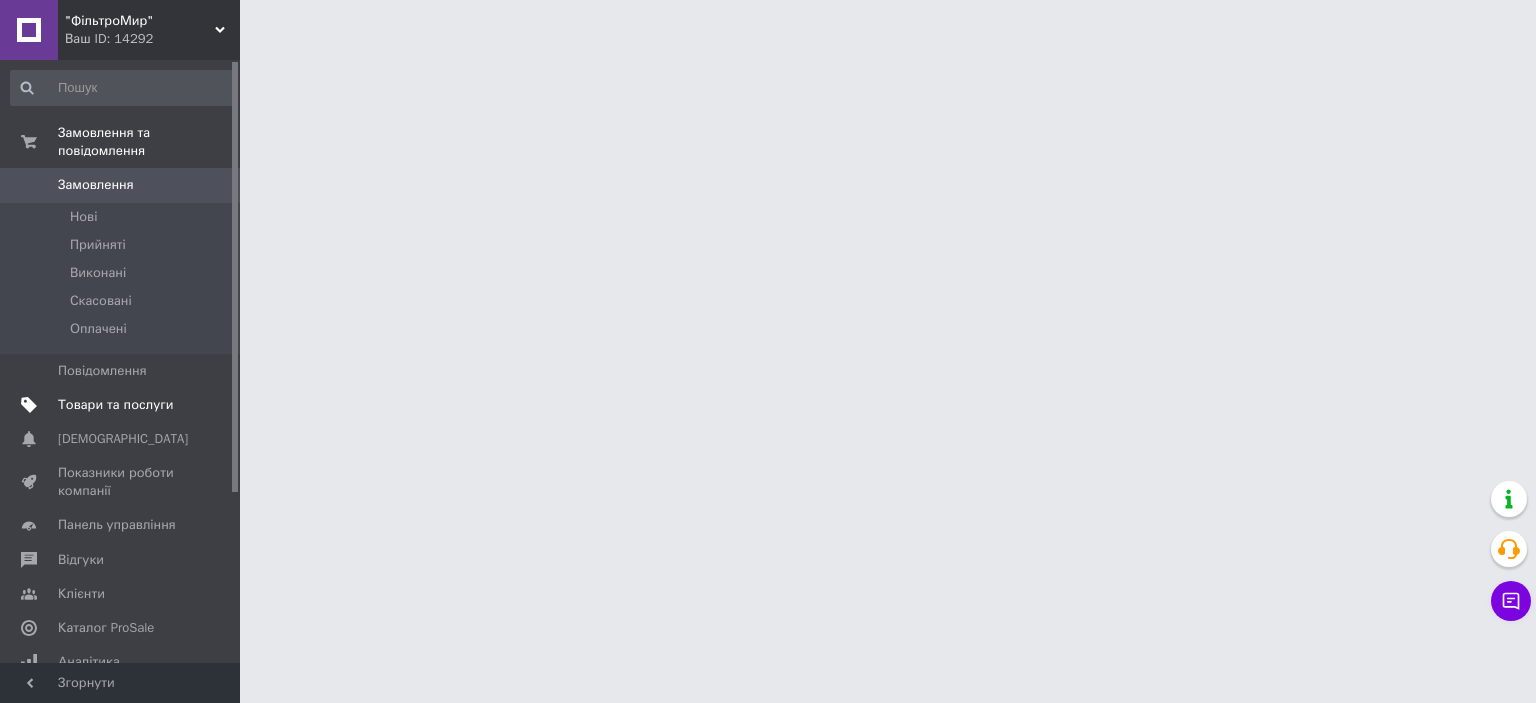click on "Товари та послуги" at bounding box center [115, 405] 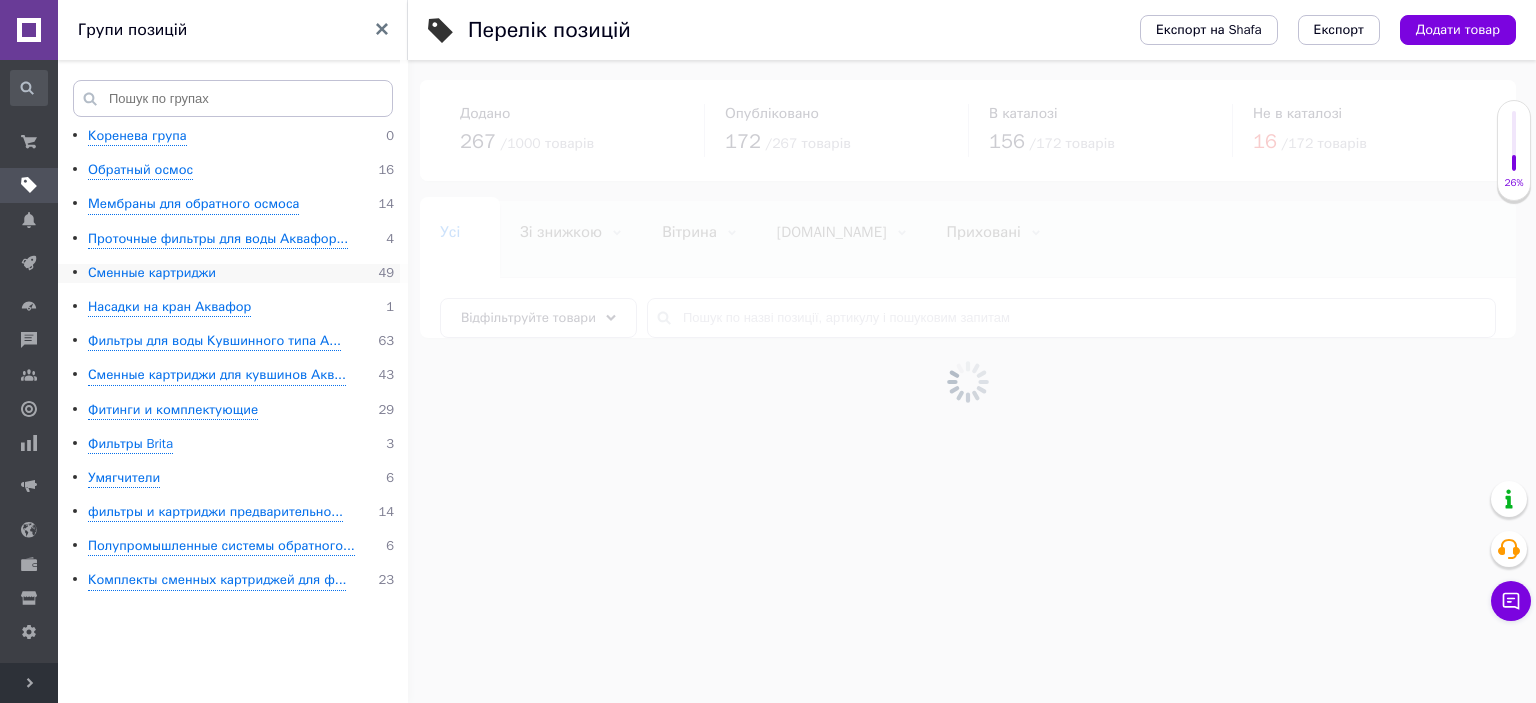 click on "Сменные картриджи" at bounding box center [152, 273] 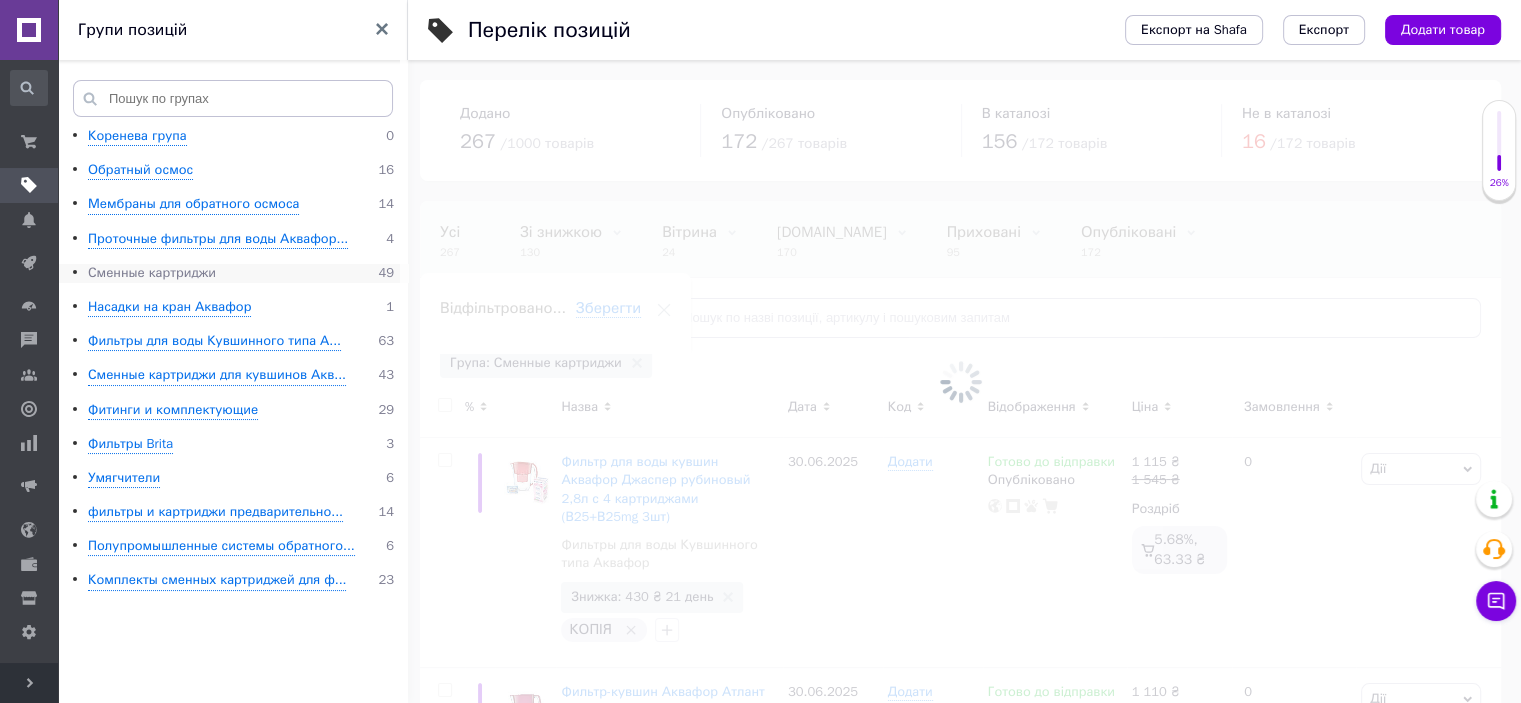 scroll, scrollTop: 0, scrollLeft: 80, axis: horizontal 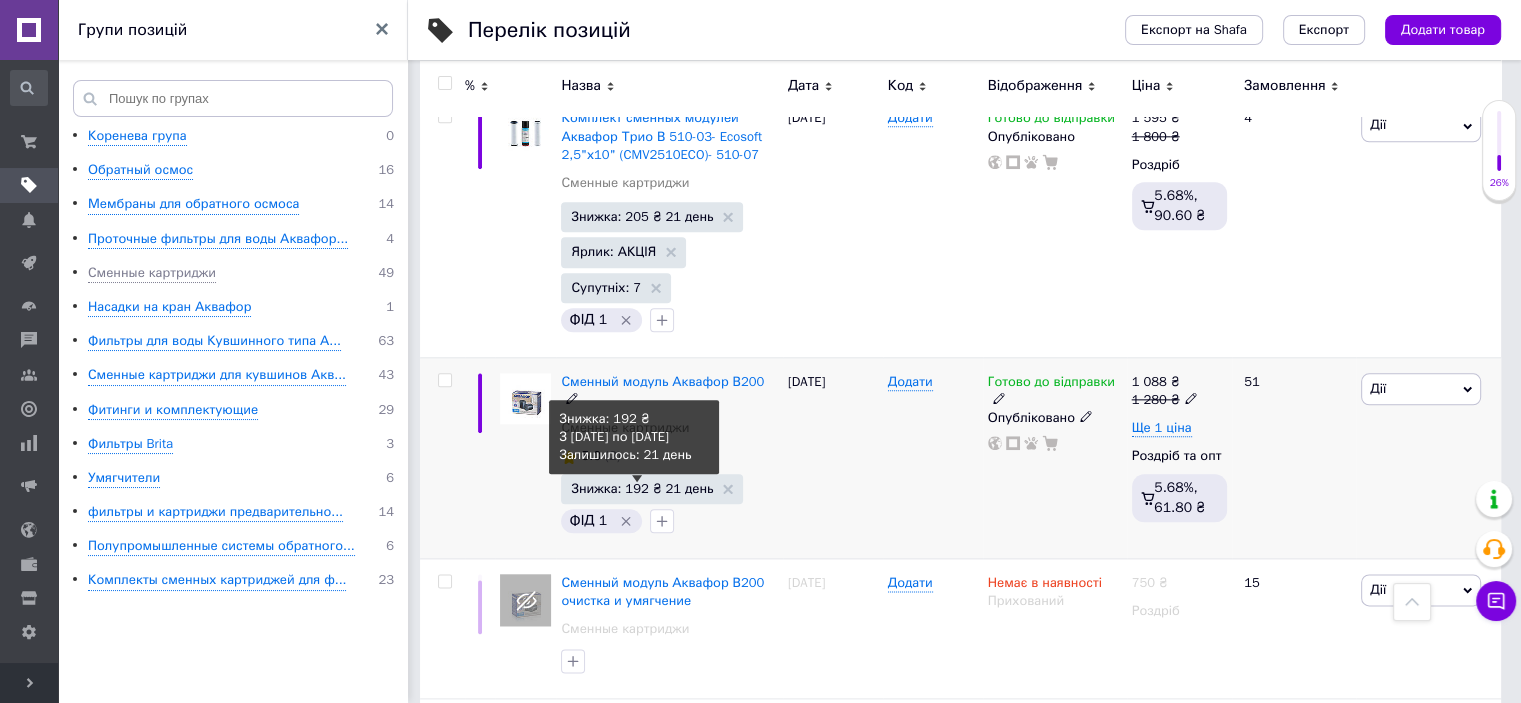 click on "Знижка: 192 ₴ 21 день" at bounding box center (642, 488) 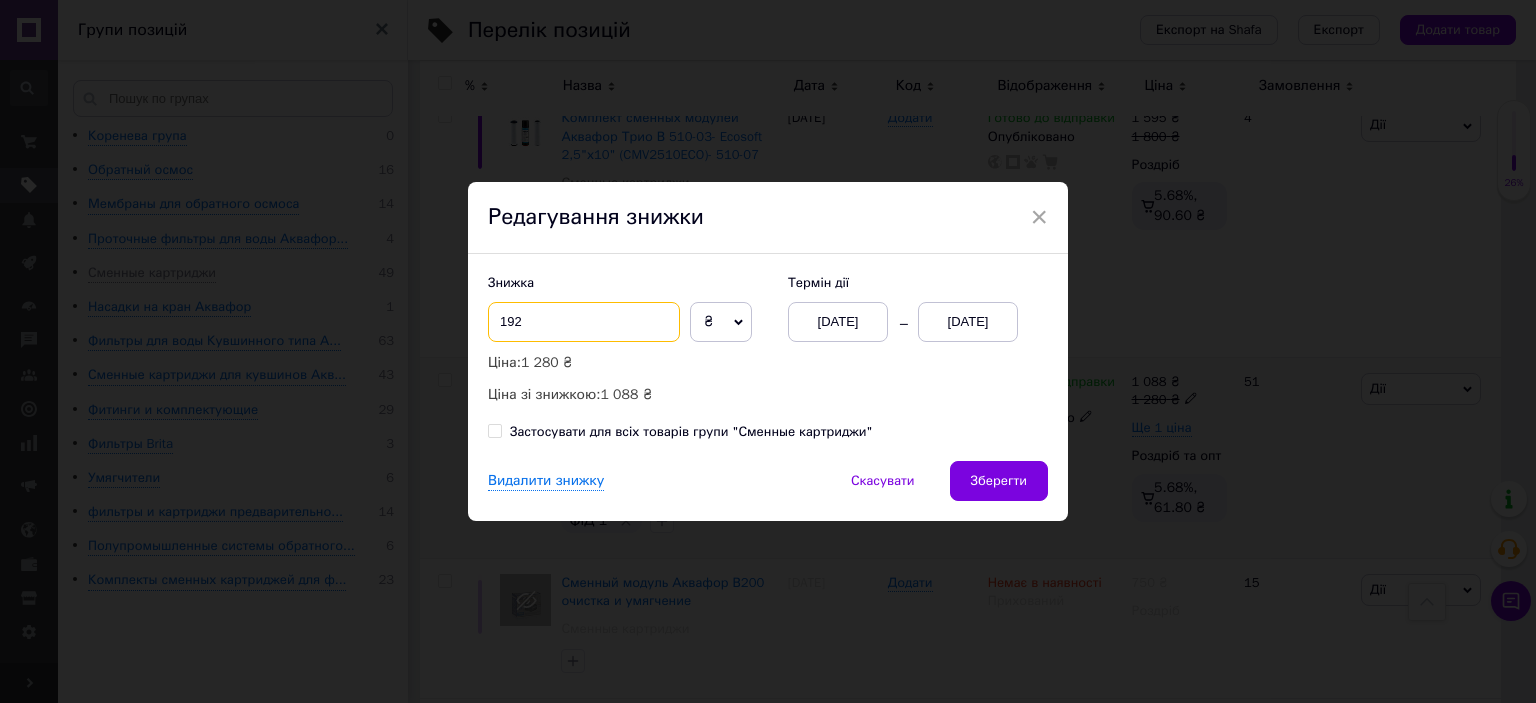 click on "192" at bounding box center (584, 322) 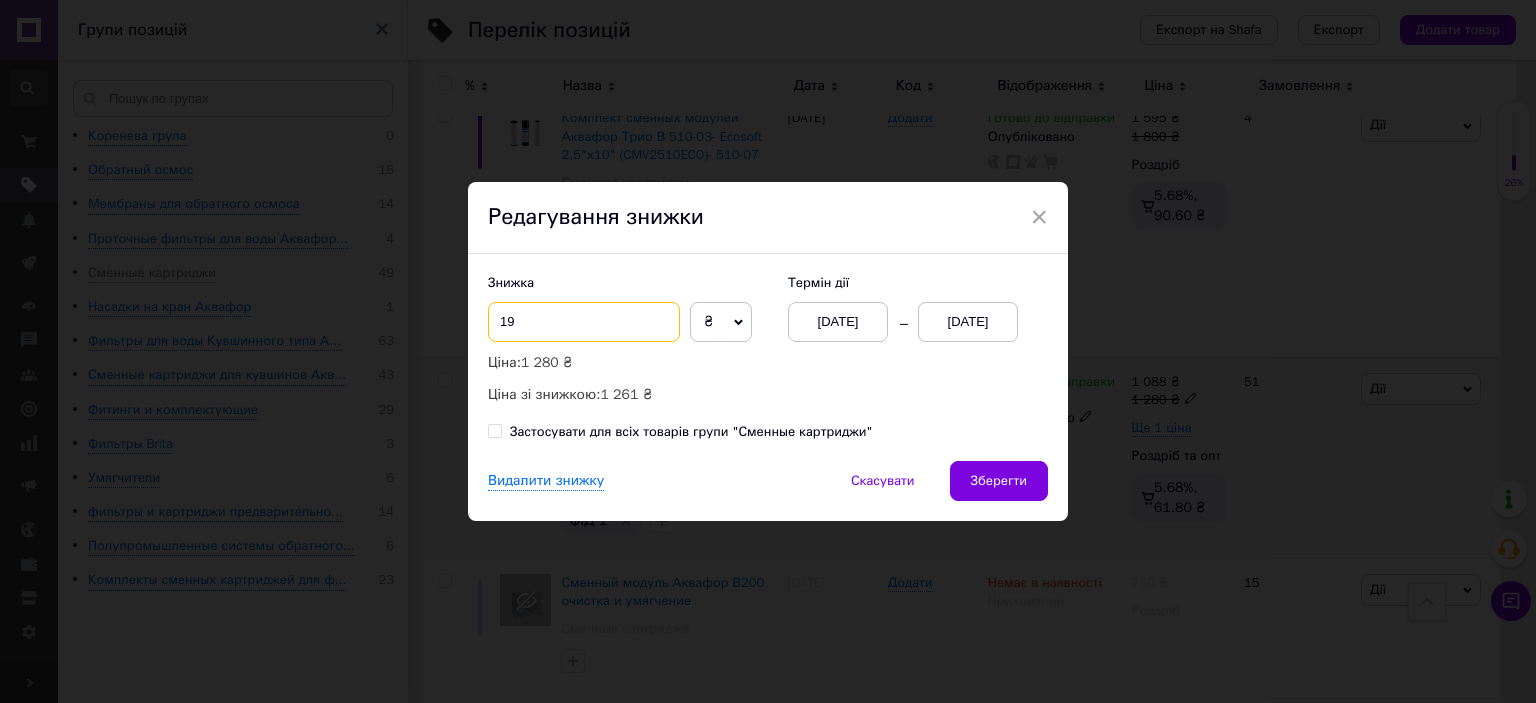 type on "1" 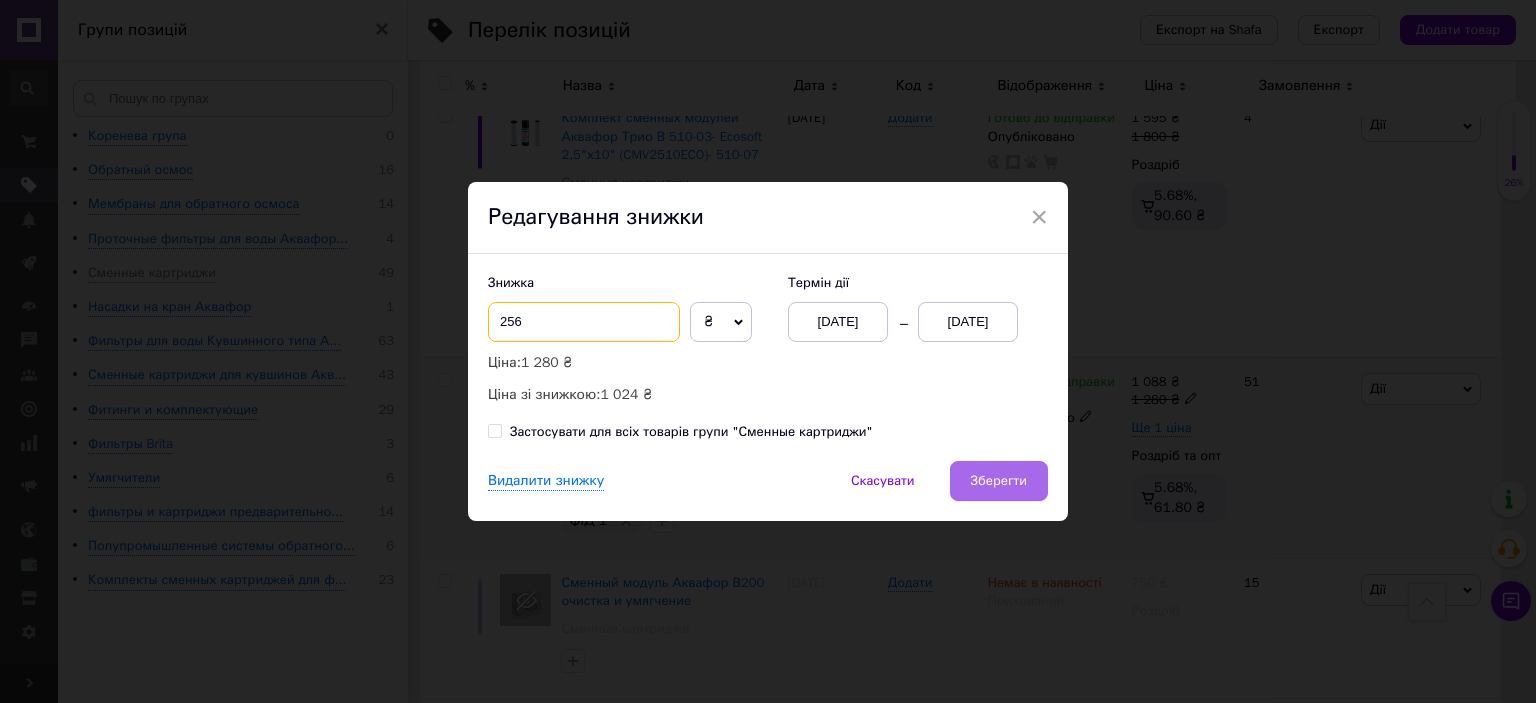 type on "256" 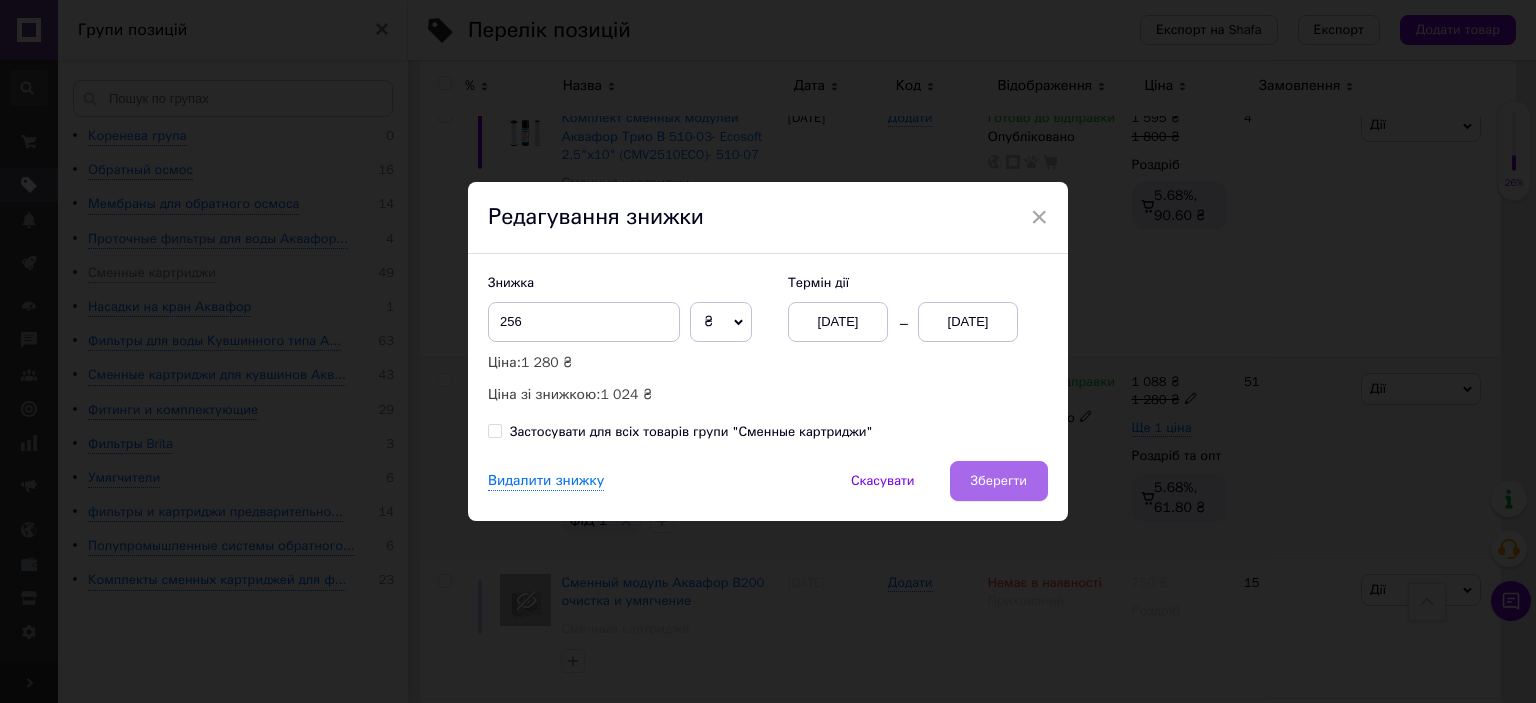 click on "Зберегти" at bounding box center [999, 481] 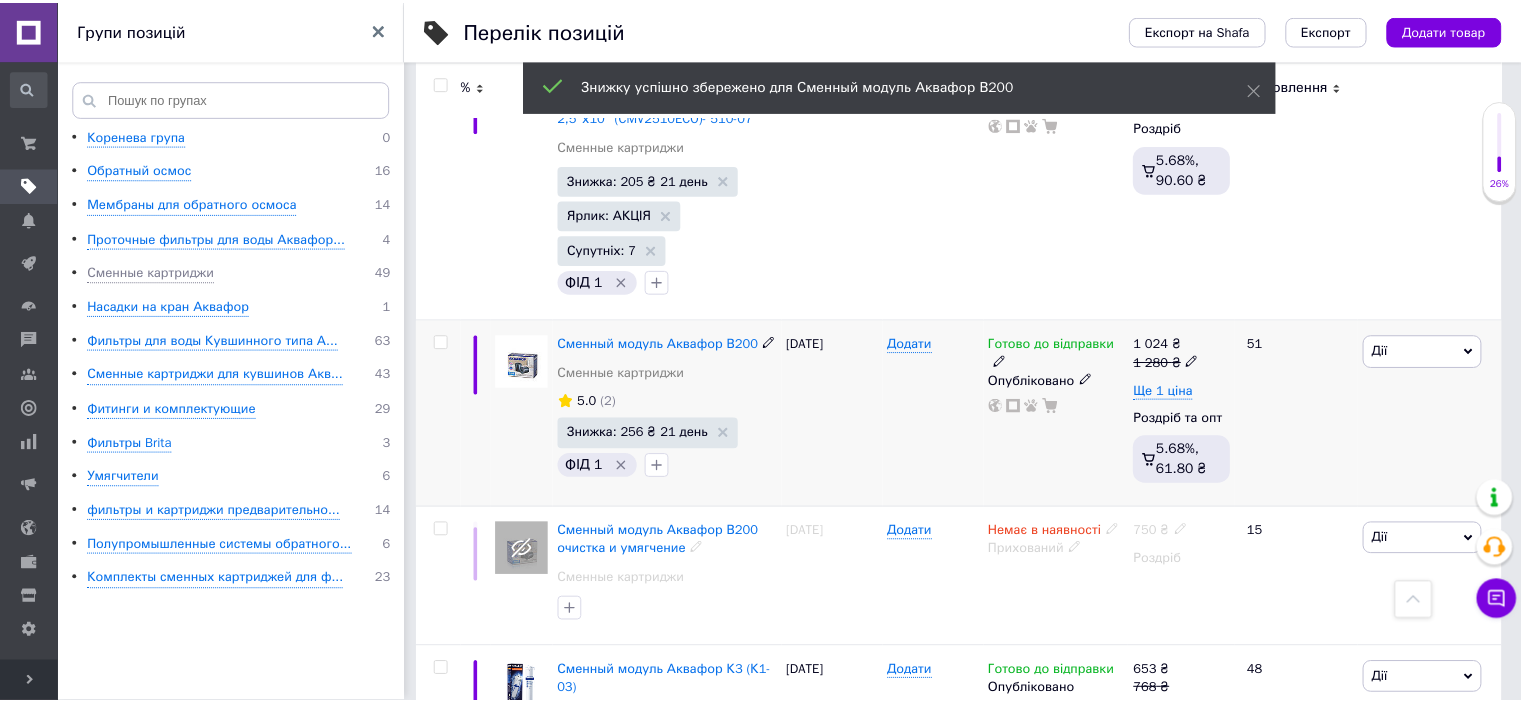 scroll, scrollTop: 0, scrollLeft: 80, axis: horizontal 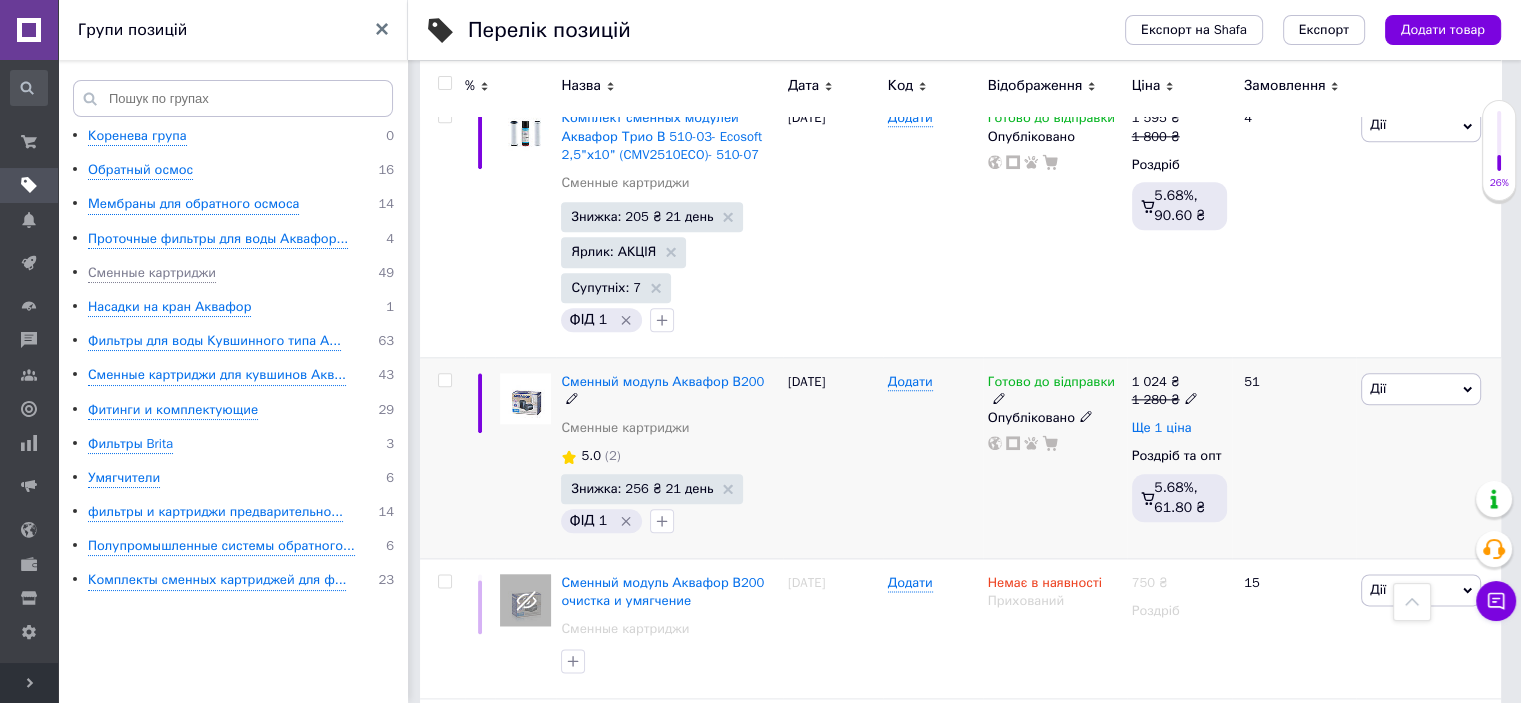click on "Ще 1 ціна" at bounding box center (1162, 428) 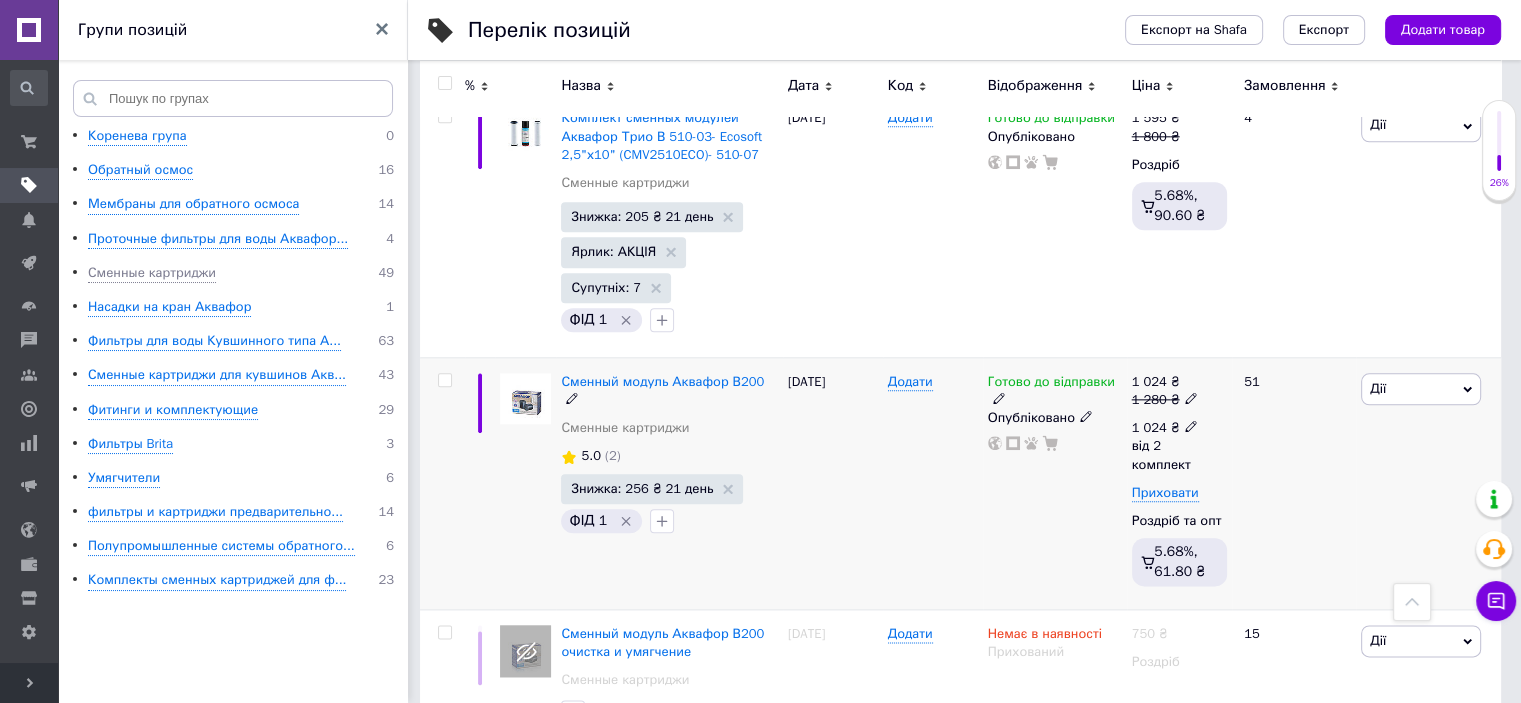 click 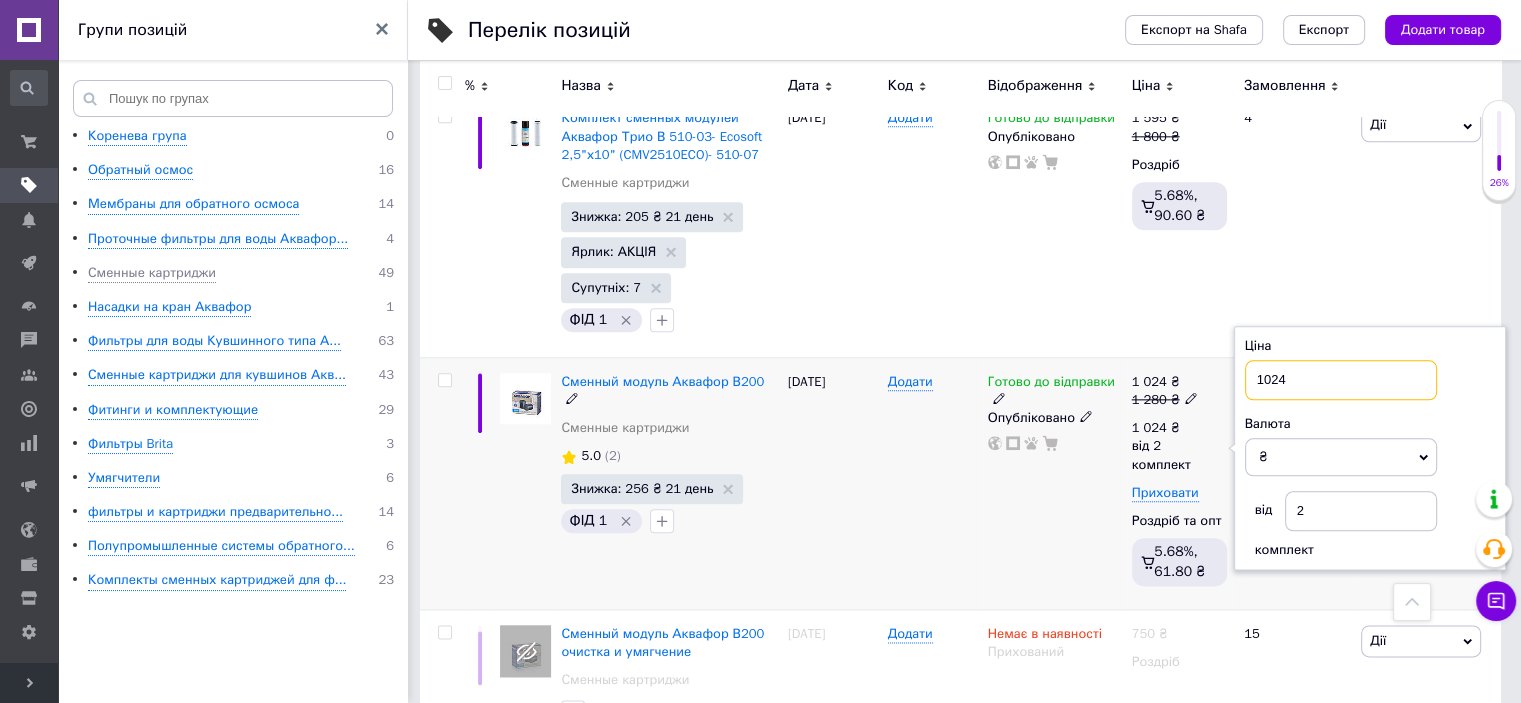 click on "1024" at bounding box center [1341, 380] 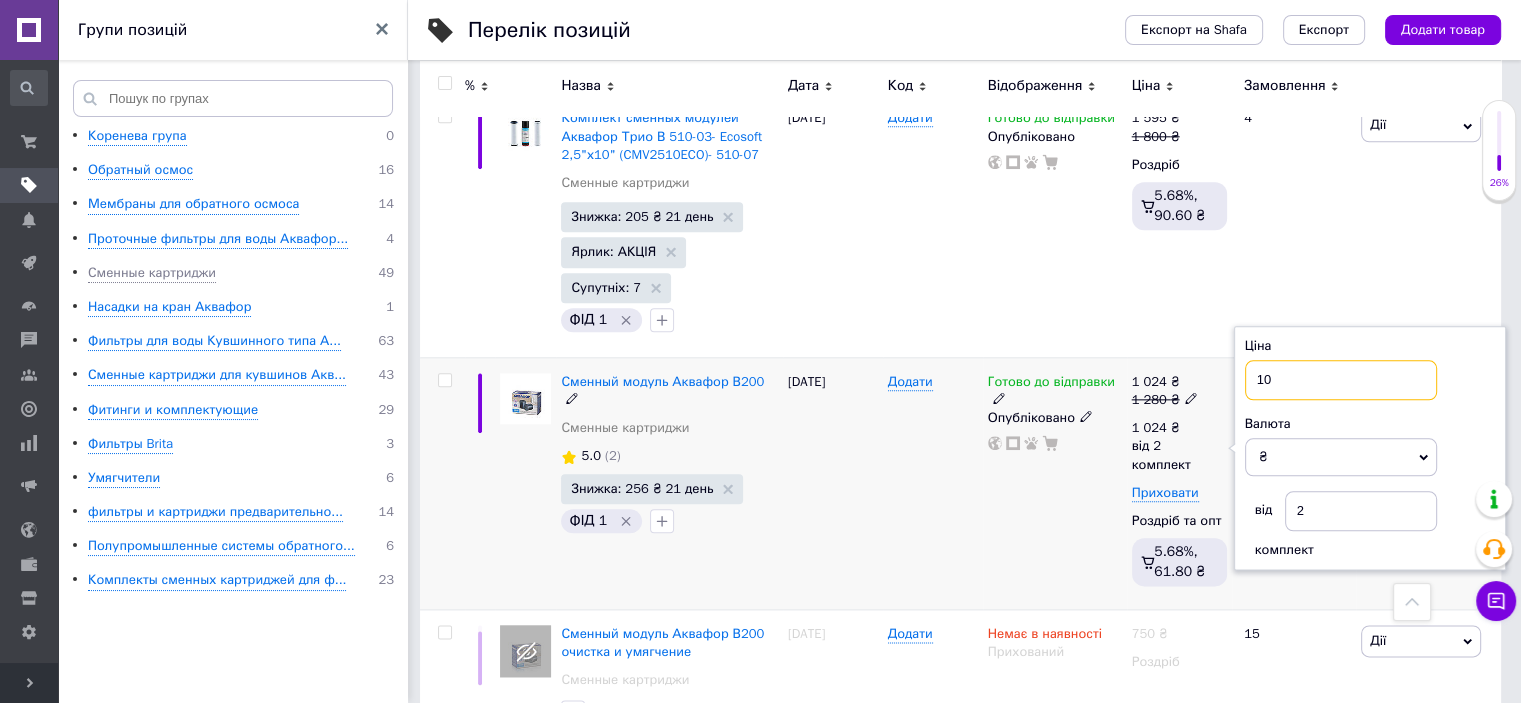 type on "1" 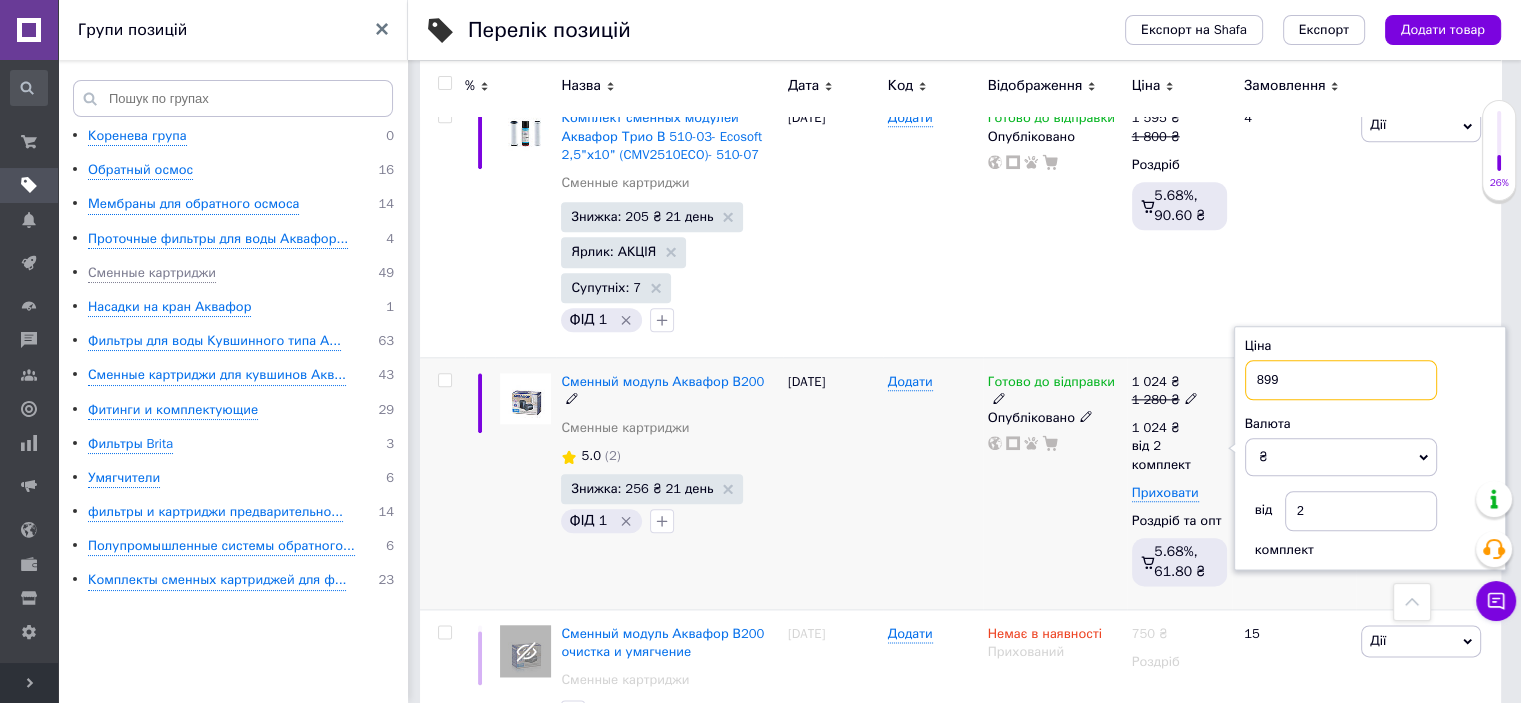 type on "899" 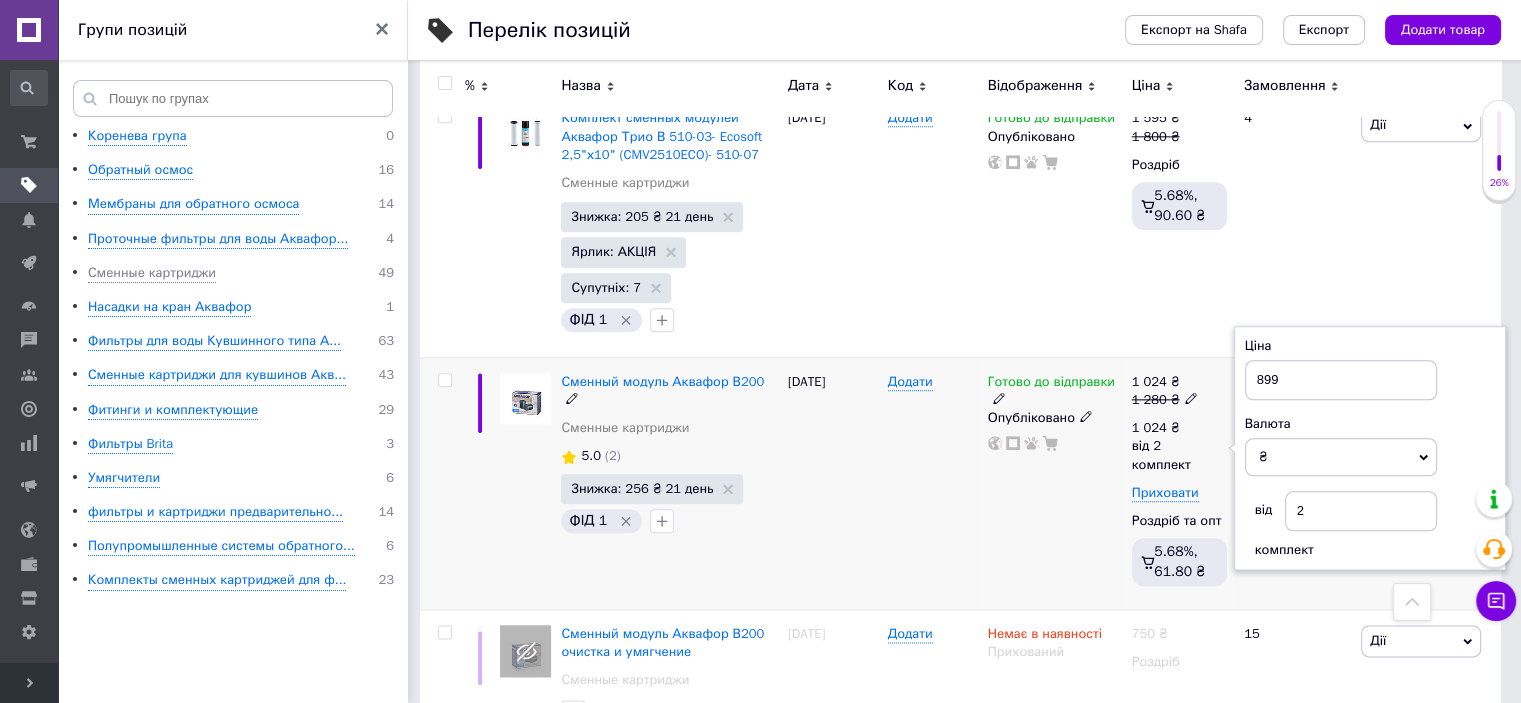 click on "Готово до відправки Опубліковано" at bounding box center (1055, 483) 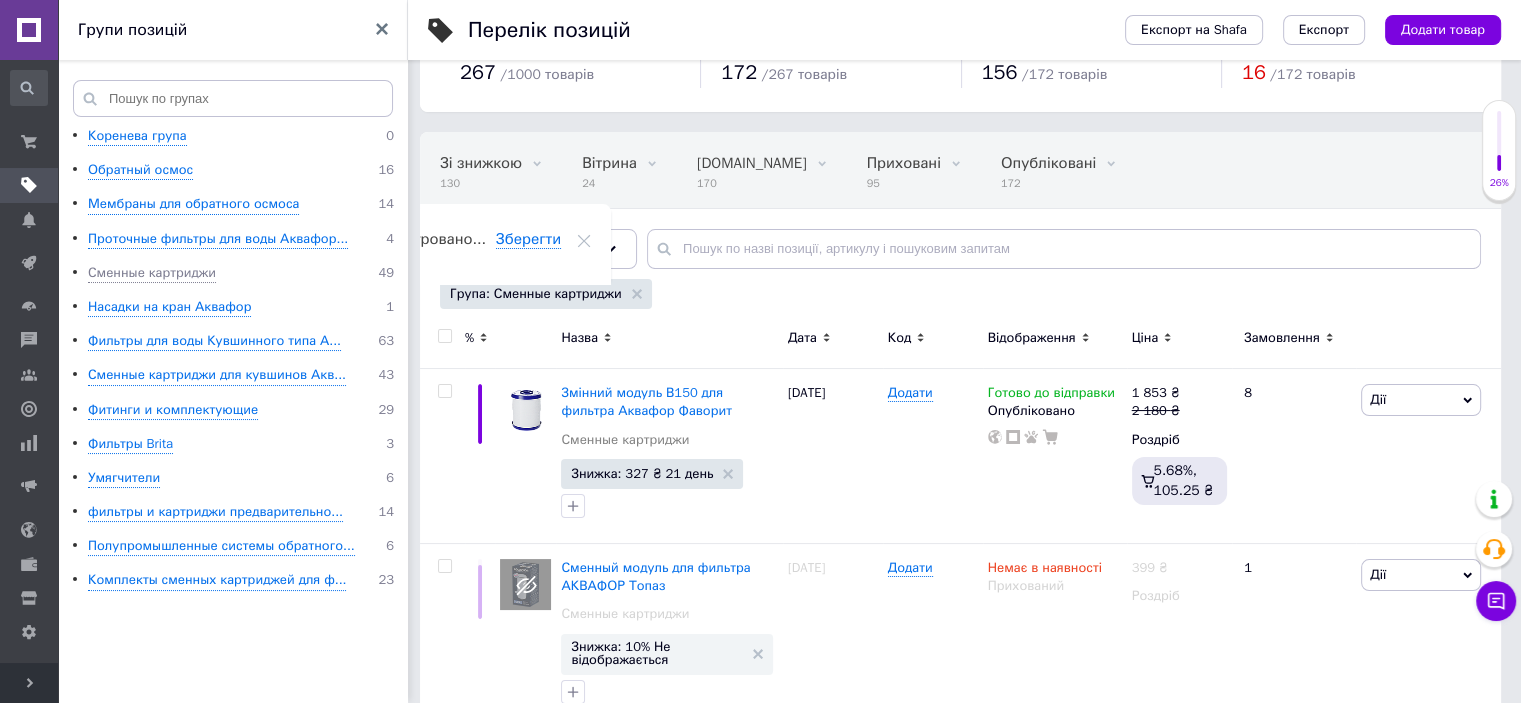 scroll, scrollTop: 100, scrollLeft: 0, axis: vertical 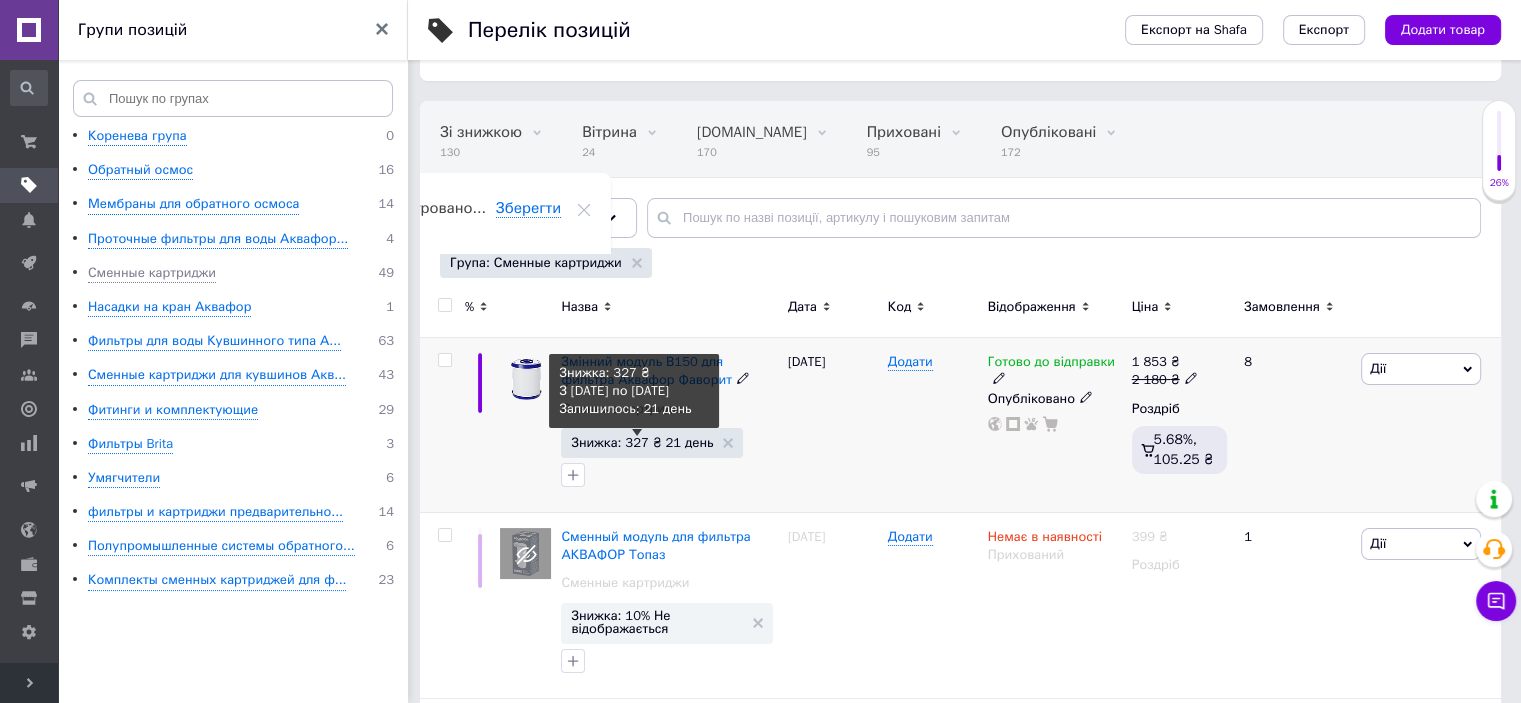 click on "Знижка: 327 ₴ 21 день" at bounding box center [642, 442] 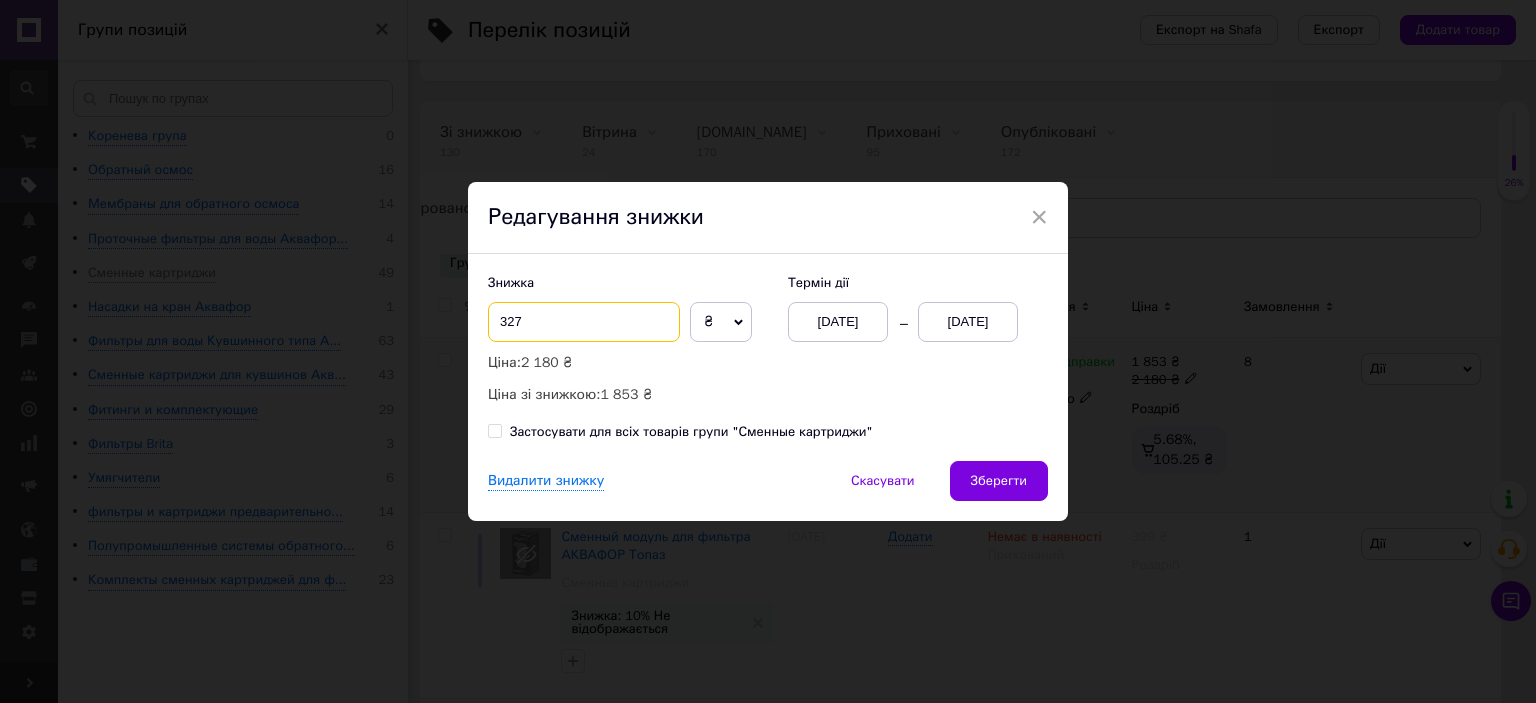click on "327" at bounding box center [584, 322] 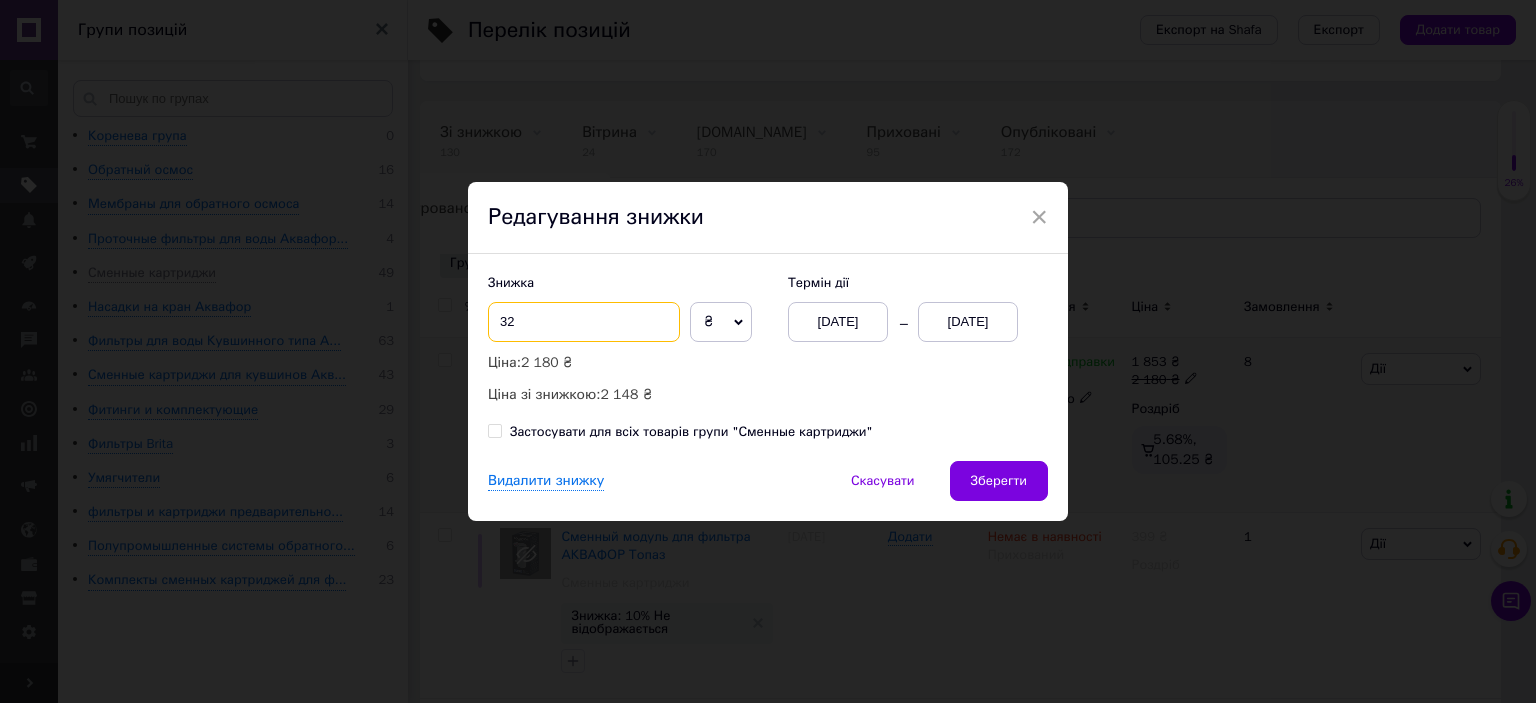 type on "3" 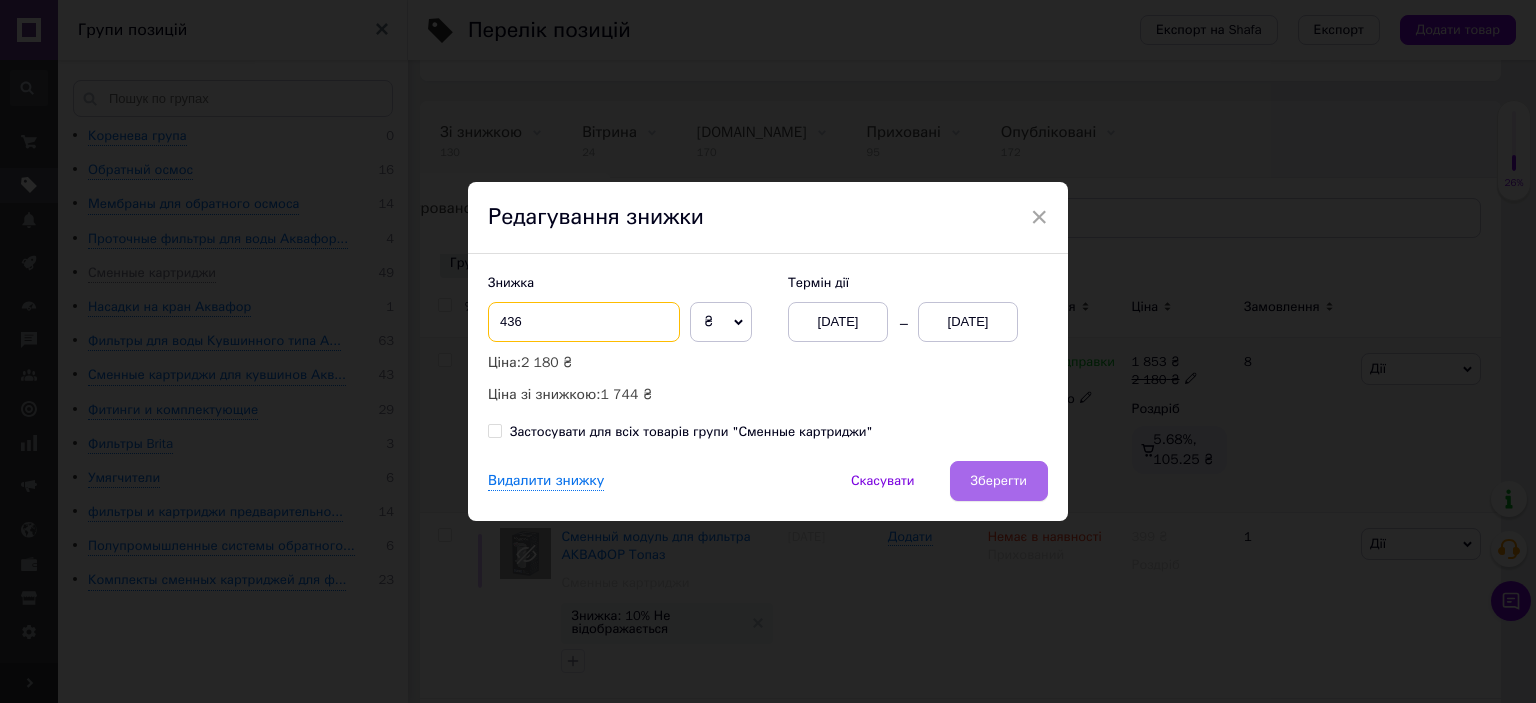 type on "436" 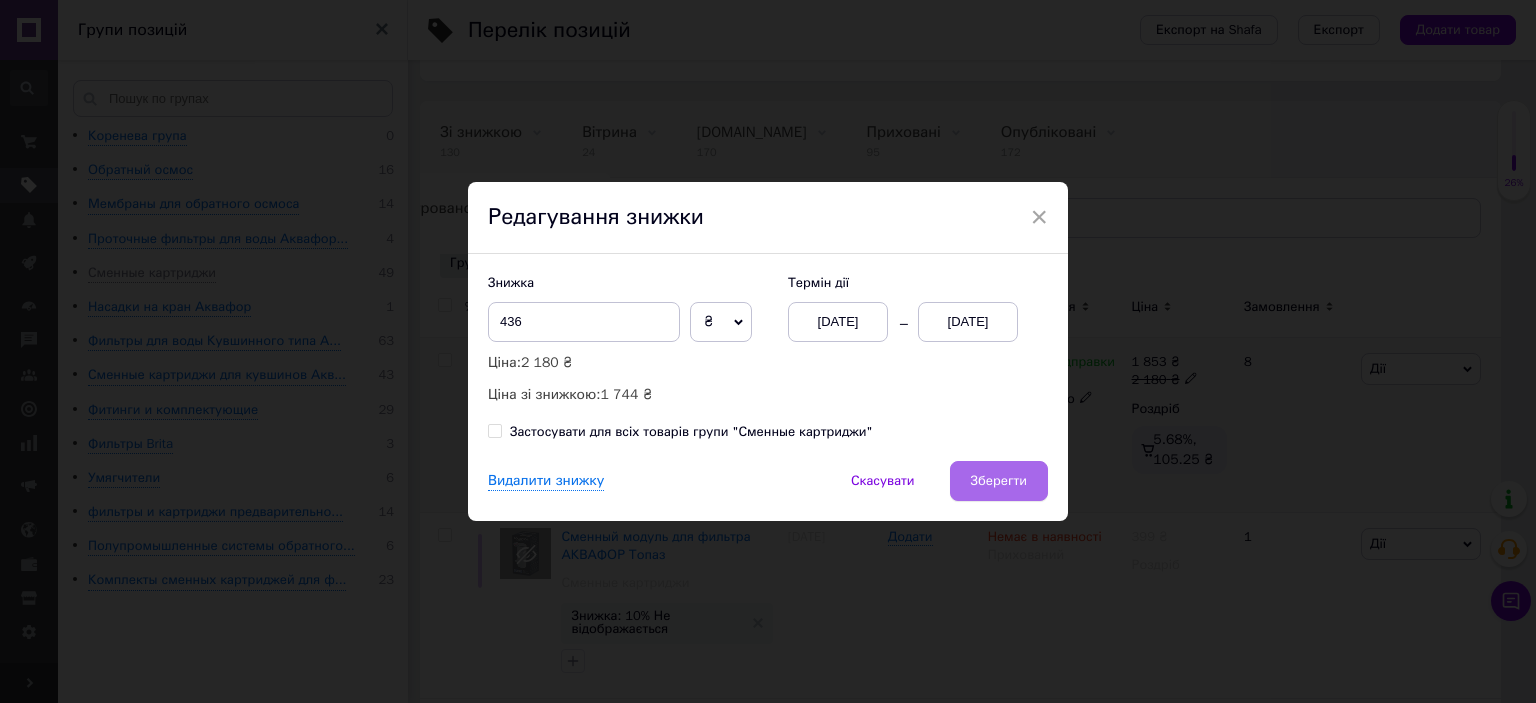click on "Зберегти" at bounding box center [999, 481] 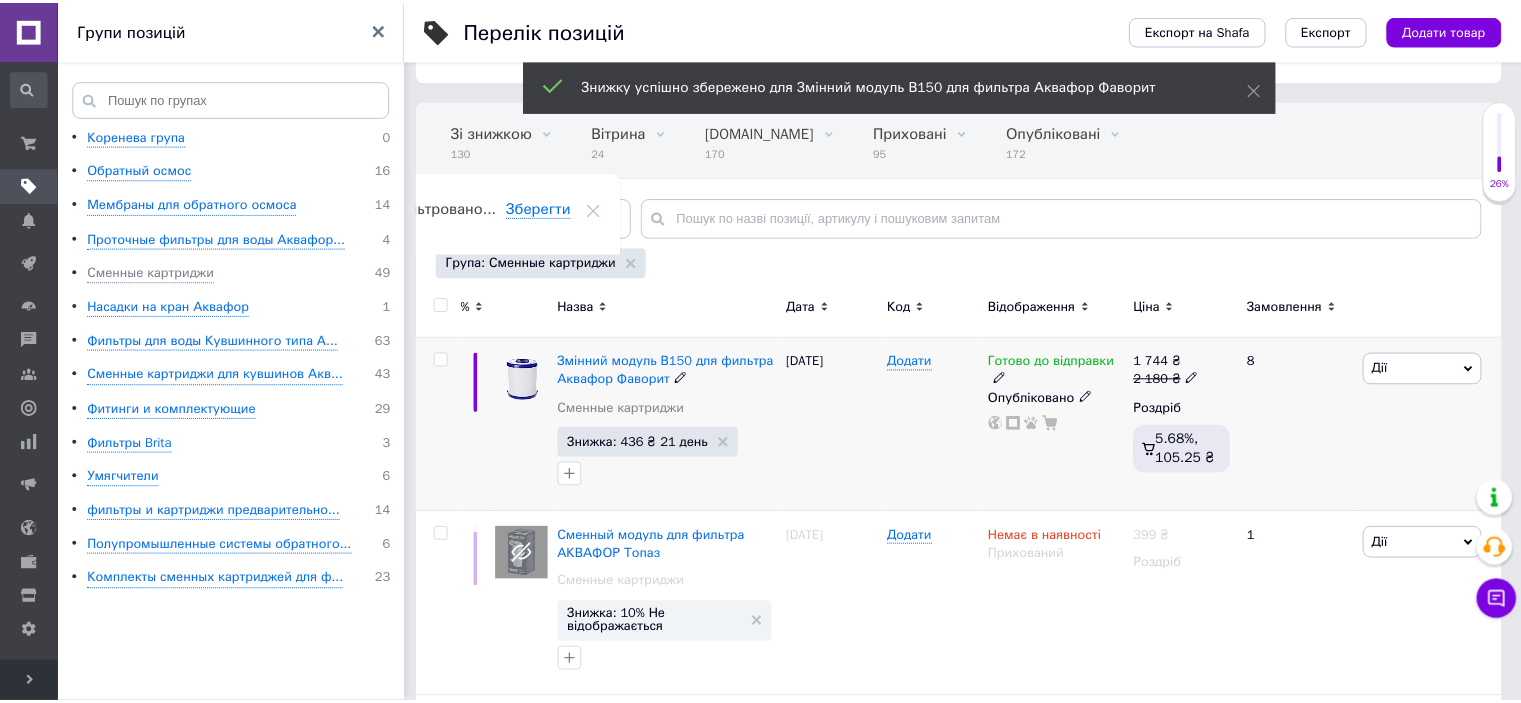 scroll, scrollTop: 0, scrollLeft: 80, axis: horizontal 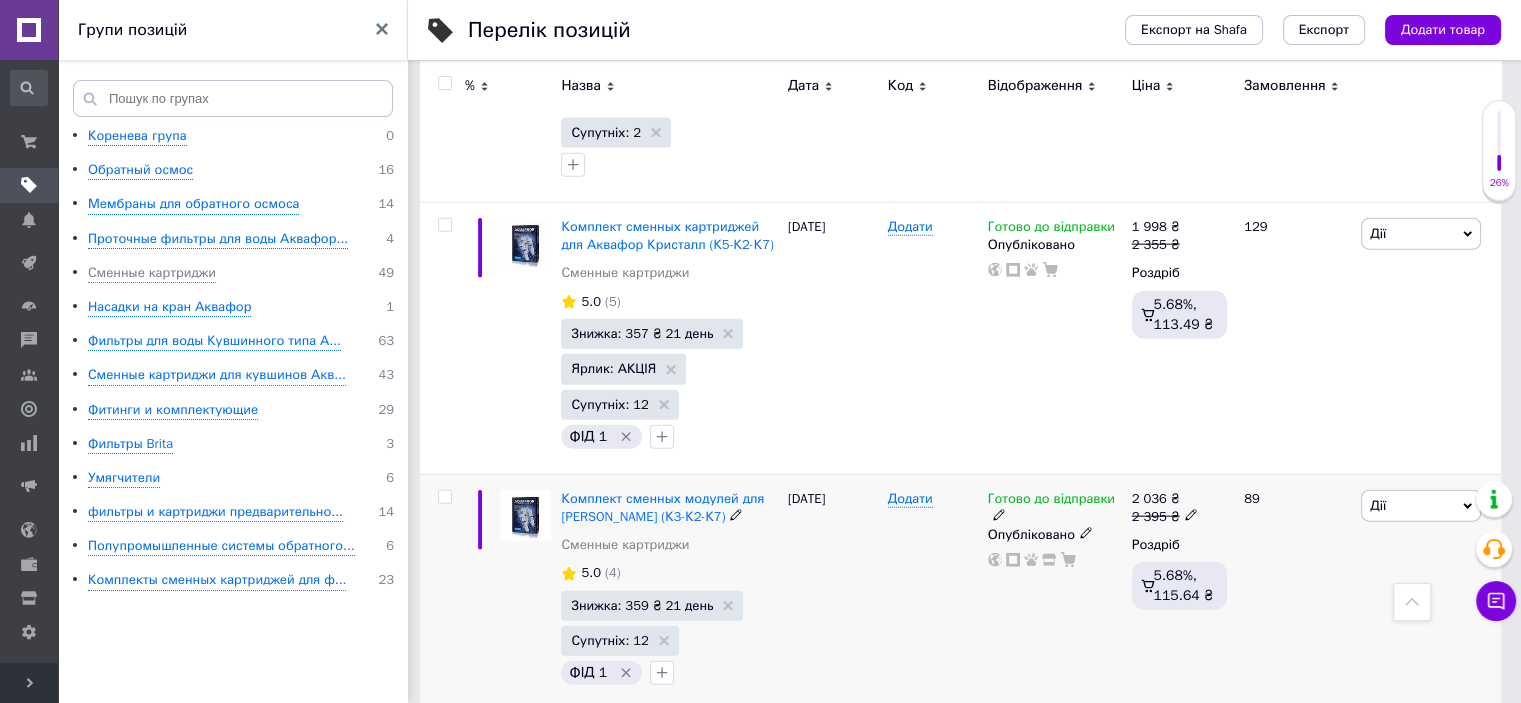 click on "Знижка: 359 ₴ 21 день" at bounding box center [652, 606] 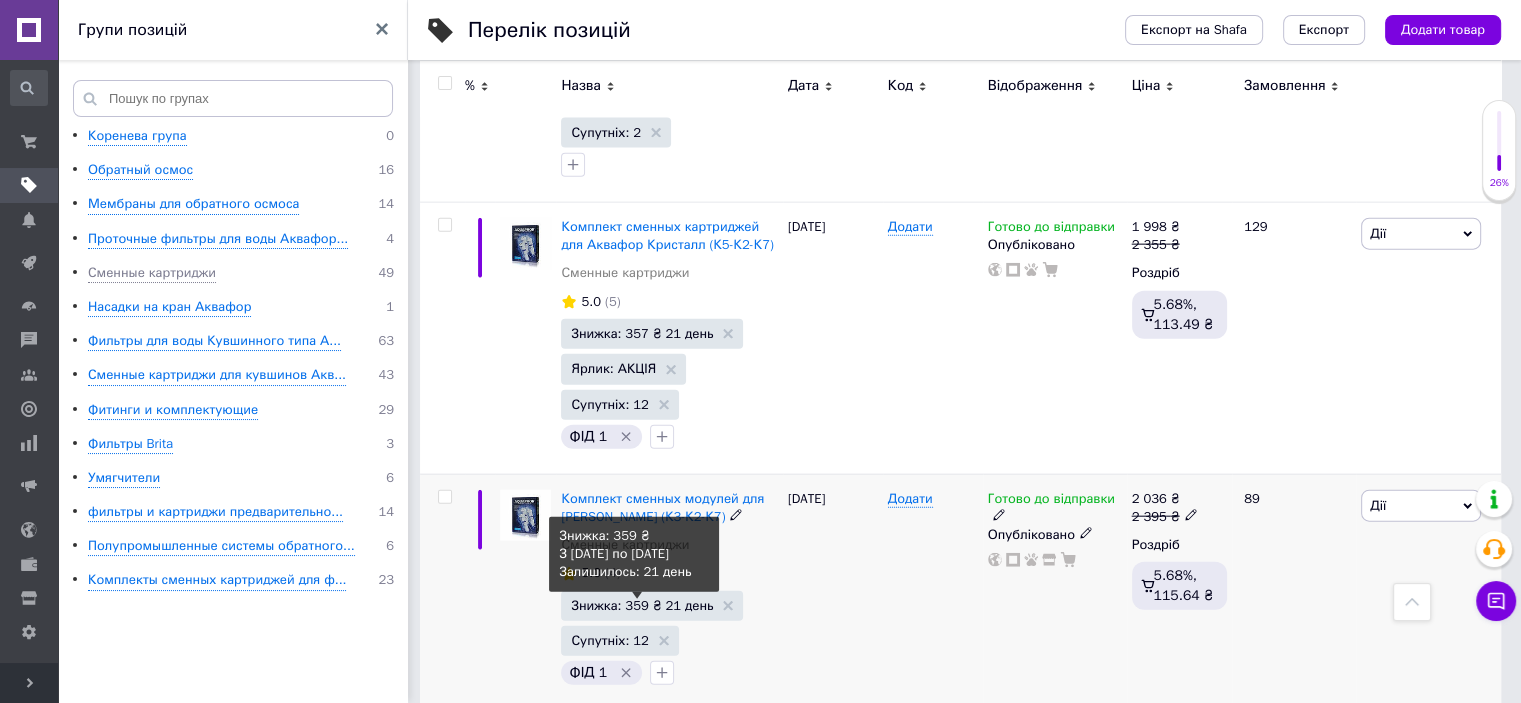 click on "Знижка: 359 ₴ 21 день" at bounding box center (642, 605) 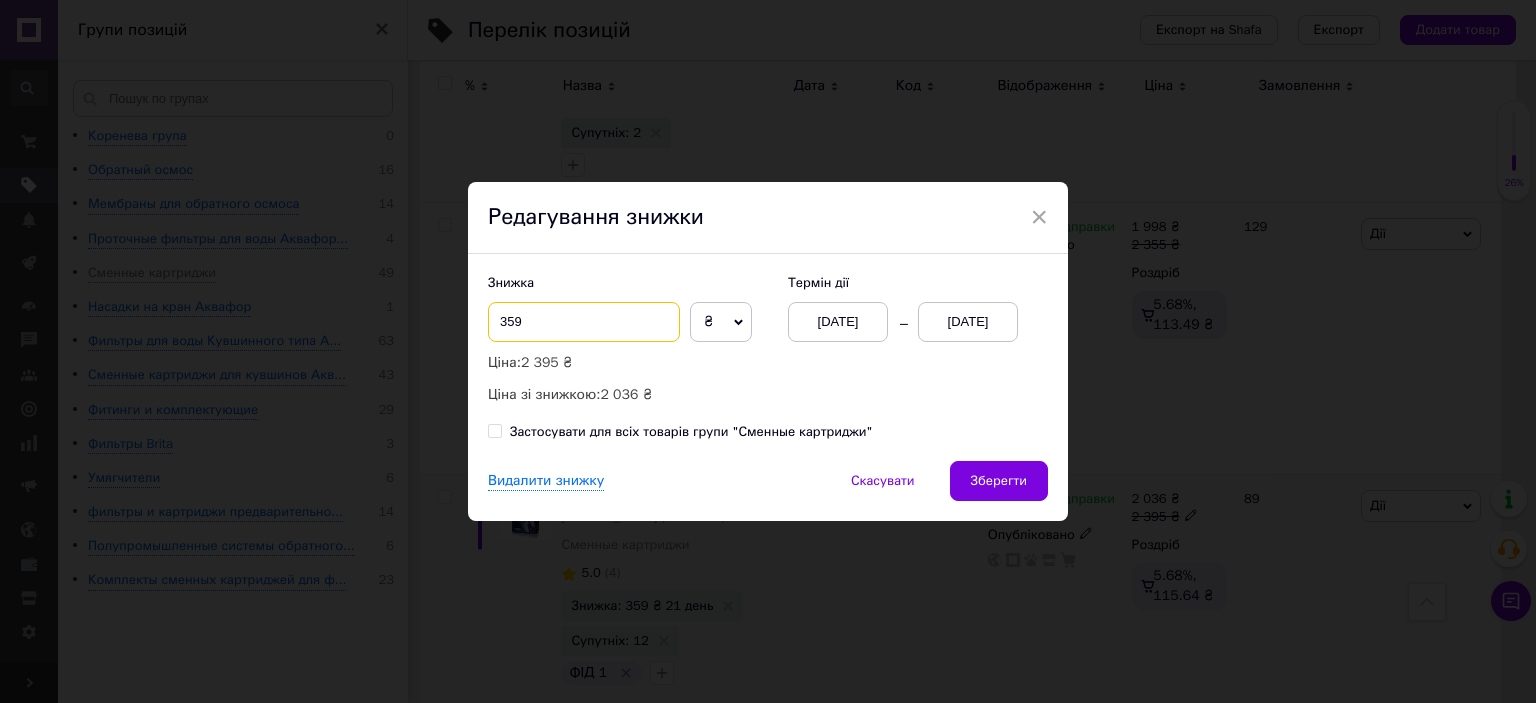 click on "359" at bounding box center [584, 322] 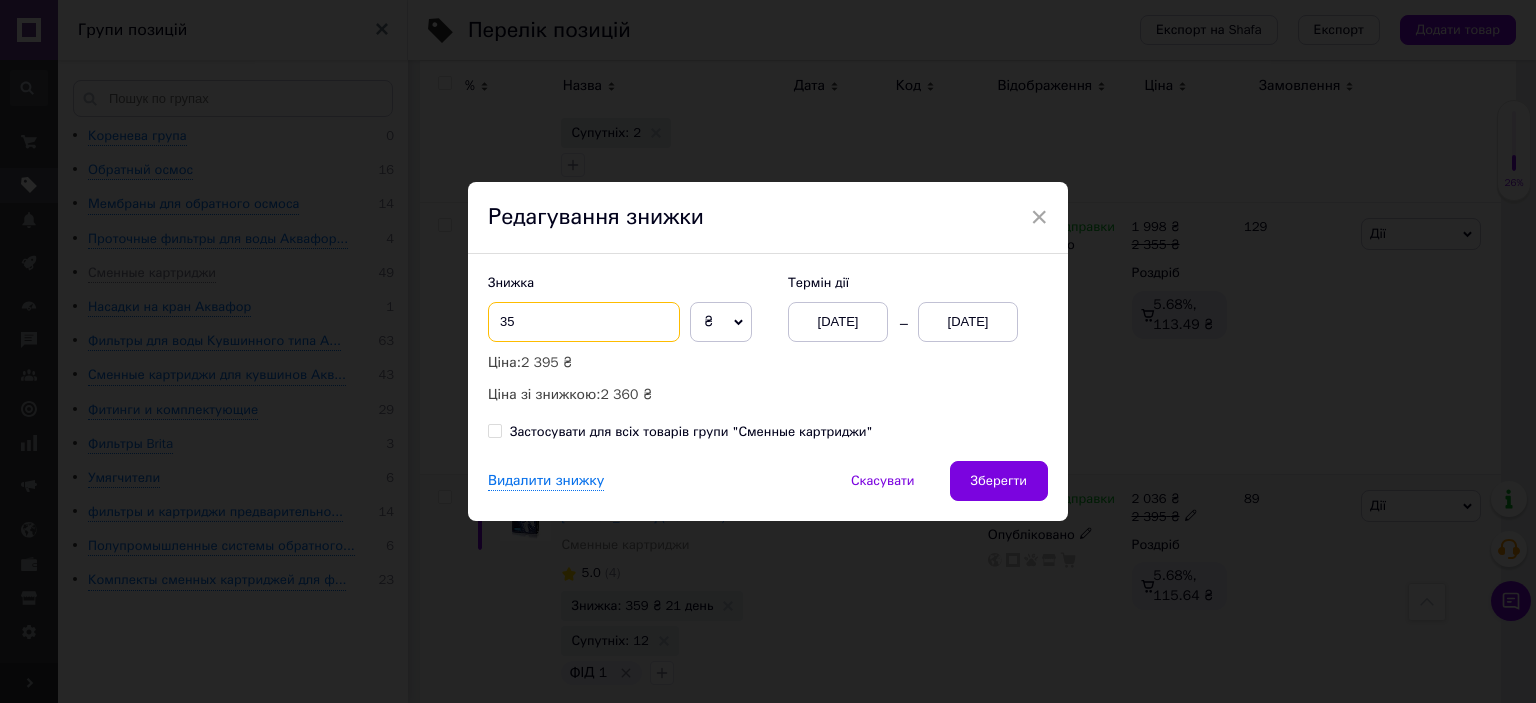 type on "3" 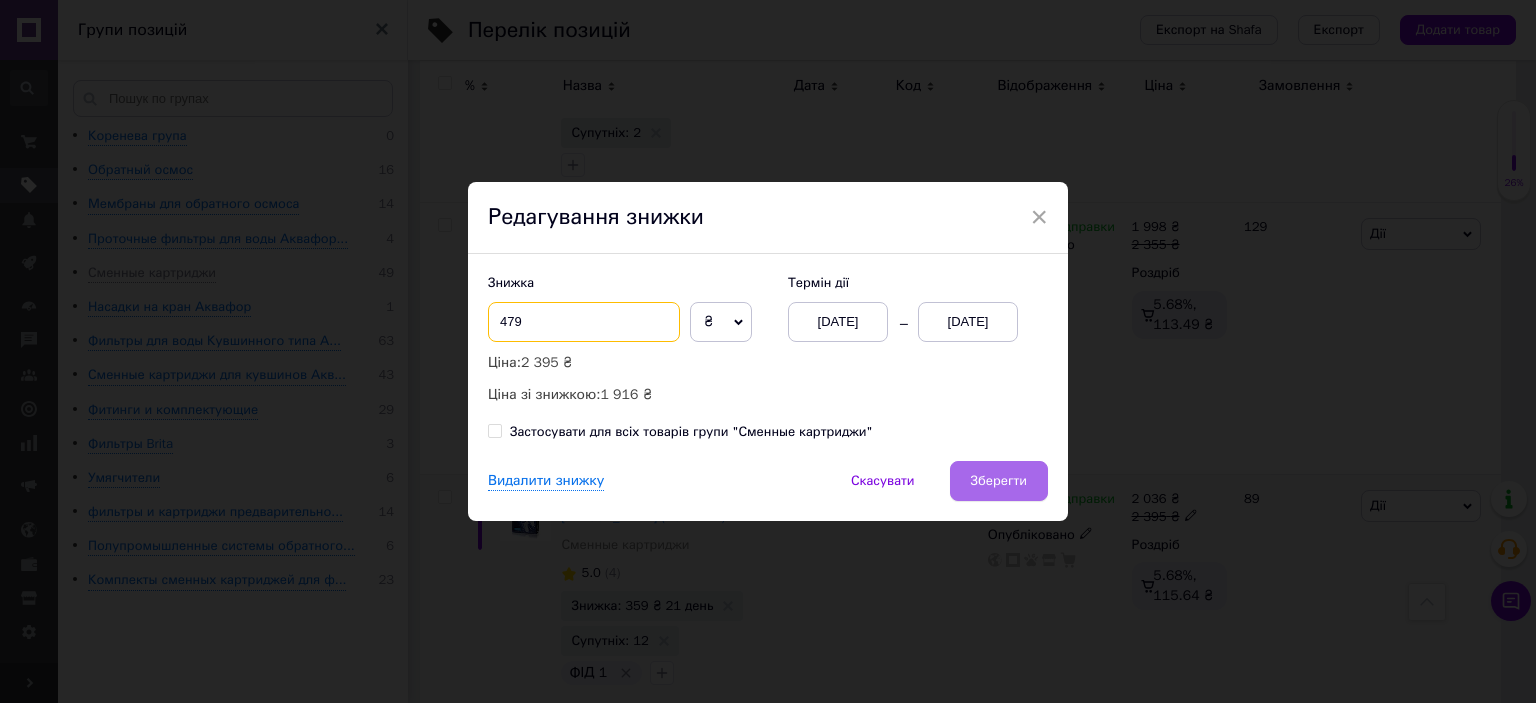 type on "479" 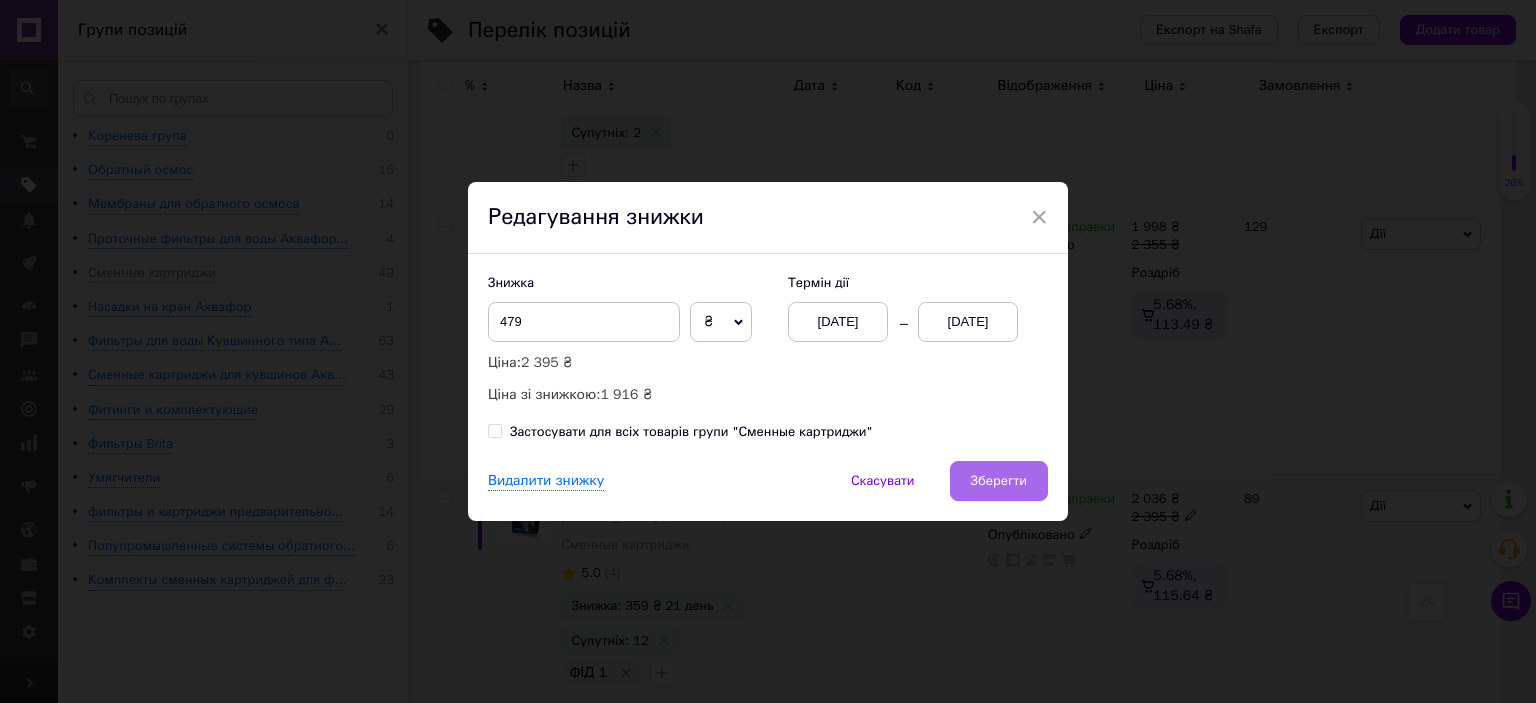 click on "Зберегти" at bounding box center (999, 481) 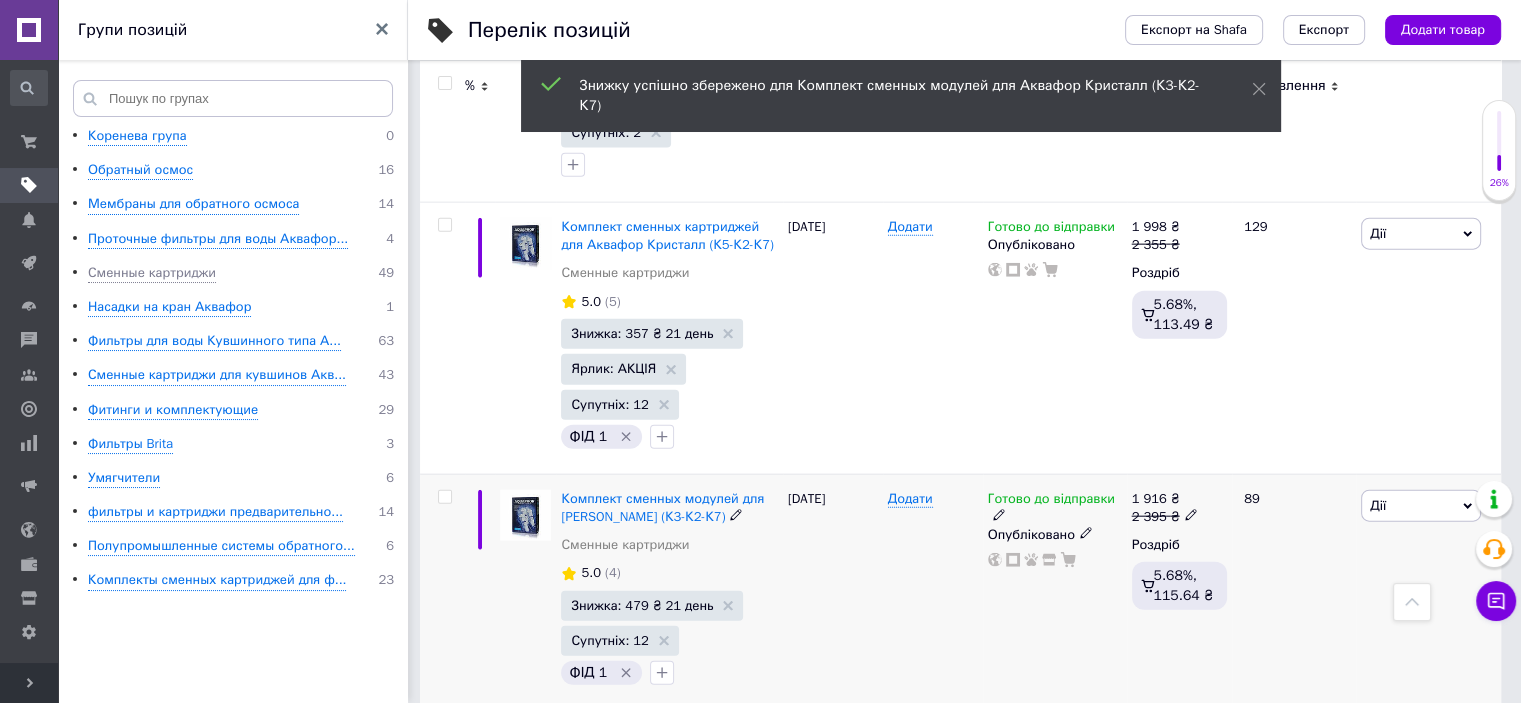 scroll, scrollTop: 0, scrollLeft: 80, axis: horizontal 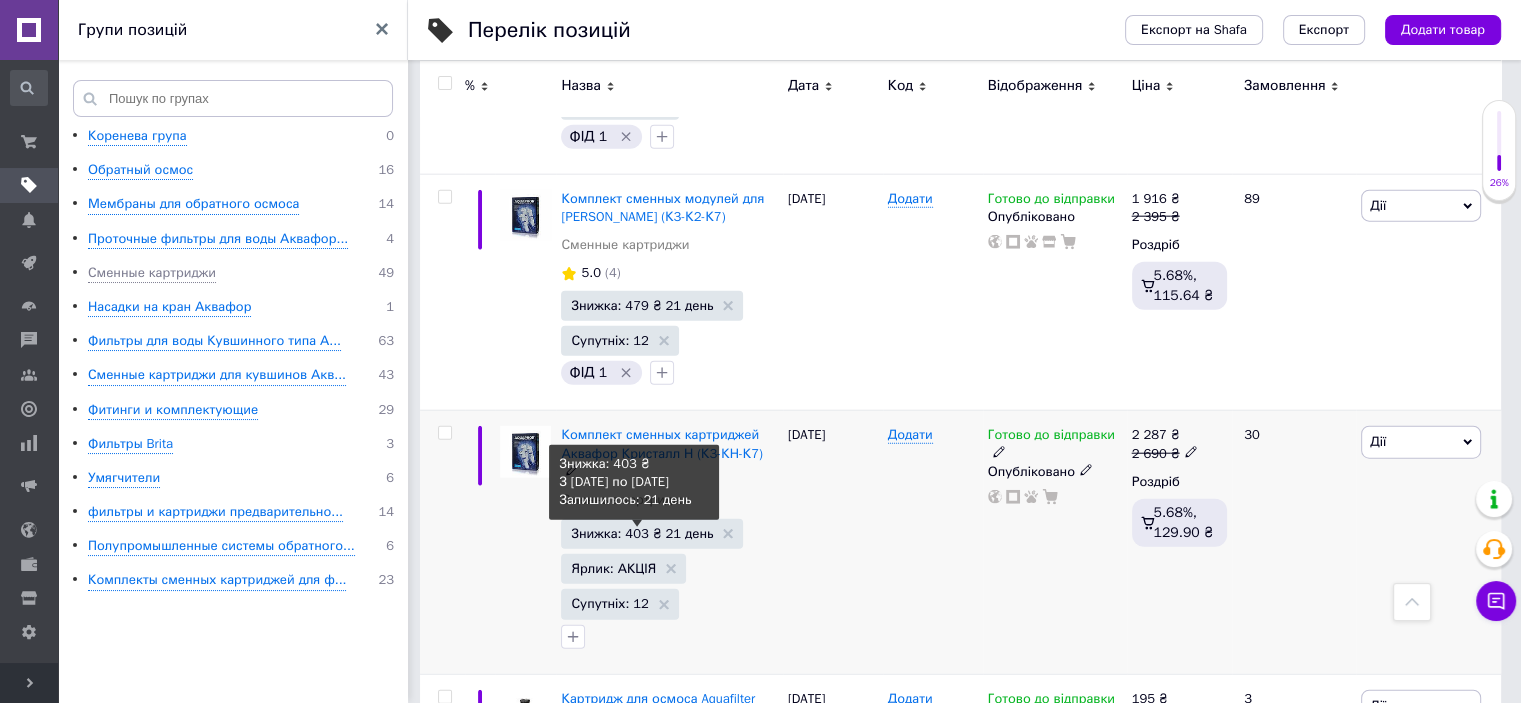 click on "Знижка: 403 ₴ 21 день" at bounding box center (642, 533) 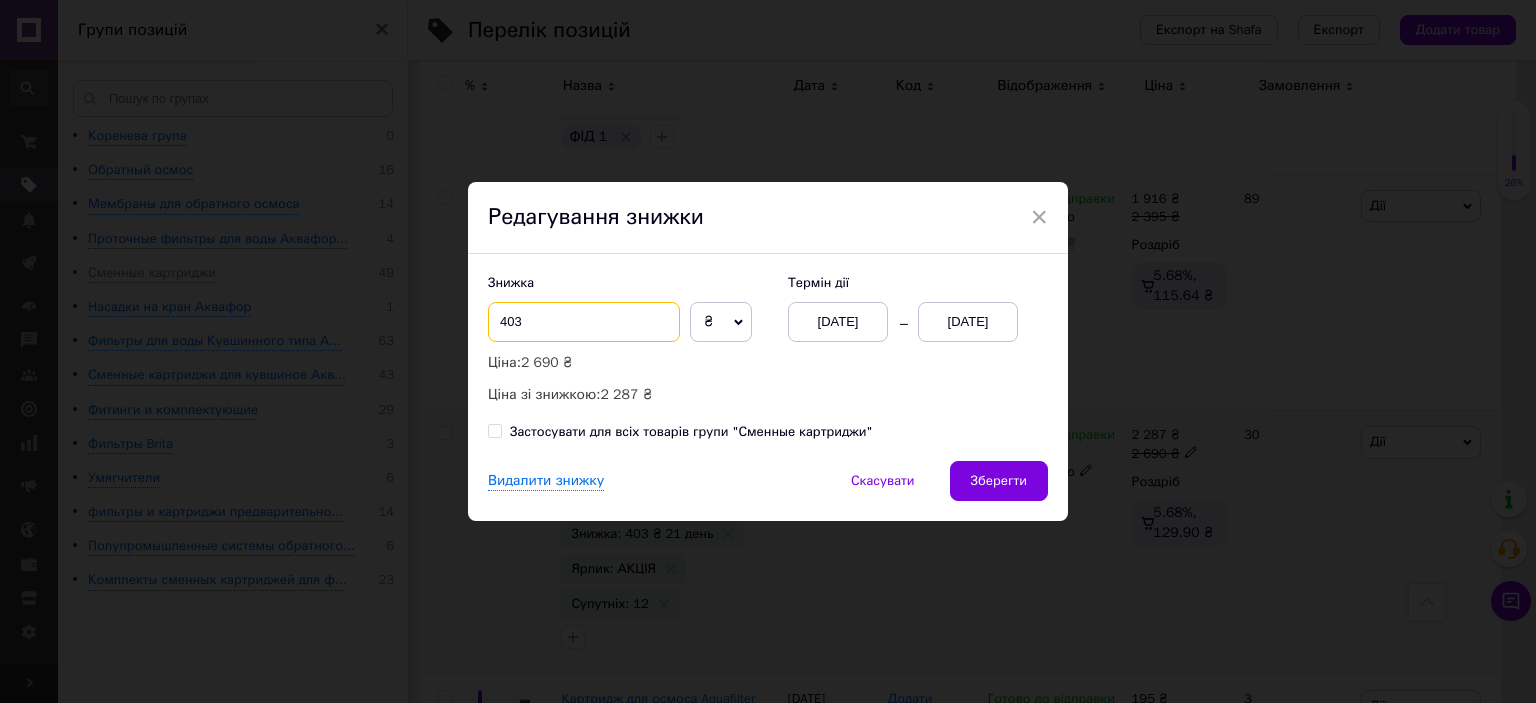 click on "403" at bounding box center [584, 322] 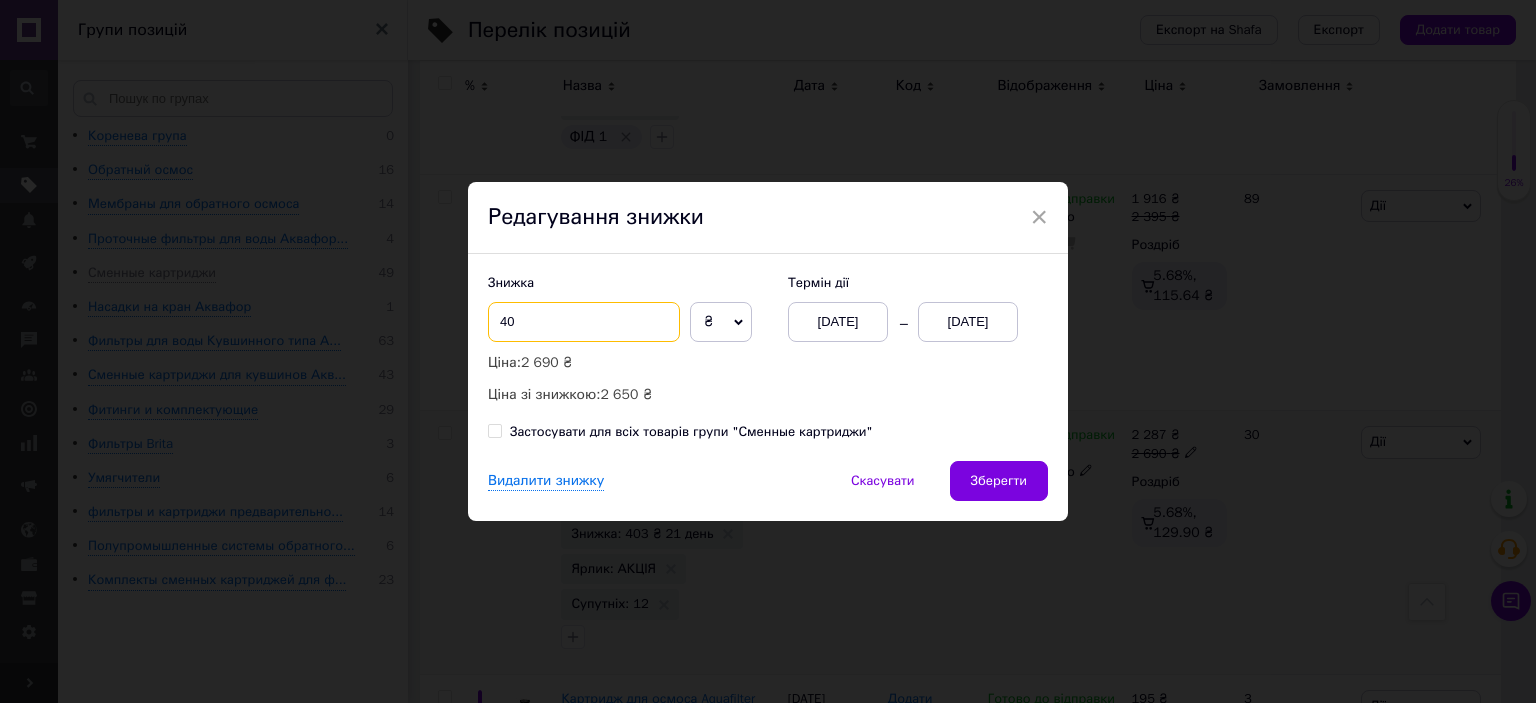type on "4" 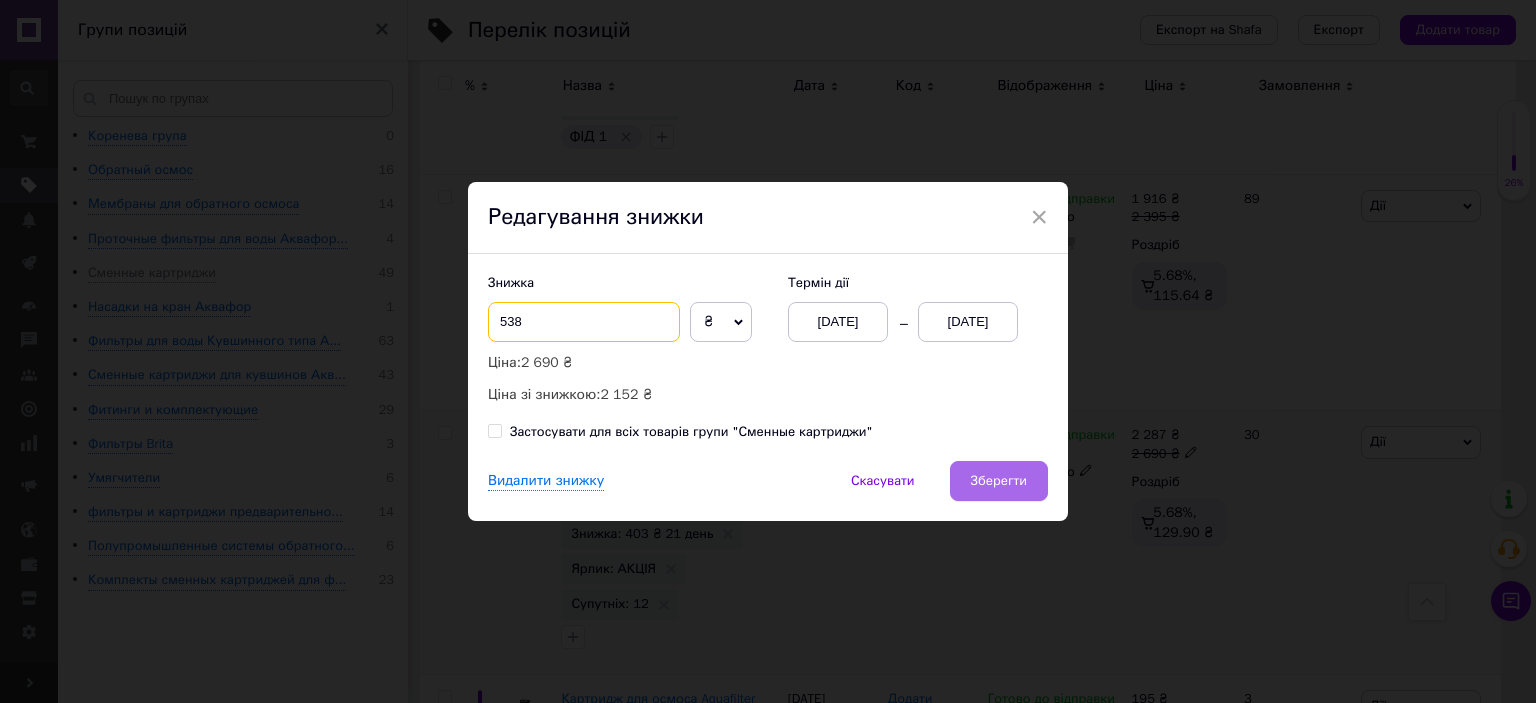 type on "538" 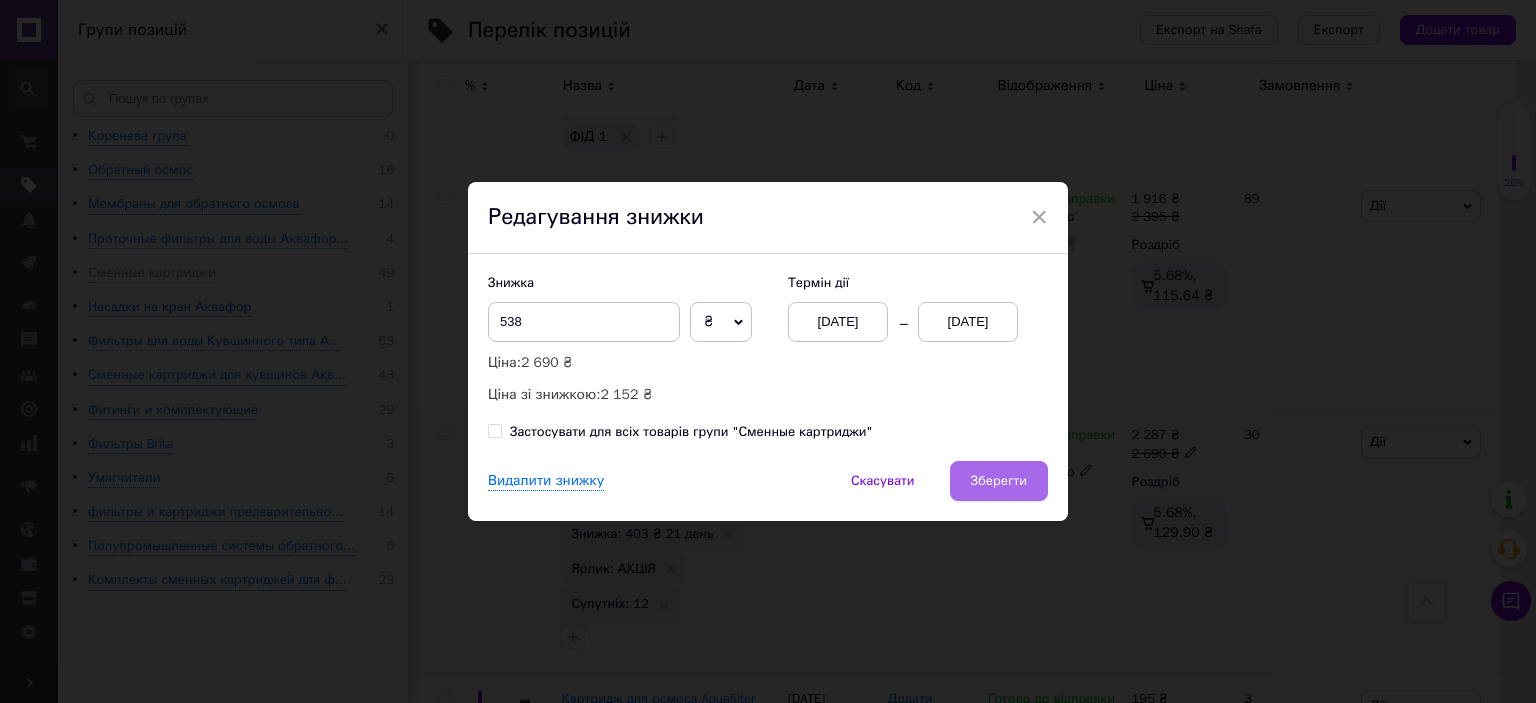 click on "Зберегти" at bounding box center (999, 481) 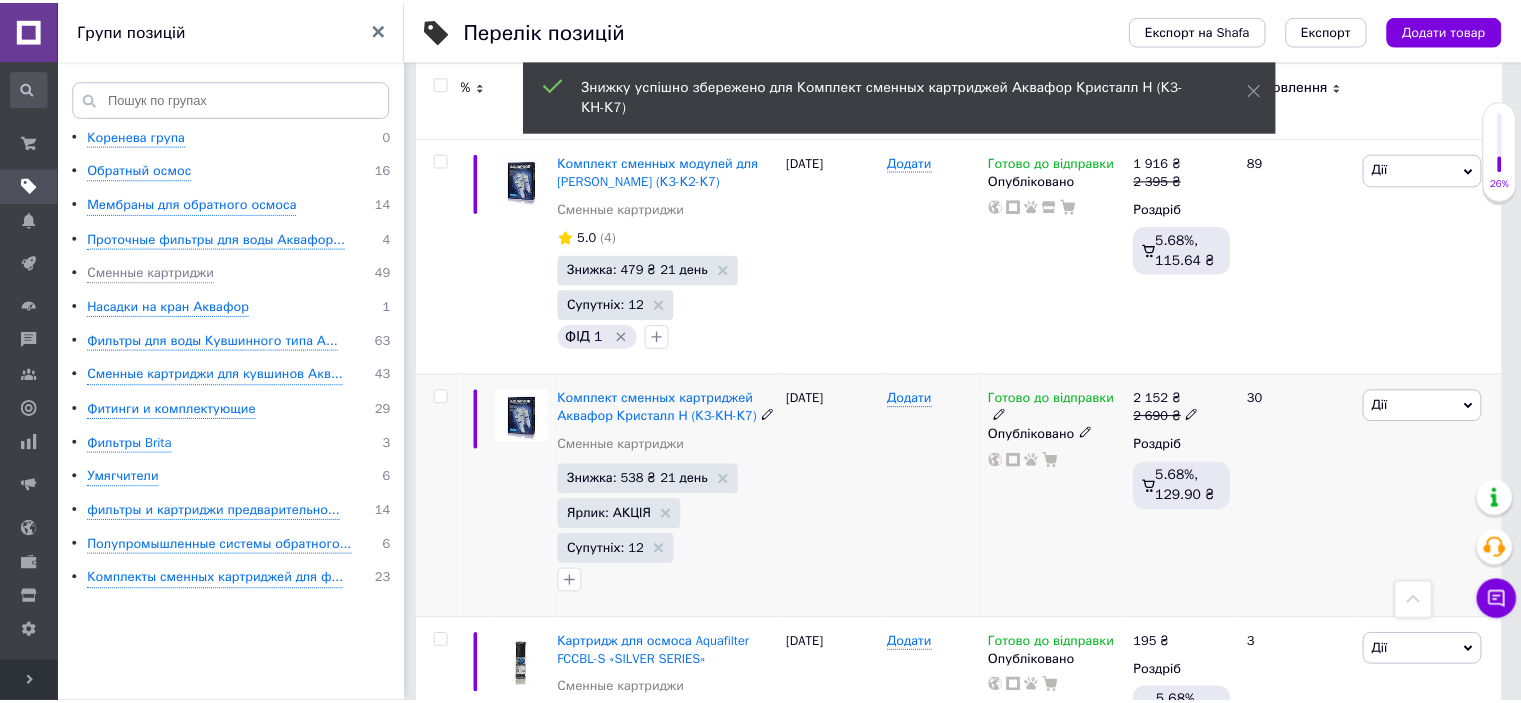 scroll, scrollTop: 0, scrollLeft: 80, axis: horizontal 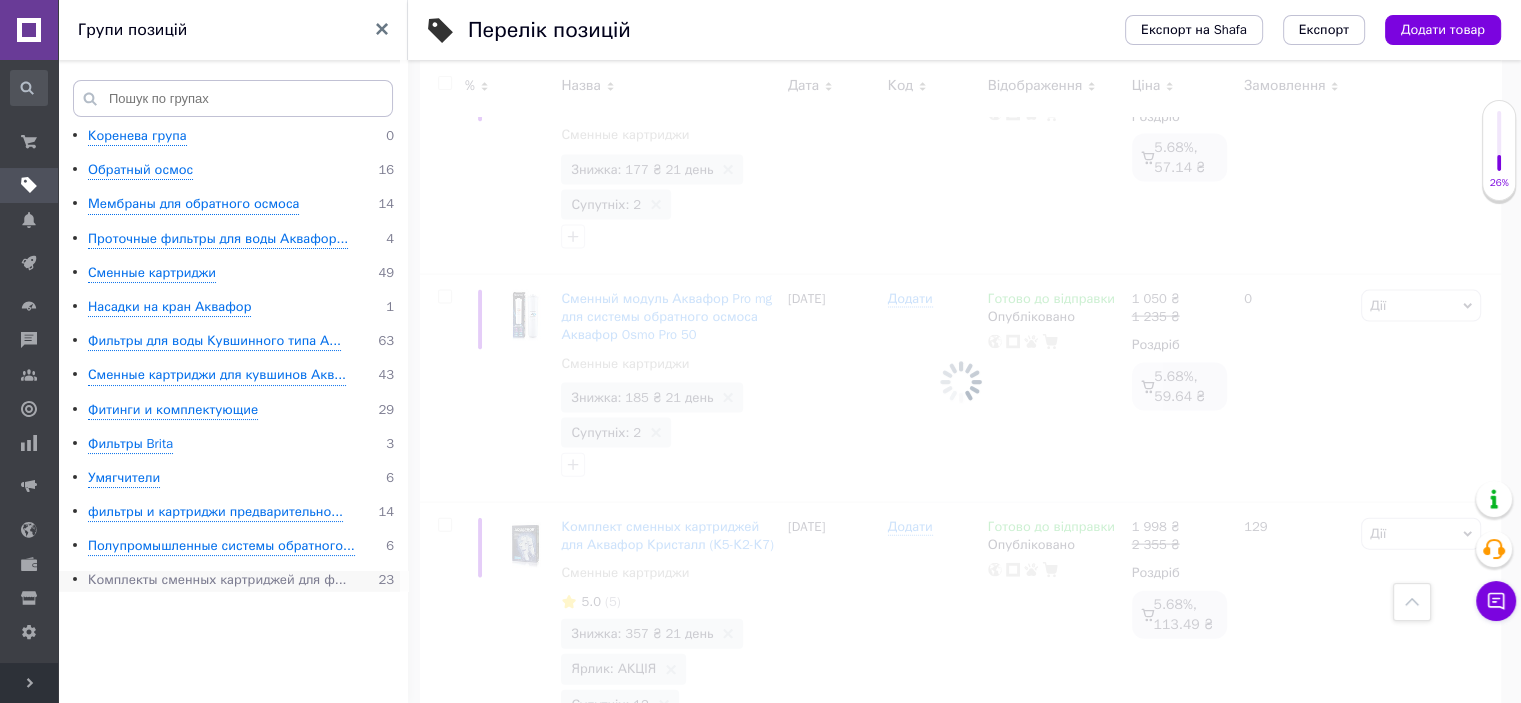 click on "Комплекты сменных картриджей для ф..." at bounding box center (217, 580) 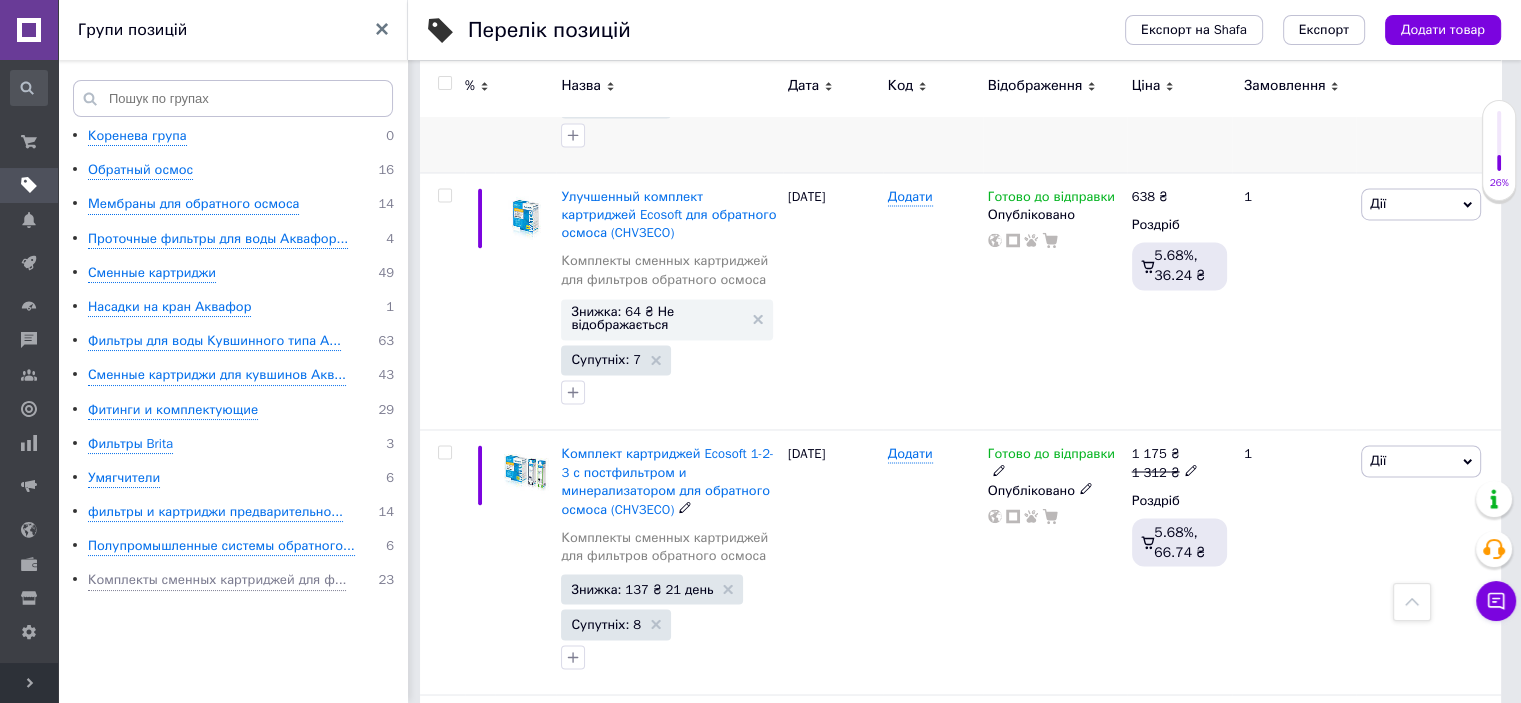 scroll, scrollTop: 3300, scrollLeft: 0, axis: vertical 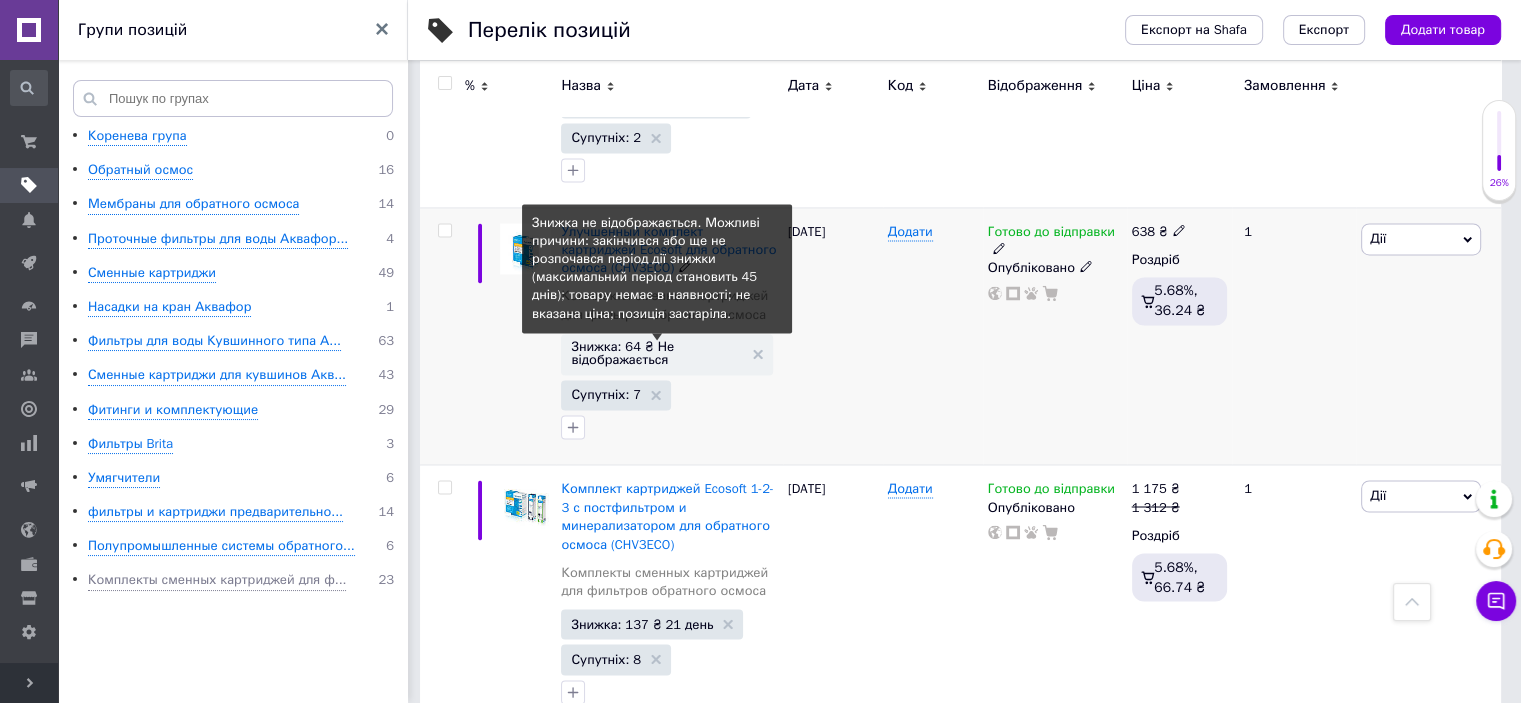 click on "Знижка: 64 ₴ Не відображається" at bounding box center [656, 353] 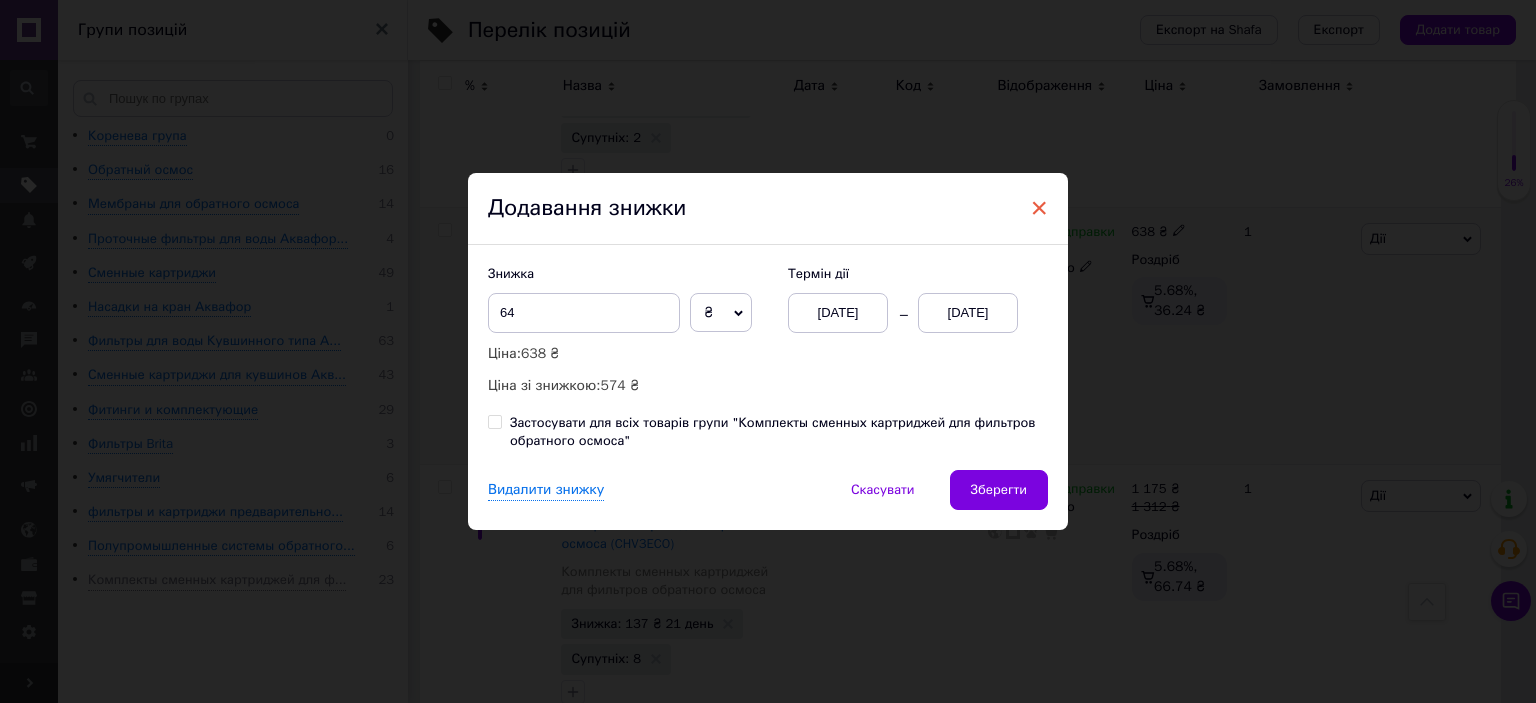 click on "×" at bounding box center (1039, 208) 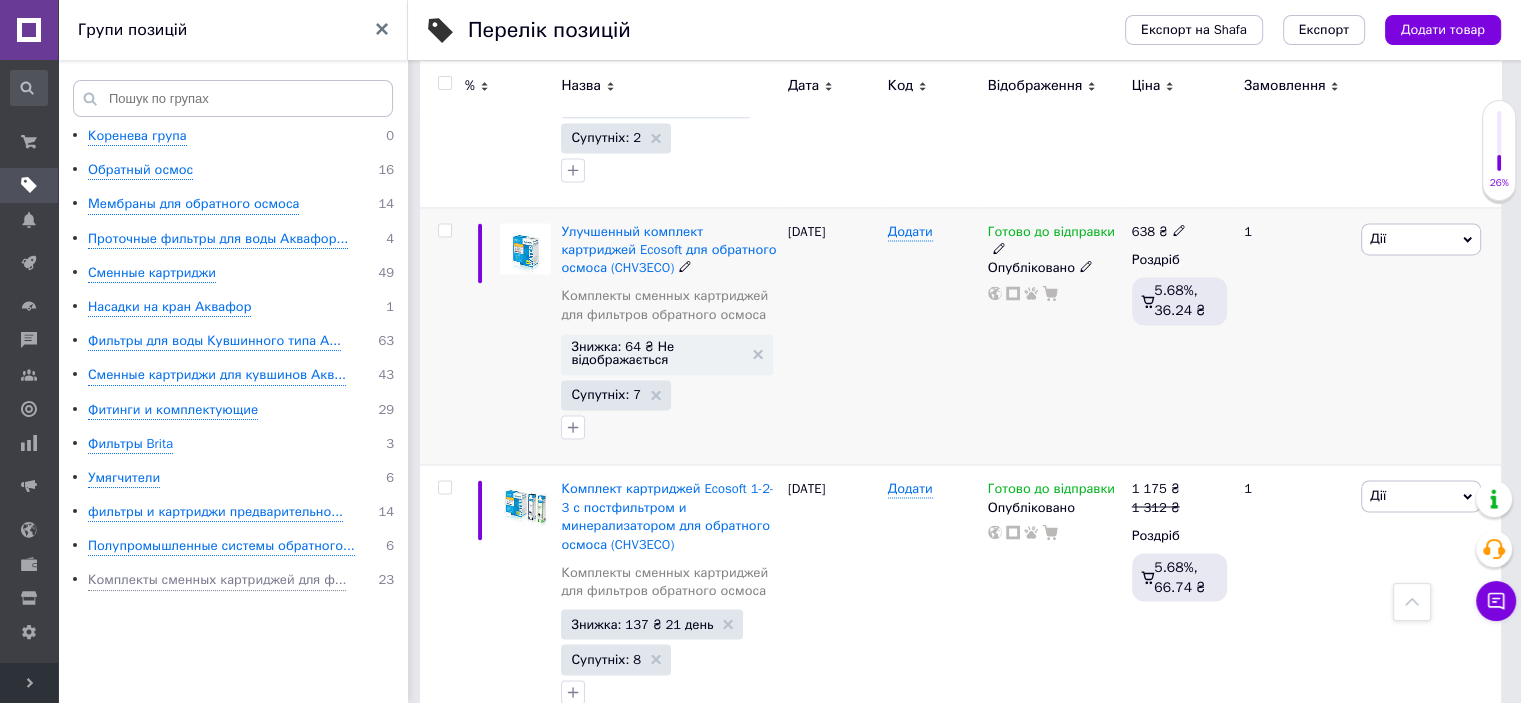 scroll, scrollTop: 0, scrollLeft: 80, axis: horizontal 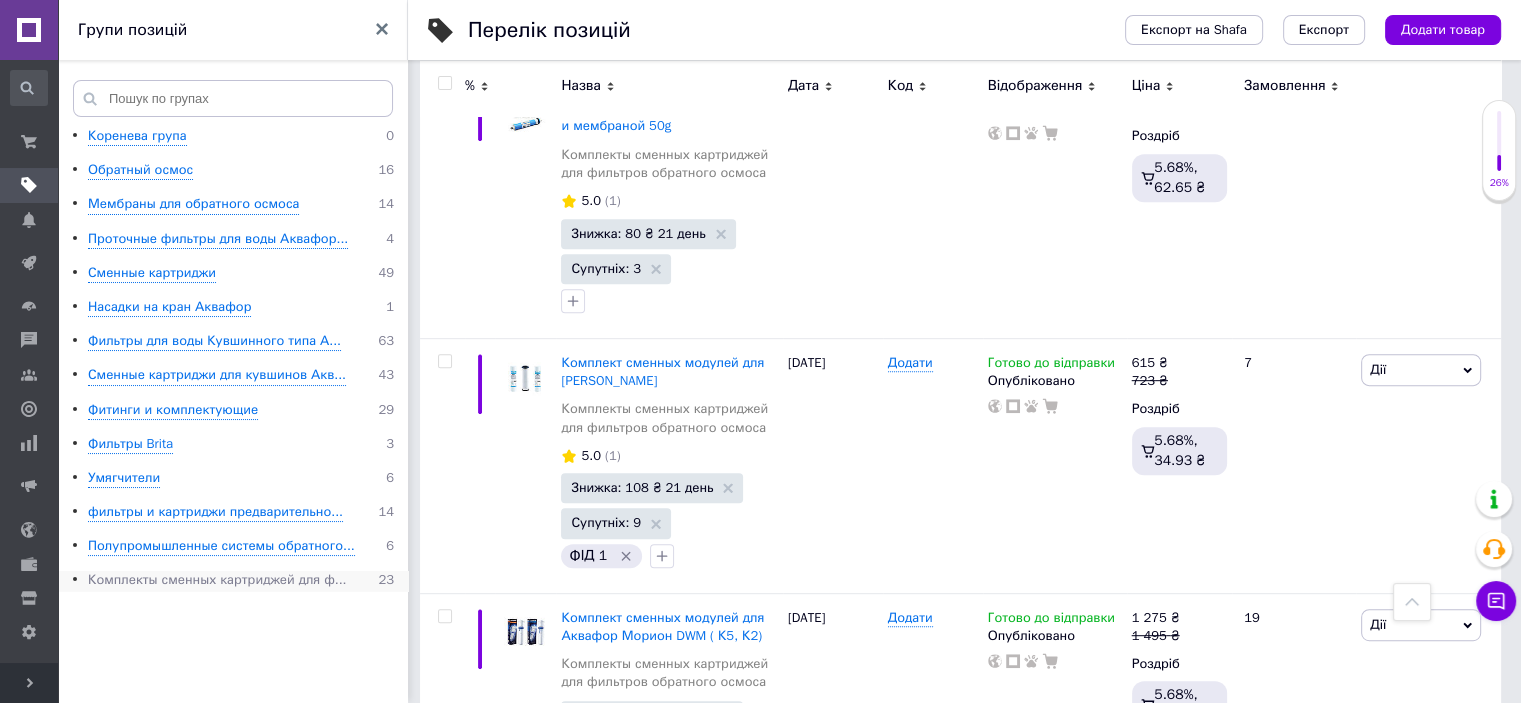 click on "Комплекты сменных картриджей для ф..." at bounding box center (217, 580) 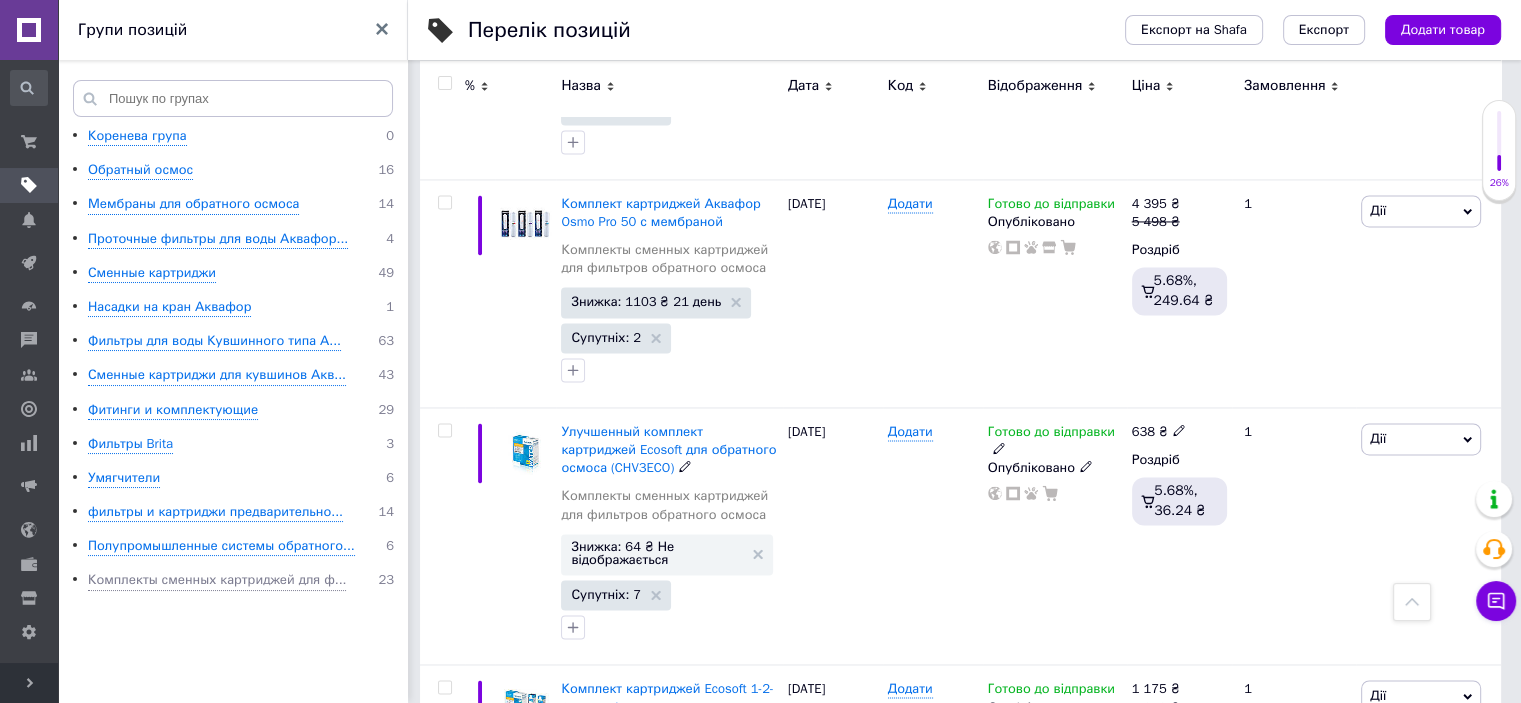 scroll, scrollTop: 3200, scrollLeft: 0, axis: vertical 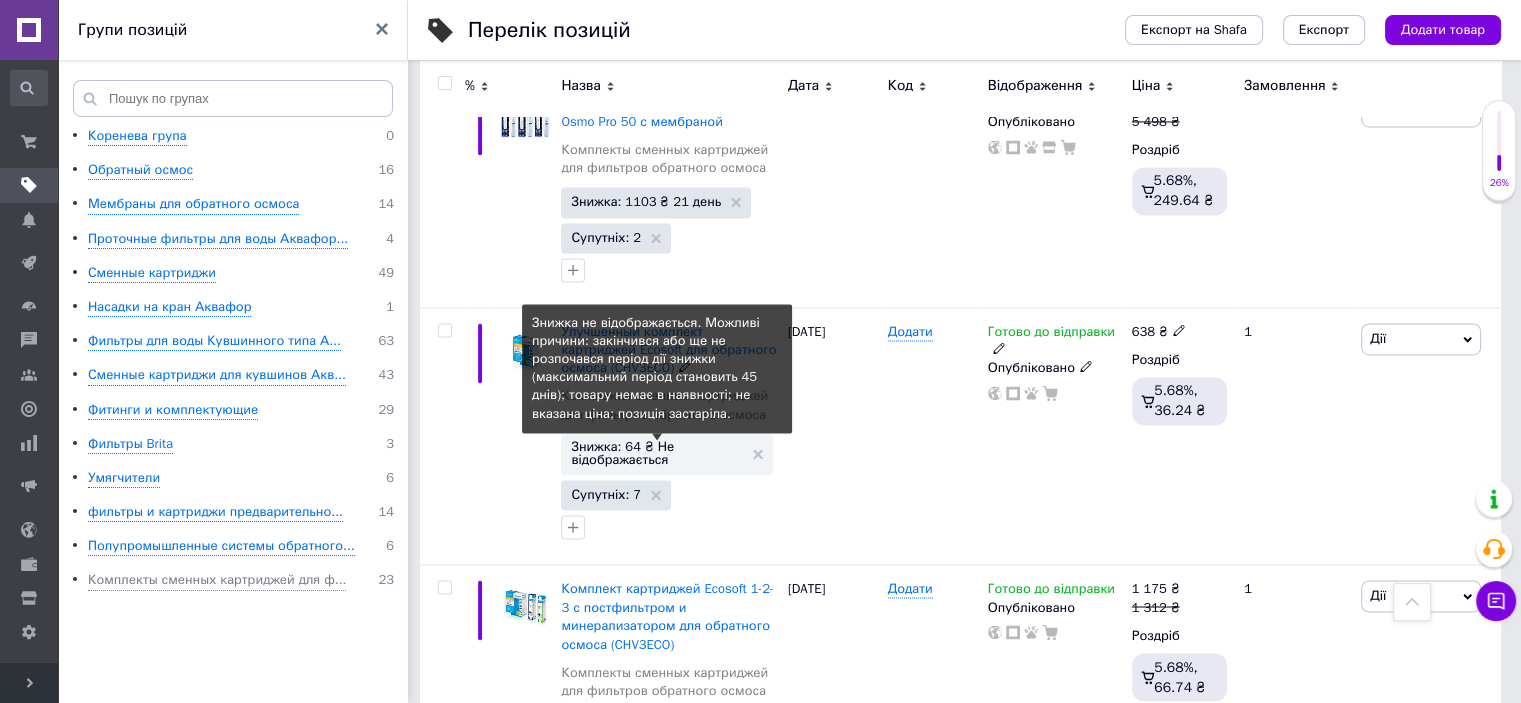 click on "Знижка: 64 ₴ Не відображається" at bounding box center [656, 453] 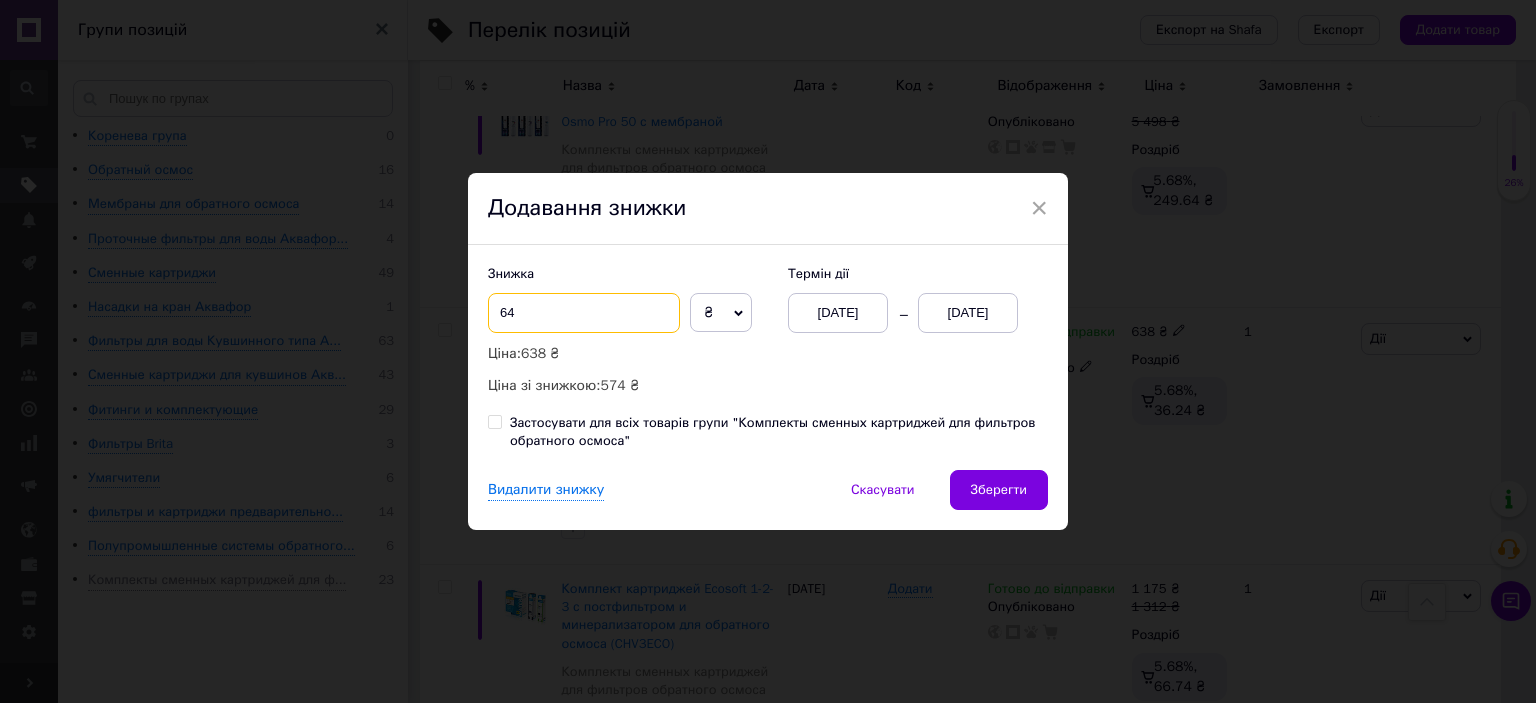 click on "64" at bounding box center (584, 313) 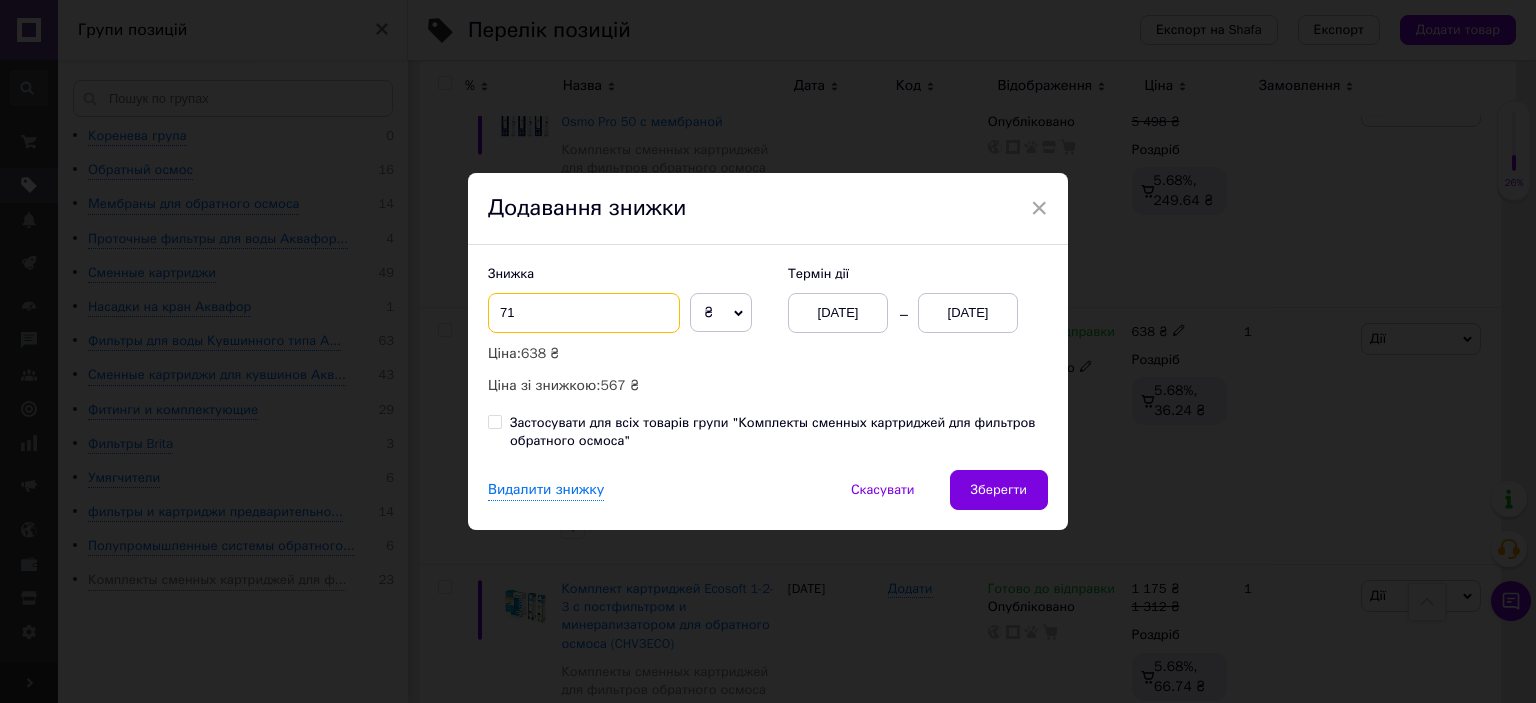 type on "71" 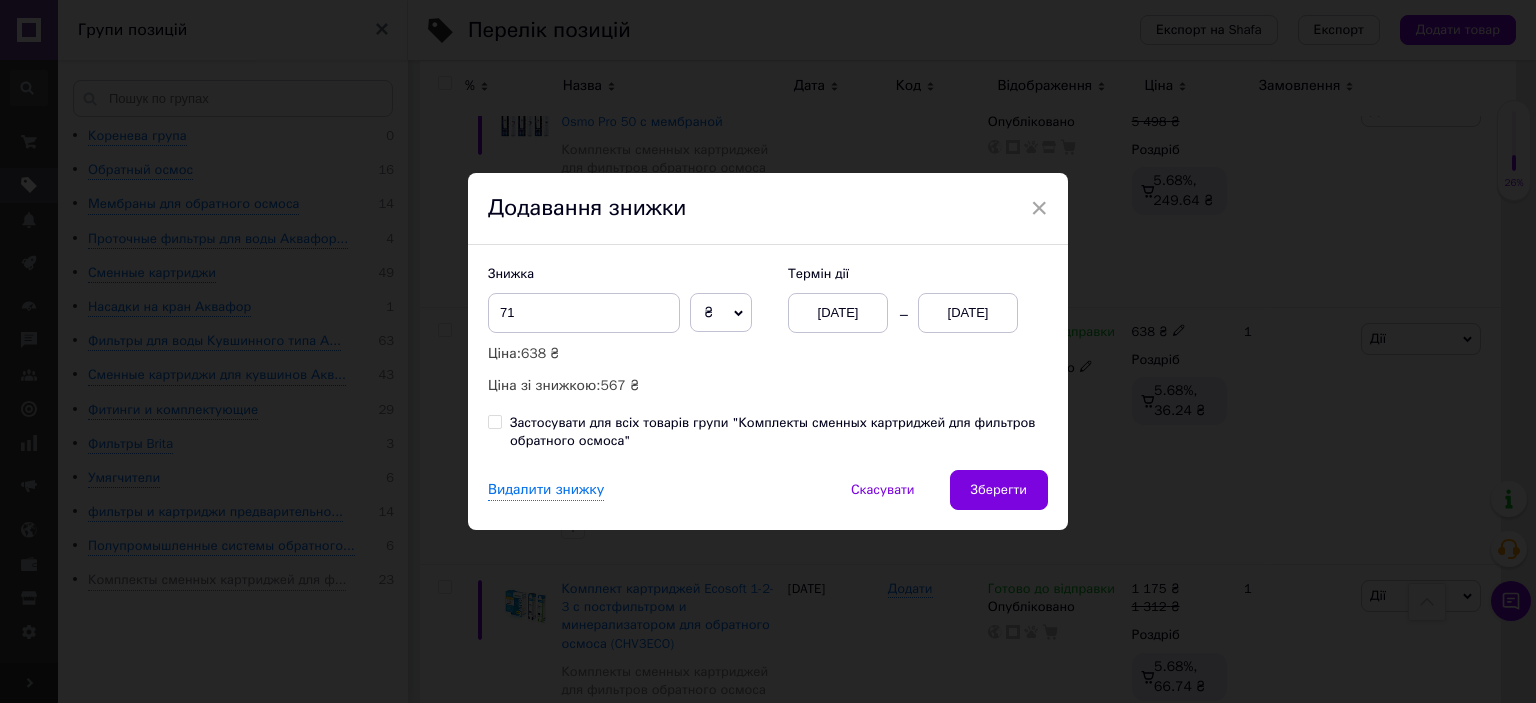 click on "[DATE]" at bounding box center [968, 313] 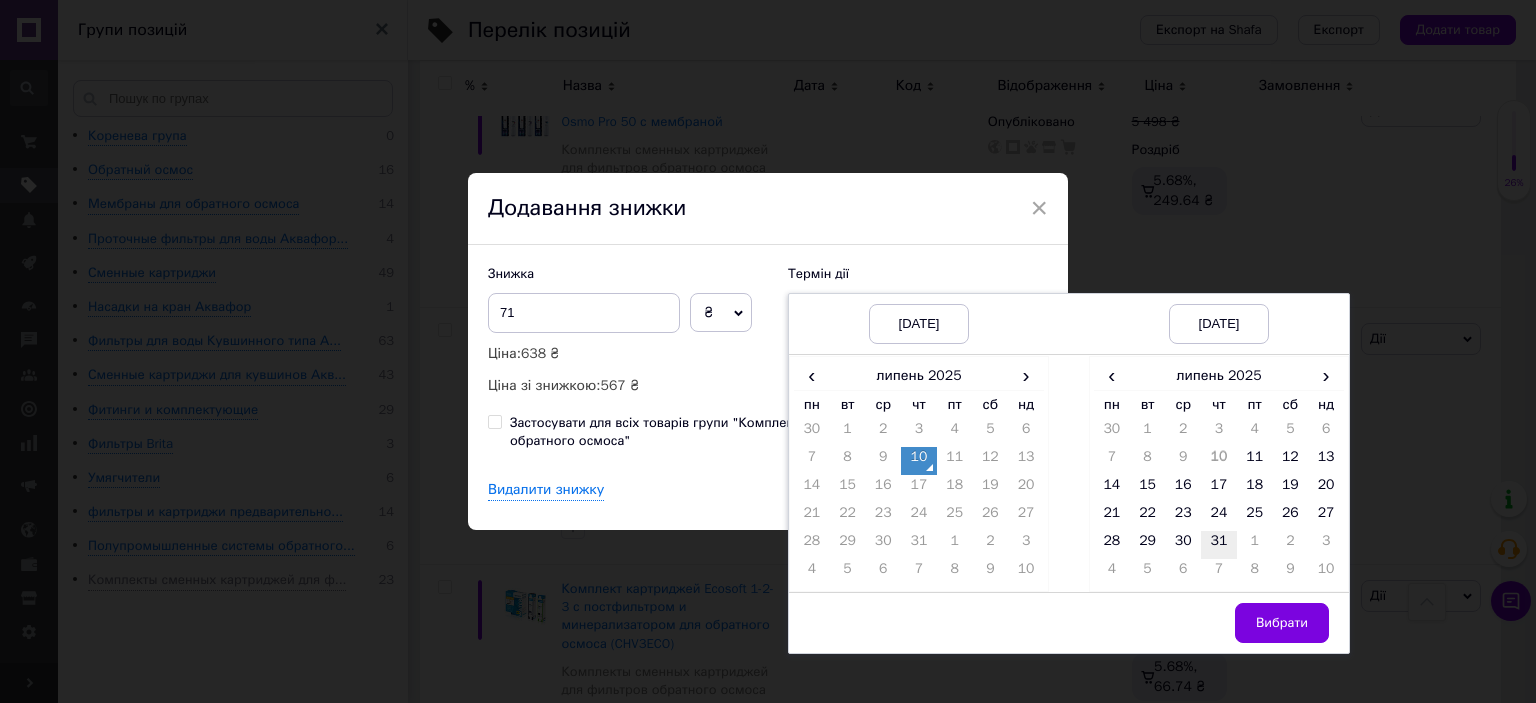 click on "31" at bounding box center [1219, 545] 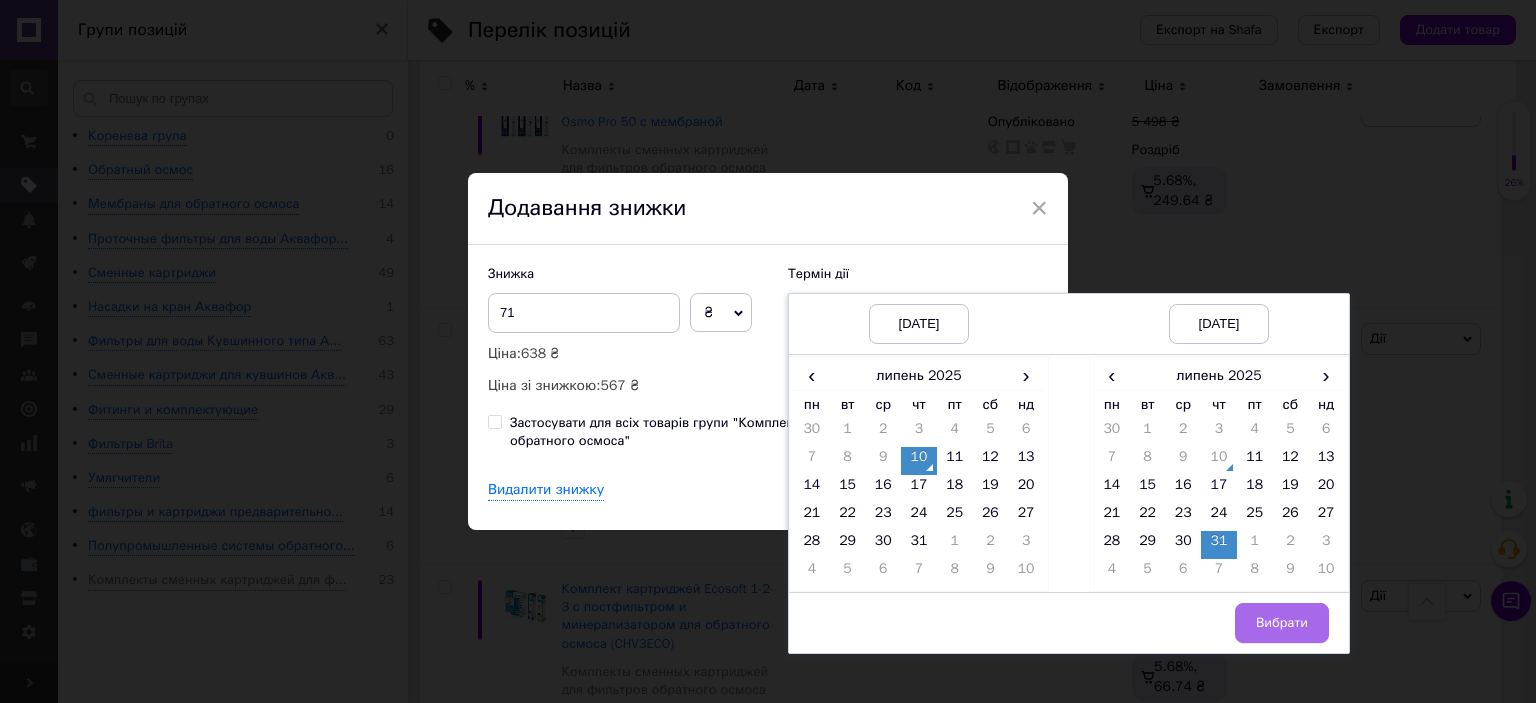click on "Вибрати" at bounding box center (1282, 623) 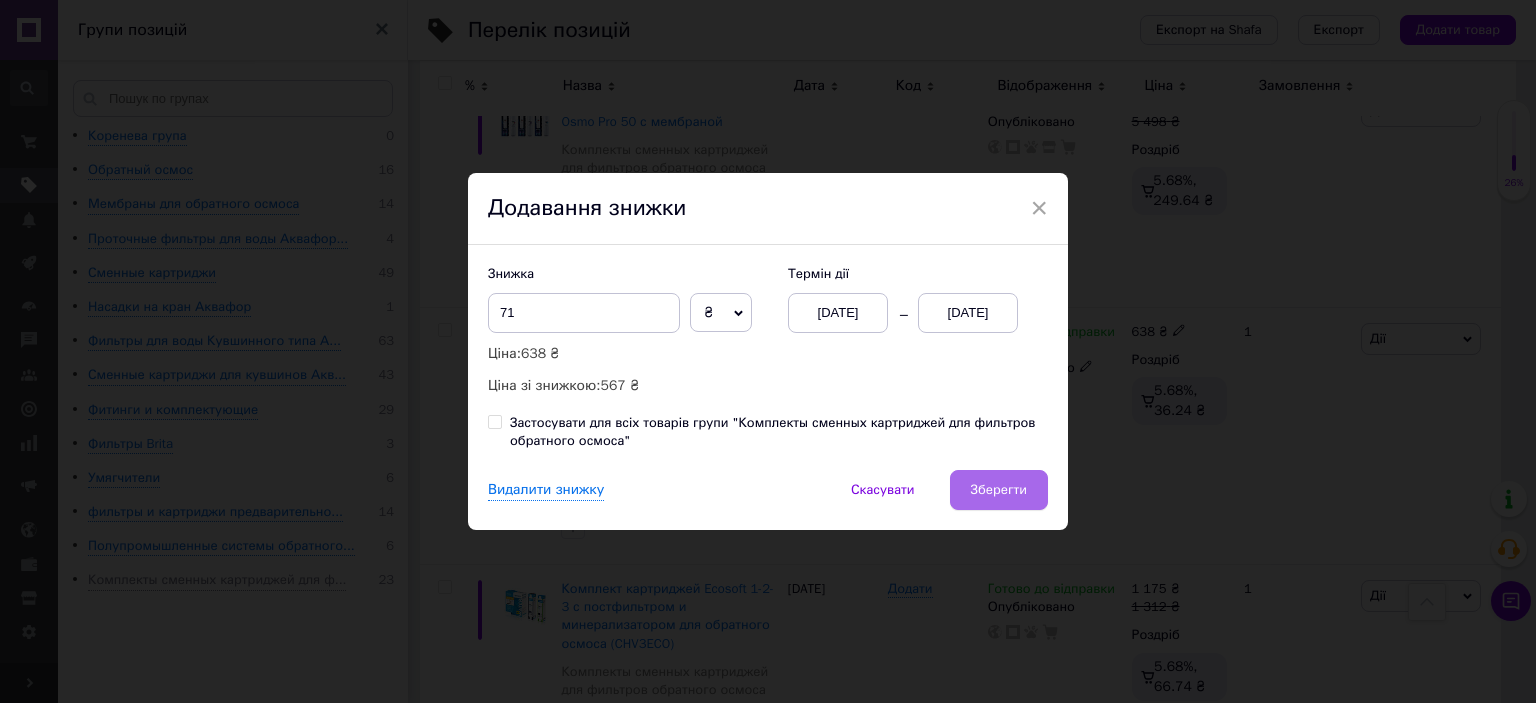 click on "Зберегти" at bounding box center [999, 490] 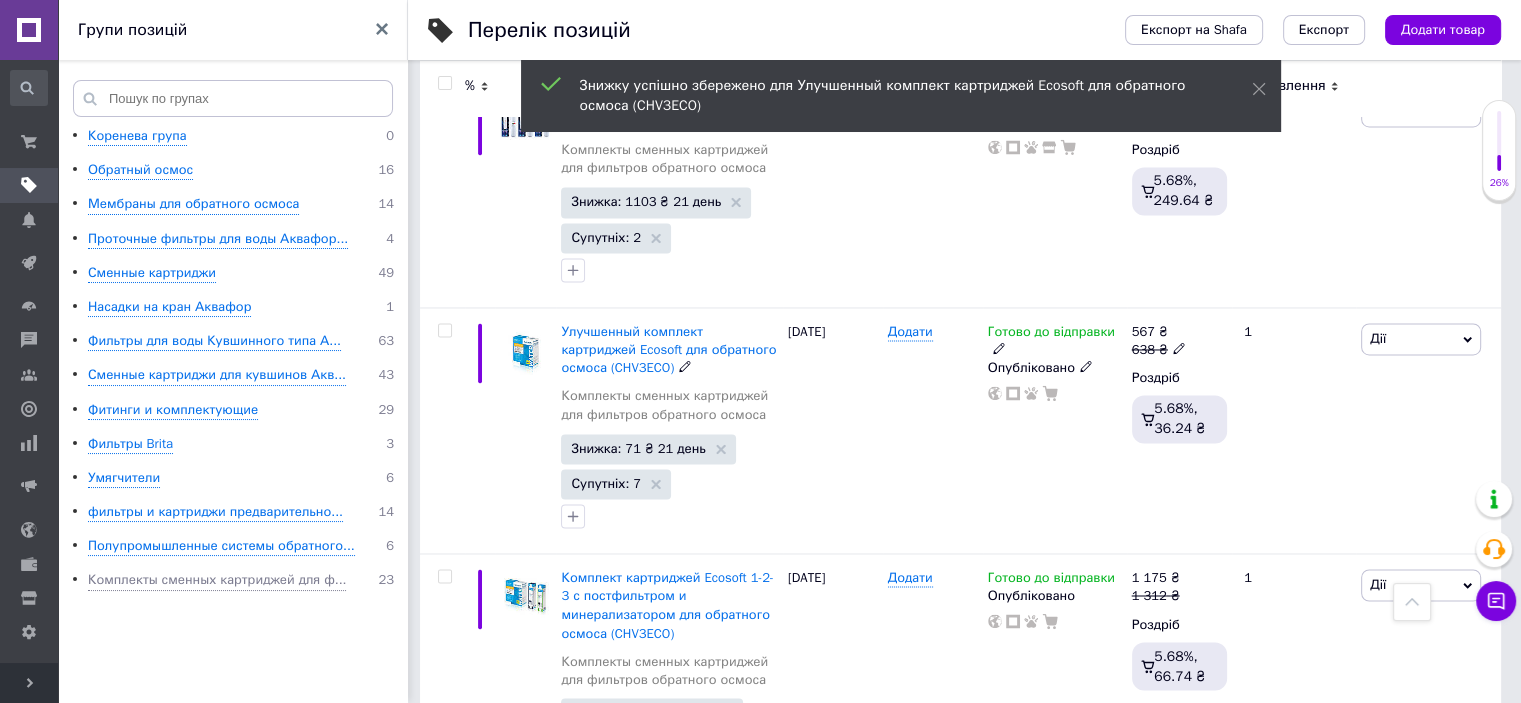 scroll, scrollTop: 0, scrollLeft: 80, axis: horizontal 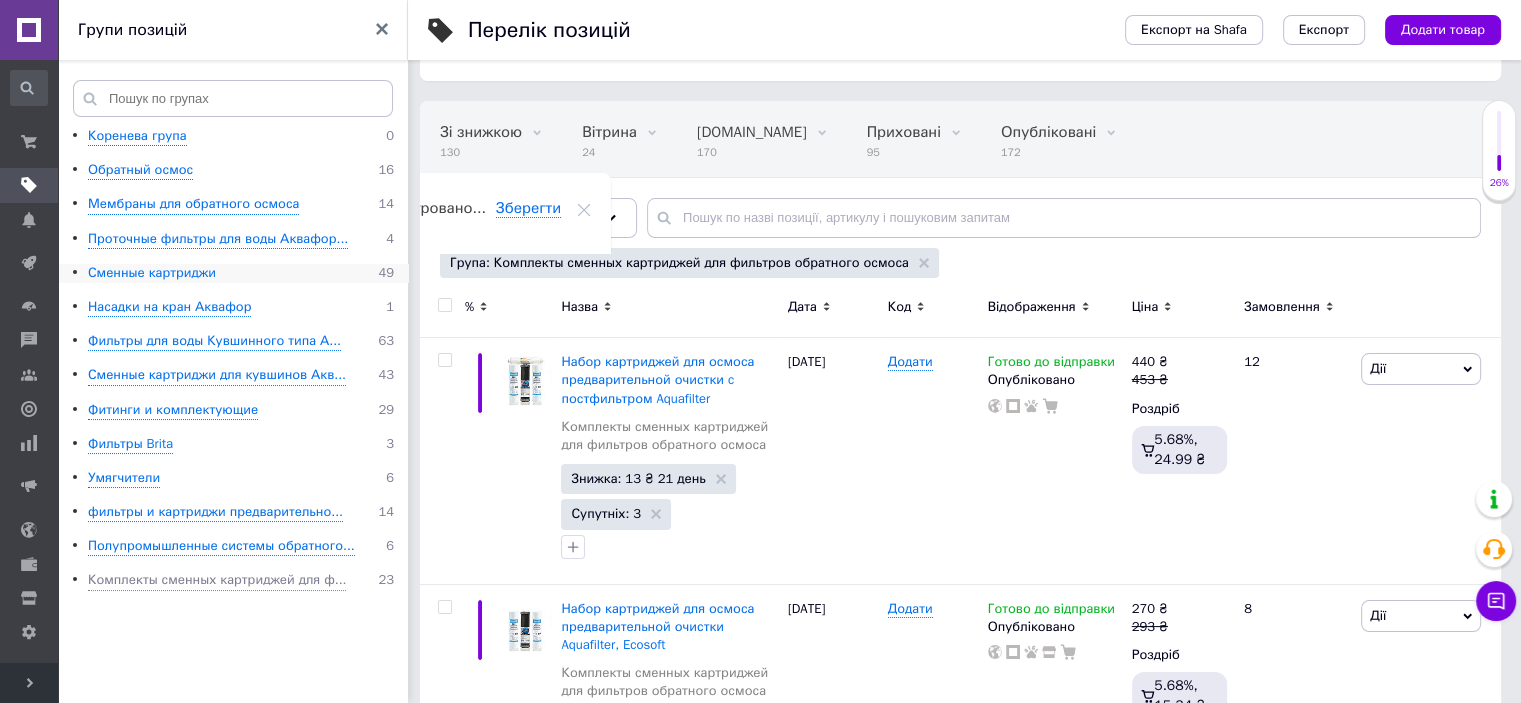 click on "Сменные картриджи" at bounding box center (152, 273) 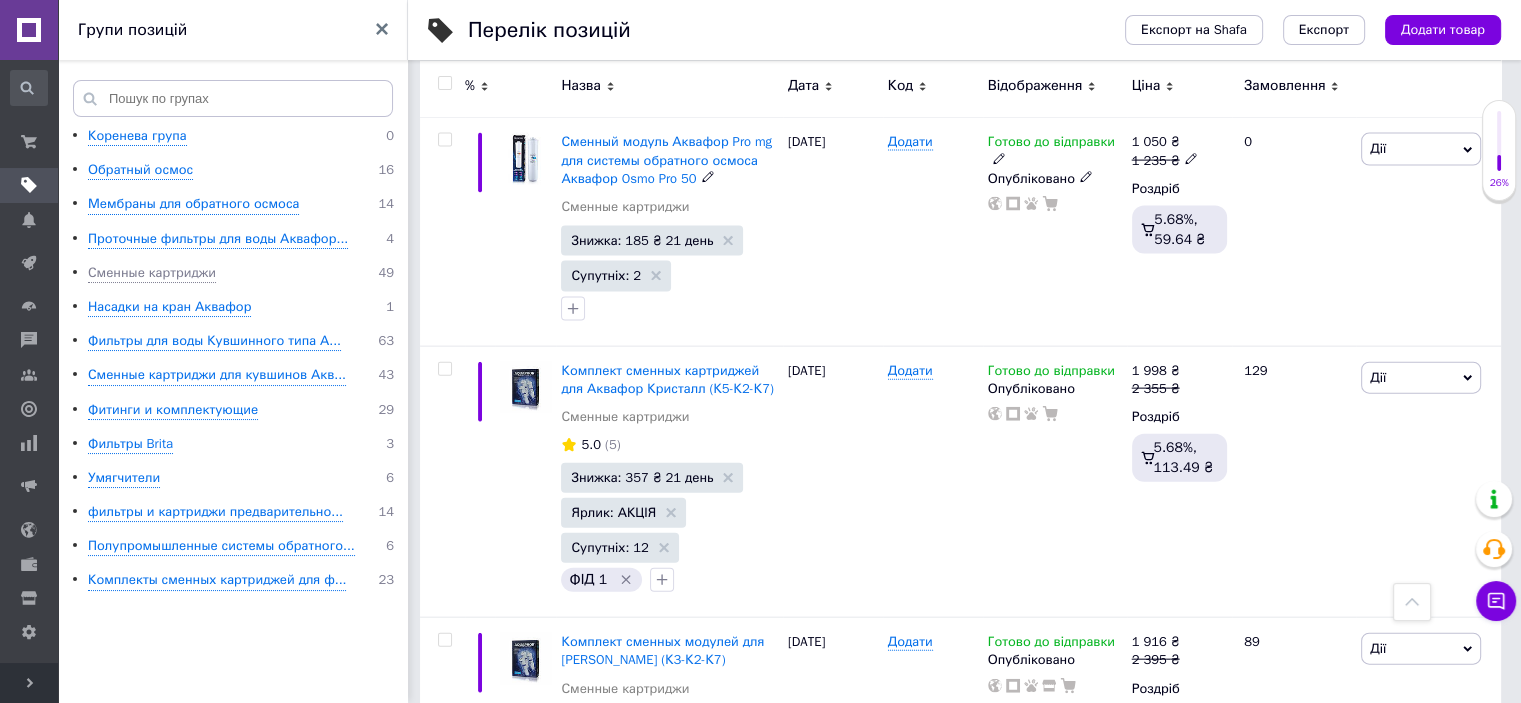 scroll, scrollTop: 4481, scrollLeft: 0, axis: vertical 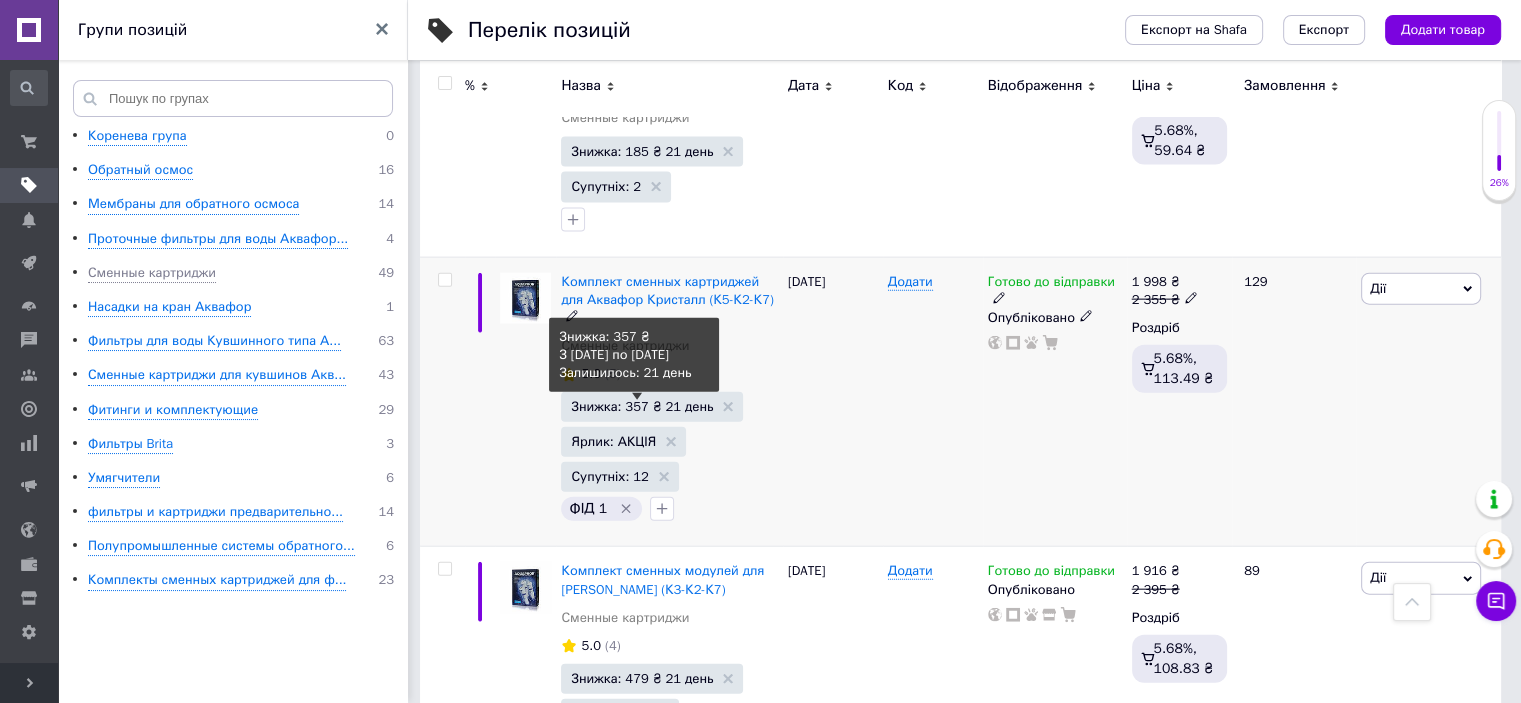 click on "Знижка: 357 ₴ 21 день" at bounding box center [642, 406] 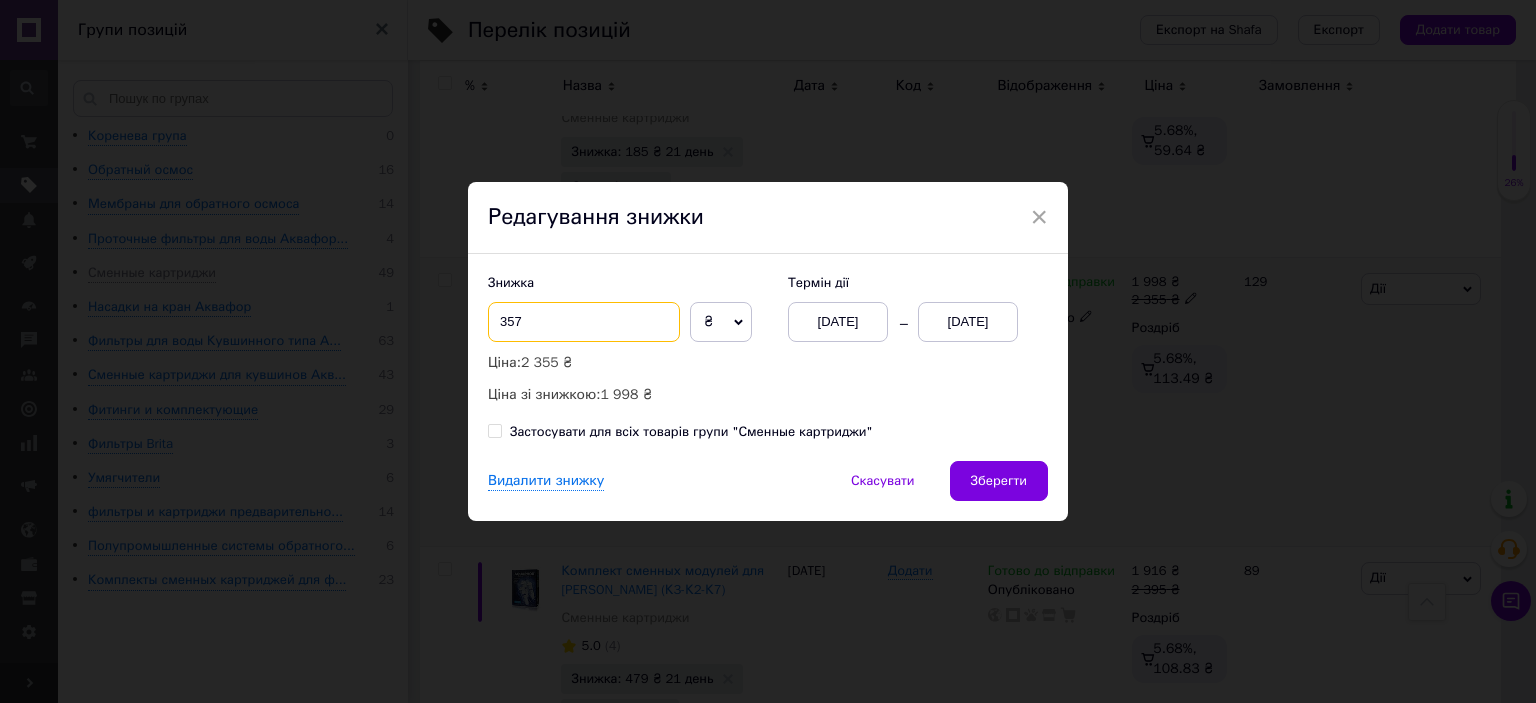 click on "357" at bounding box center [584, 322] 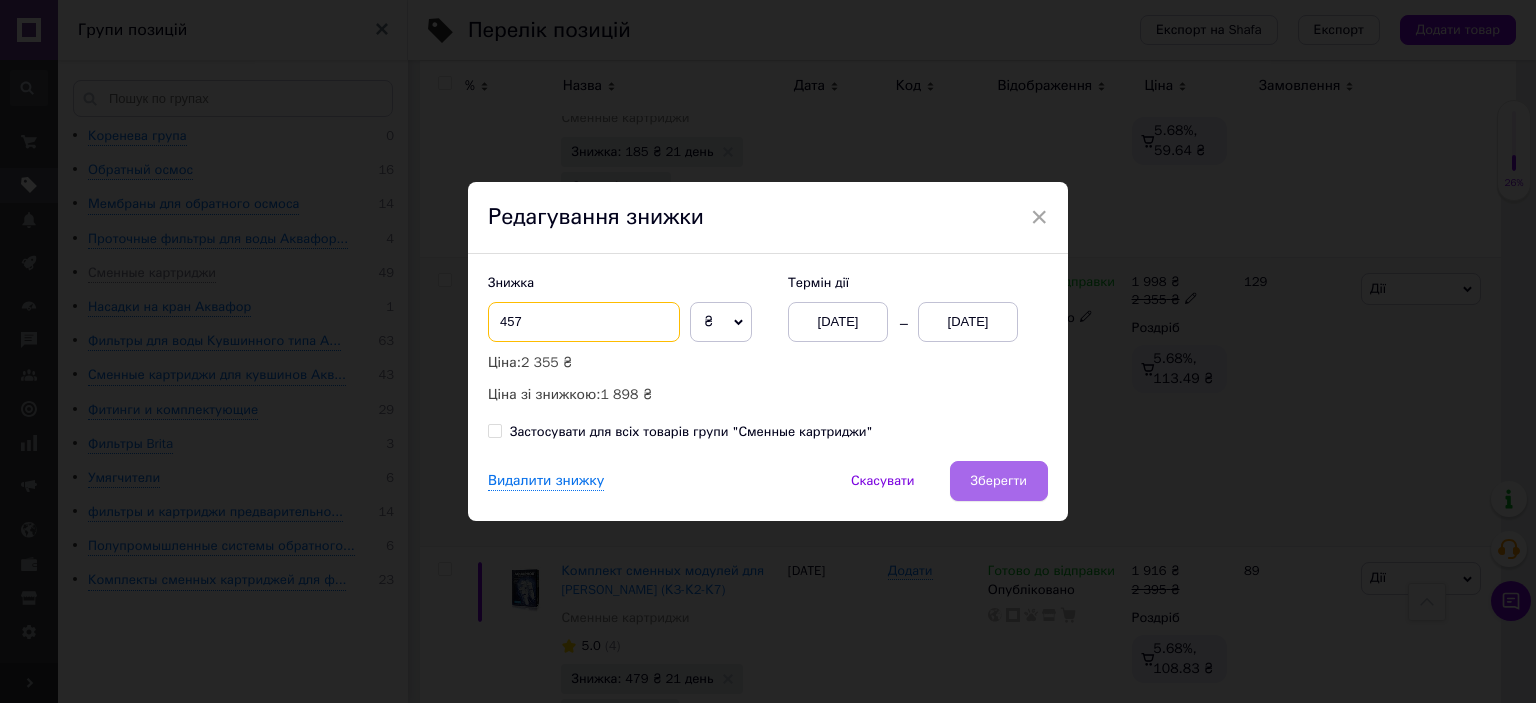 type on "457" 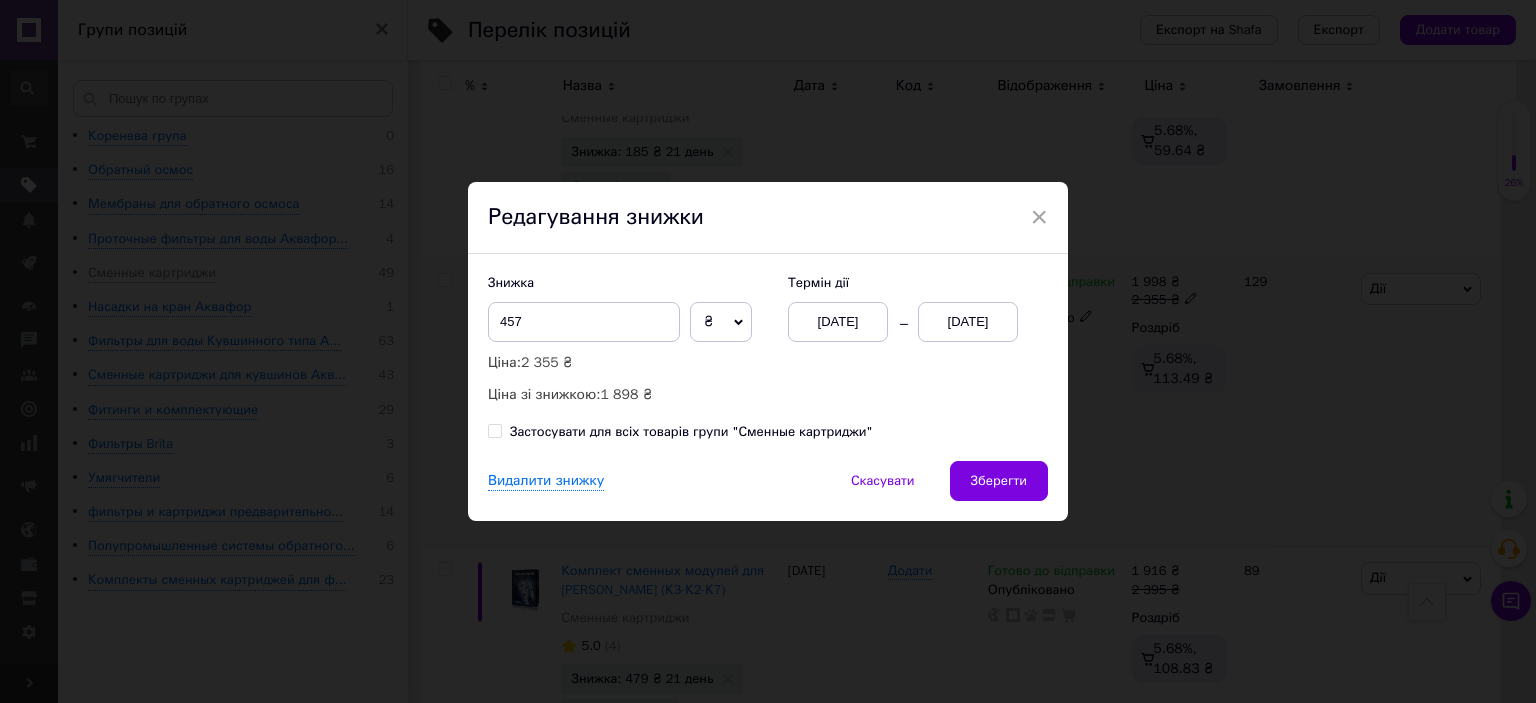 click on "Зберегти" at bounding box center [999, 481] 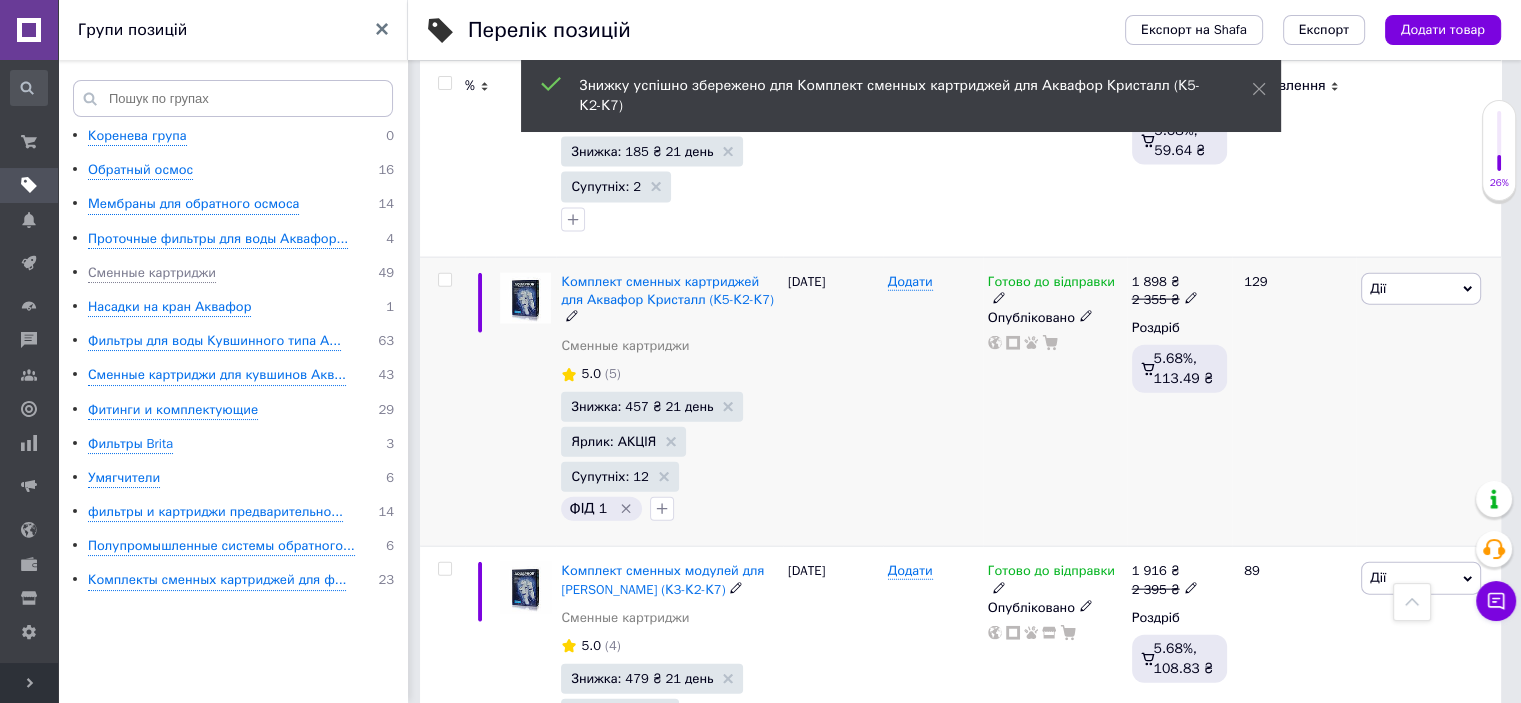 scroll, scrollTop: 0, scrollLeft: 80, axis: horizontal 